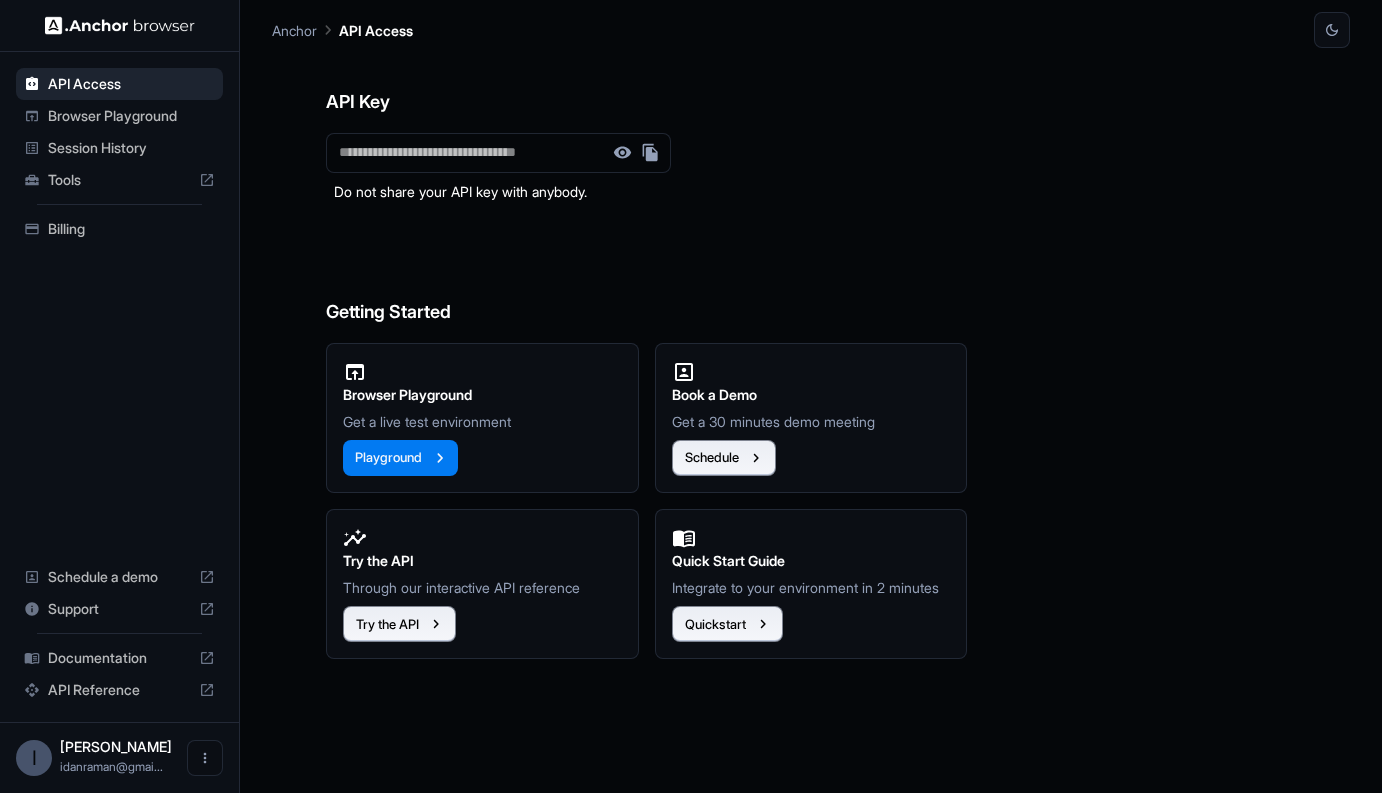 scroll, scrollTop: 0, scrollLeft: 0, axis: both 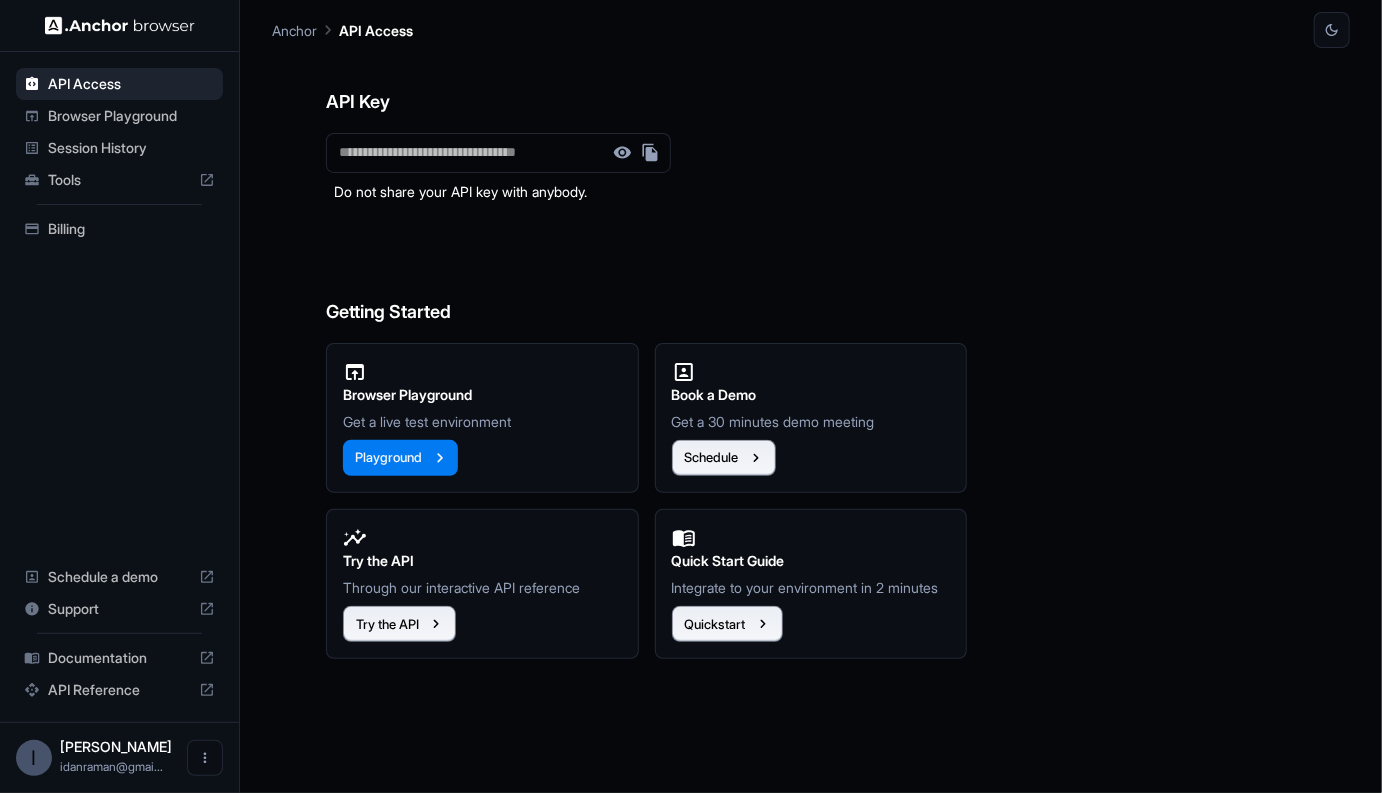 click on "Browser Playground" at bounding box center [131, 116] 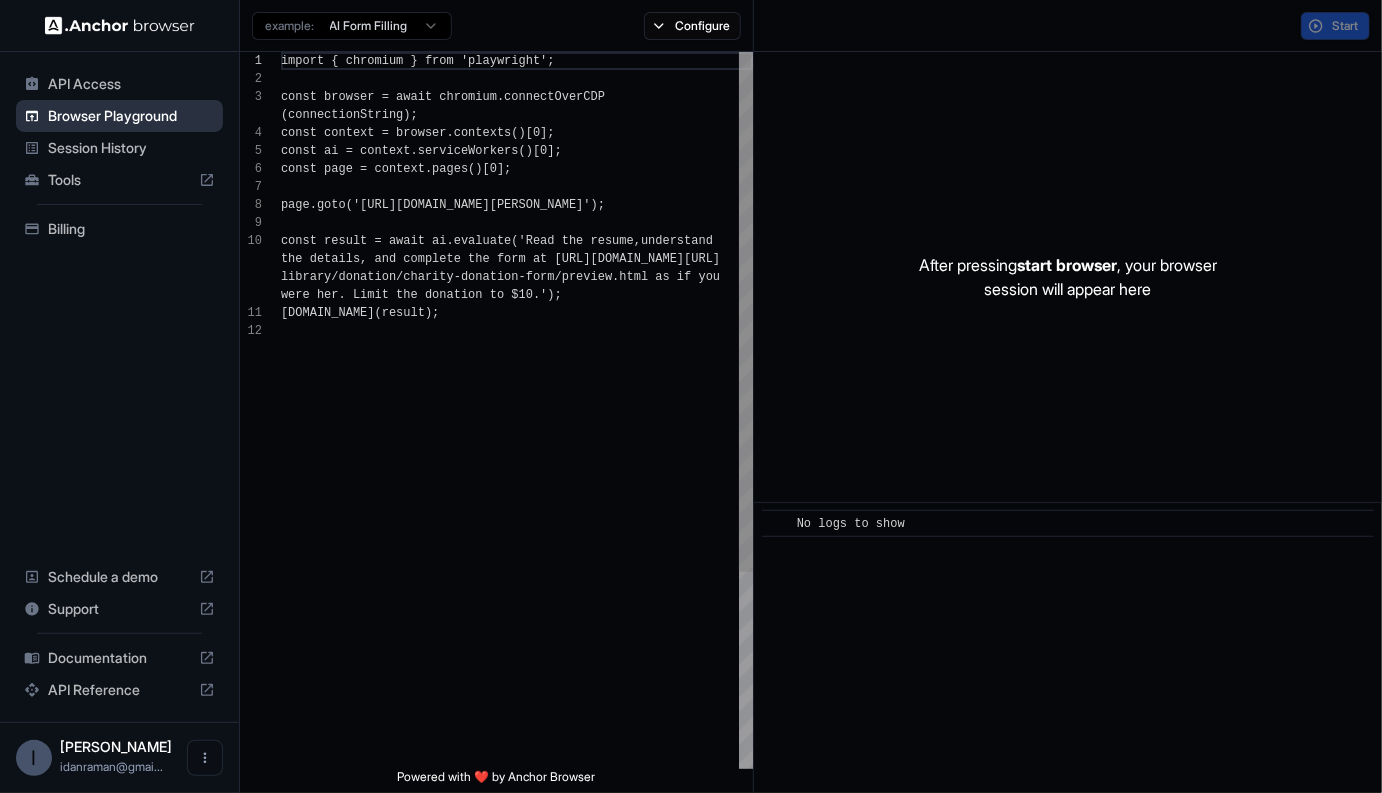 scroll, scrollTop: 162, scrollLeft: 0, axis: vertical 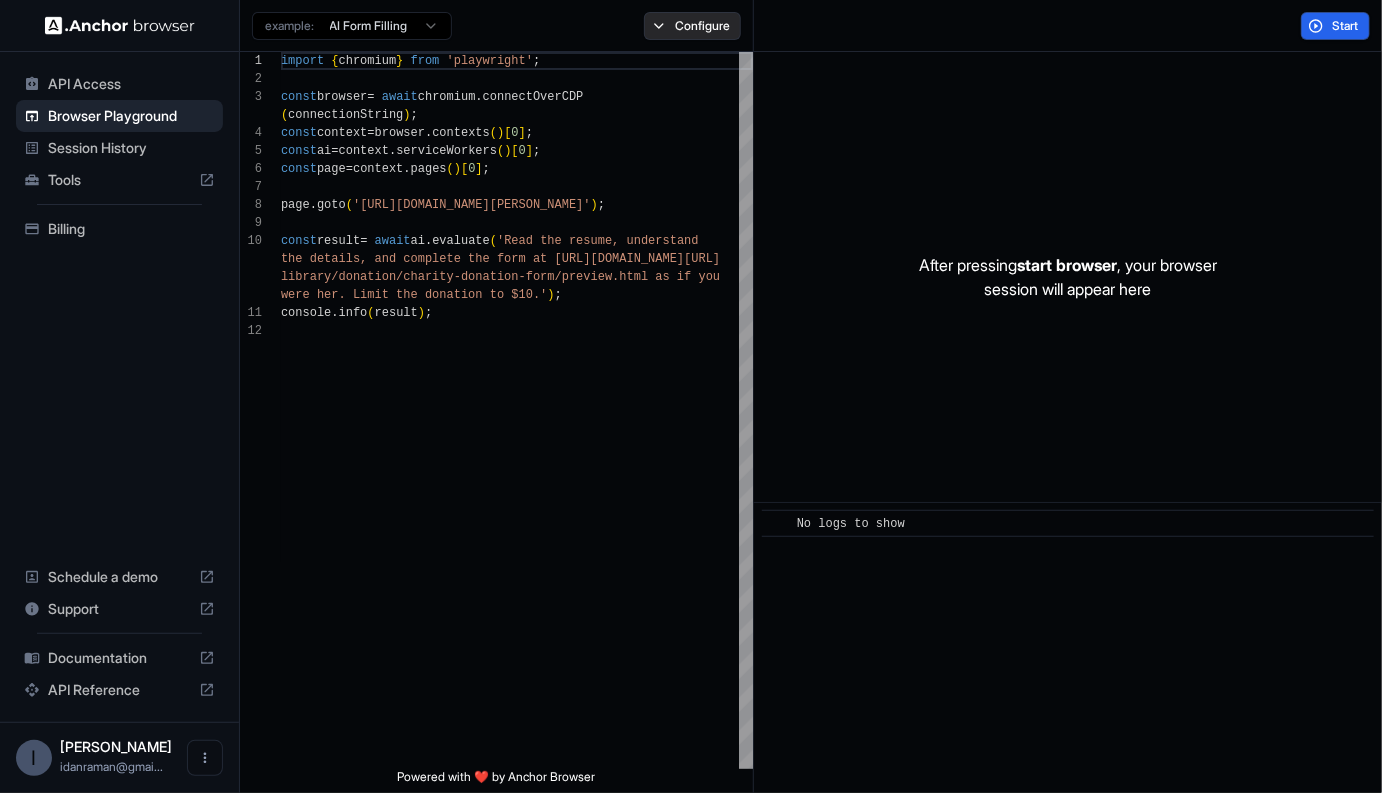 click on "Configure" at bounding box center [692, 26] 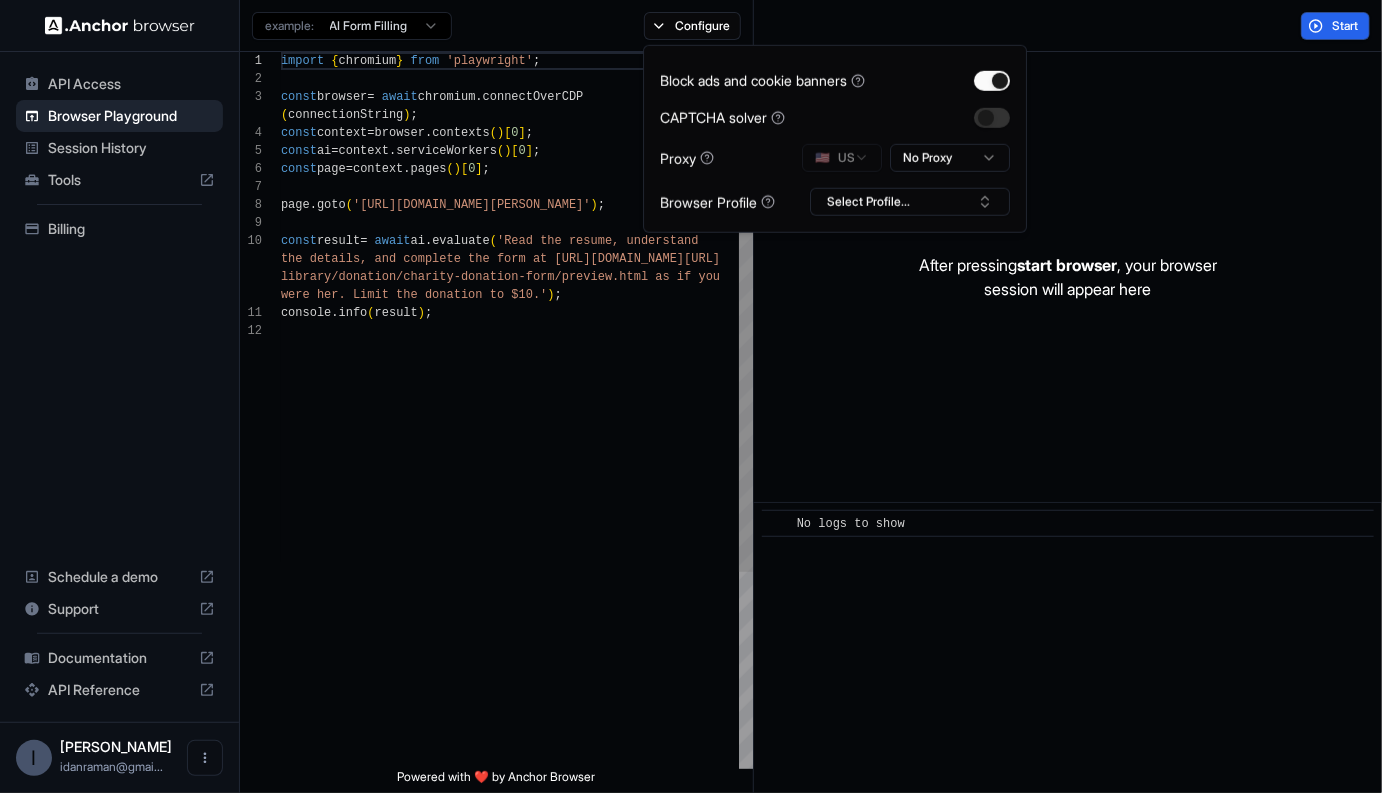 scroll, scrollTop: 144, scrollLeft: 0, axis: vertical 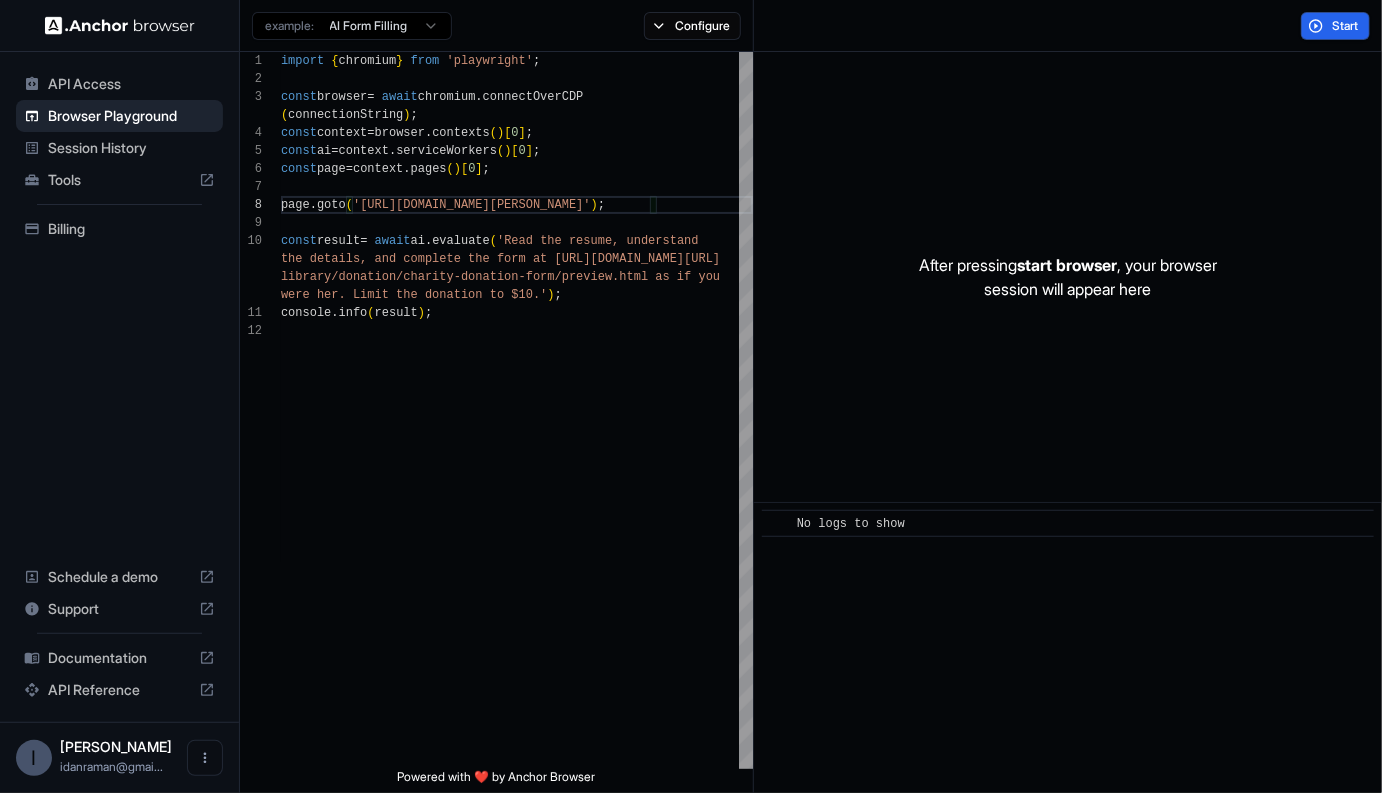 click on "API Access Browser Playground Session History Tools Billing Schedule a demo Support Documentation API Reference I Idan Raman idanraman@gmai... Browser Playground example:  AI Form Filling Configure Start 1 2 3 4 5 6 7 8 9 10 11 12 import   {  chromium  }   from   'playwright' ; const  browser  =   await  chromium . connectOverCDP ( connectionString ) ; const  context  =  browser . contexts ( ) [ 0 ] ; const  ai  =  context . serviceWorkers ( ) [ 0 ] ; const  page  =  context . pages ( ) [ 0 ] ; page . goto ( '[URL][DOMAIN_NAME][PERSON_NAME]' ) ; const  result  =   await  ai . evaluate ( 'Read the resume, understand  the details, and complete the form at [URL] [DOMAIN_NAME][URL] library/donation/charity-donation-form/preview.htm l as if you  were her. Limit the donation to $10.' ) ; console . info ( result ) ; Powered with ❤️ by Anchor Browser After pressing  start browser , your browser session will appear here ​ No logs to show" at bounding box center (691, 396) 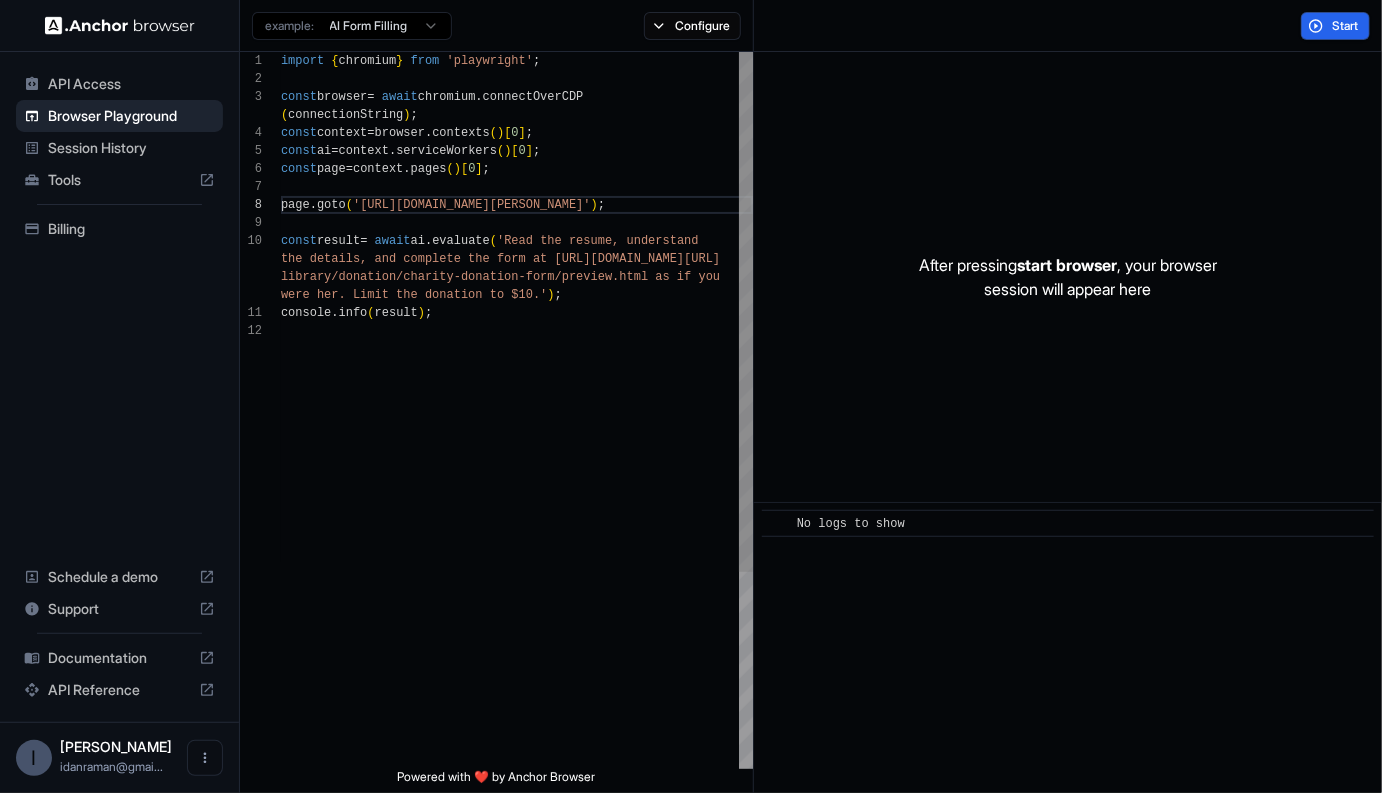 click on "API Access Browser Playground Session History Tools Billing Schedule a demo Support Documentation API Reference I Idan Raman idanraman@gmai... Browser Playground example:  AI Form Filling Configure Start 1 2 3 4 5 6 7 8 9 10 11 12 import   {  chromium  }   from   'playwright' ; const  browser  =   await  chromium . connectOverCDP ( connectionString ) ; const  context  =  browser . contexts ( ) [ 0 ] ; const  ai  =  context . serviceWorkers ( ) [ 0 ] ; const  page  =  context . pages ( ) [ 0 ] ; page . goto ( '[URL][DOMAIN_NAME][PERSON_NAME]' ) ; const  result  =   await  ai . evaluate ( 'Read the resume, understand  the details, and complete the form at [URL] [DOMAIN_NAME][URL] library/donation/charity-donation-form/preview.htm l as if you  were her. Limit the donation to $10.' ) ; console . info ( result ) ; Powered with ❤️ by Anchor Browser After pressing  start browser , your browser session will appear here ​ No logs to show" at bounding box center (691, 396) 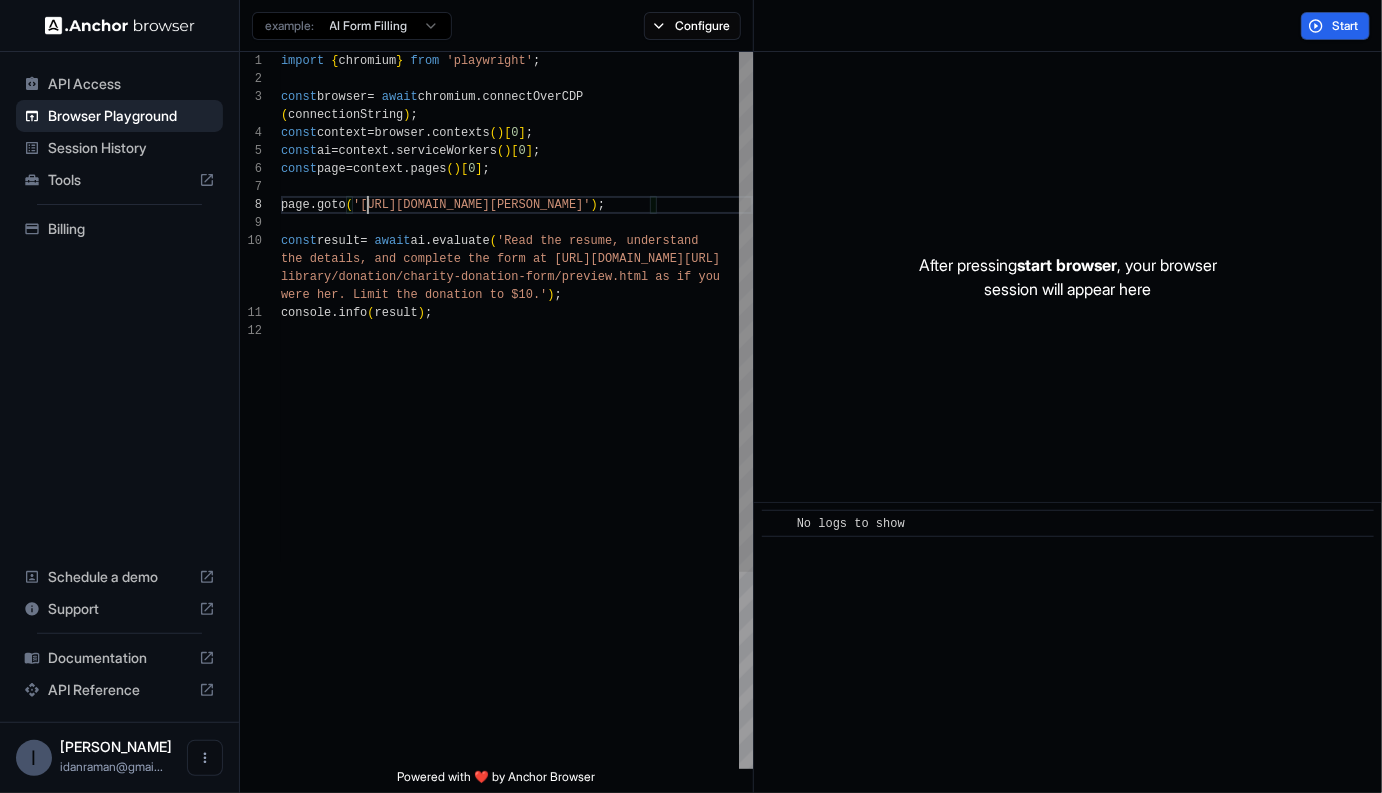 click on "import   {  chromium  }   from   'playwright' ; const  browser  =   await  chromium . connectOverCDP ( connectionString ) ; const  context  =  browser . contexts ( ) [ 0 ] ; const  ai  =  context . serviceWorkers ( ) [ 0 ] ; const  page  =  context . pages ( ) [ 0 ] ; page . goto ( '[URL][DOMAIN_NAME][PERSON_NAME]' ) ; const  result  =   await  ai . evaluate ( 'Read the resume, understand  the details, and complete the form at [URL] [DOMAIN_NAME][URL] library/donation/charity-donation-form/preview.htm l as if you  were her. Limit the donation to $10.' ) ; console . info ( result ) ;" at bounding box center [517, 545] 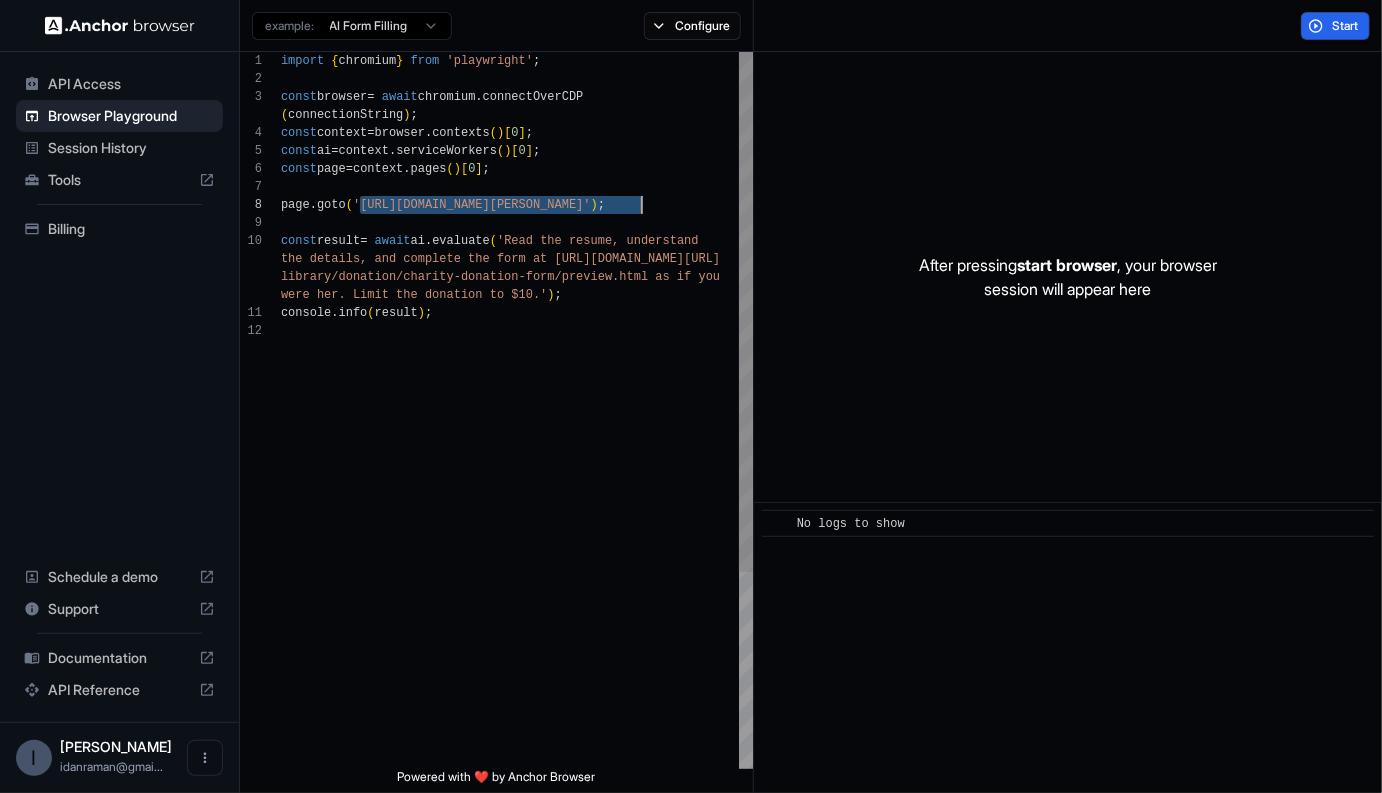 drag, startPoint x: 371, startPoint y: 204, endPoint x: 611, endPoint y: 208, distance: 240.03333 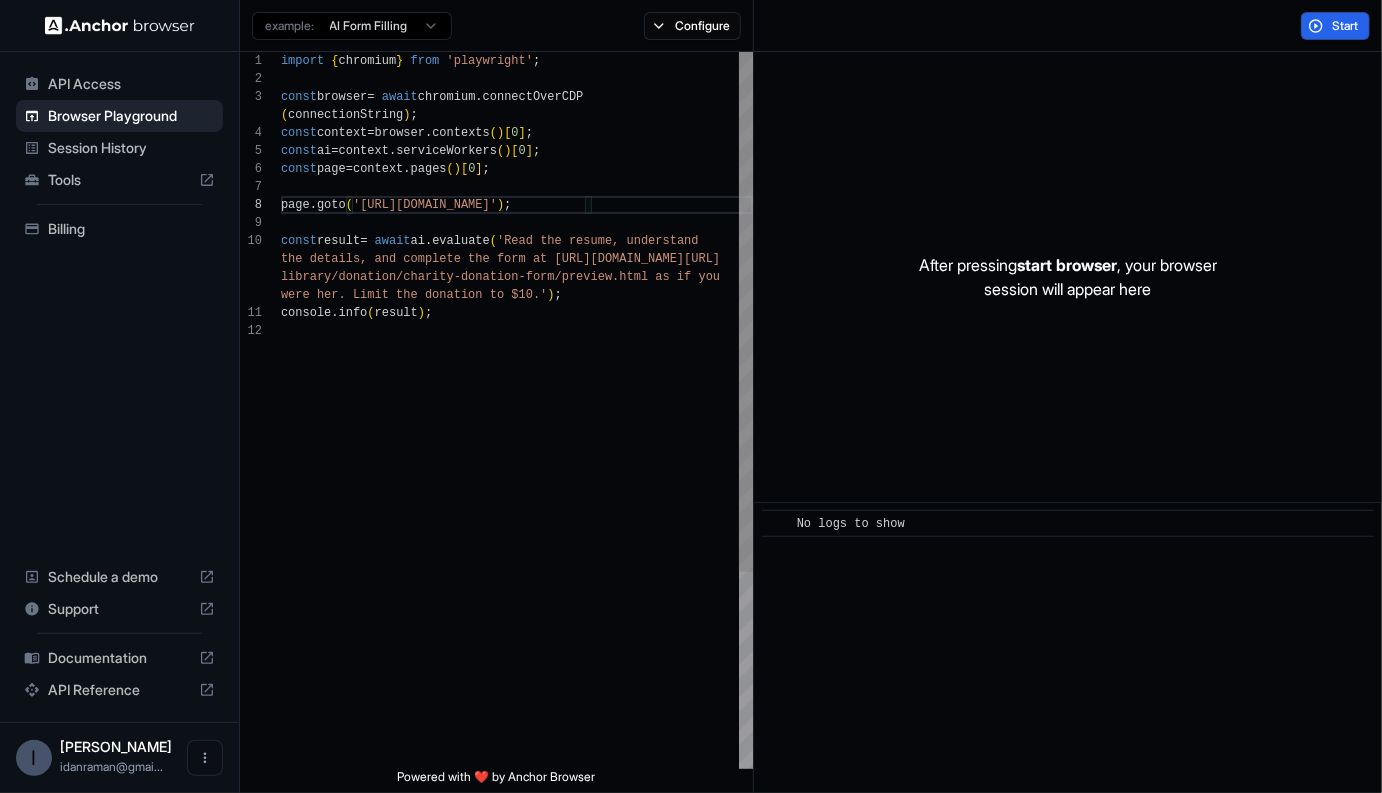 scroll, scrollTop: 54, scrollLeft: 0, axis: vertical 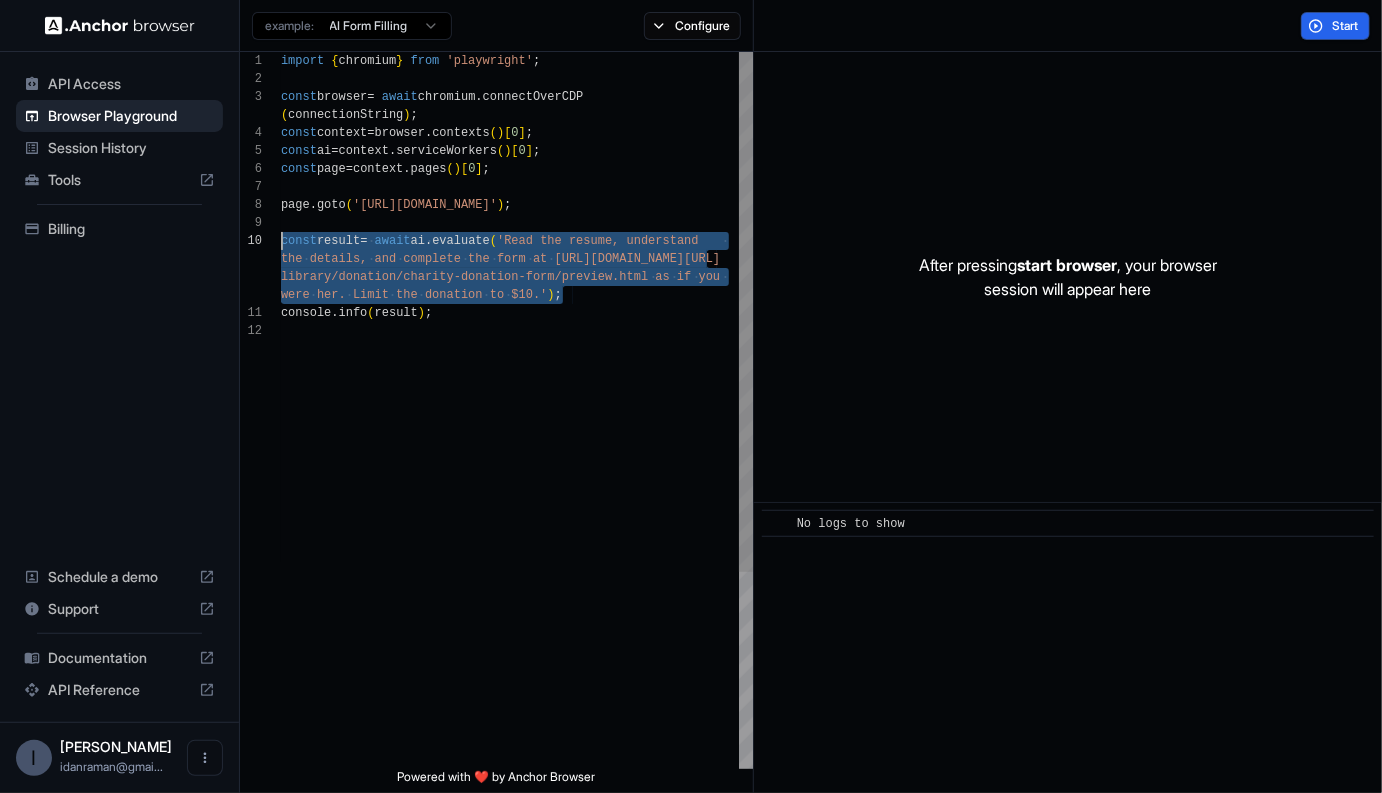 type on "**********" 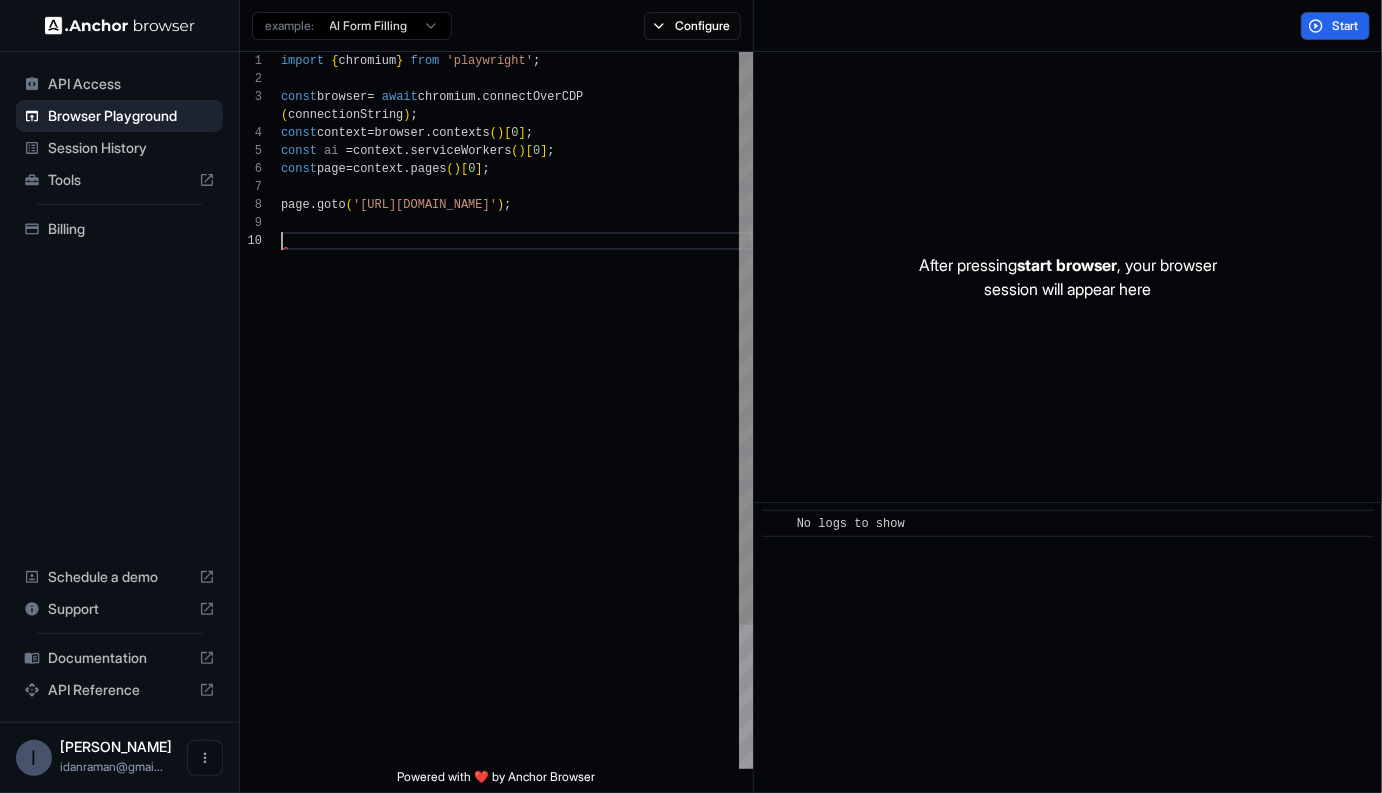 type on "**********" 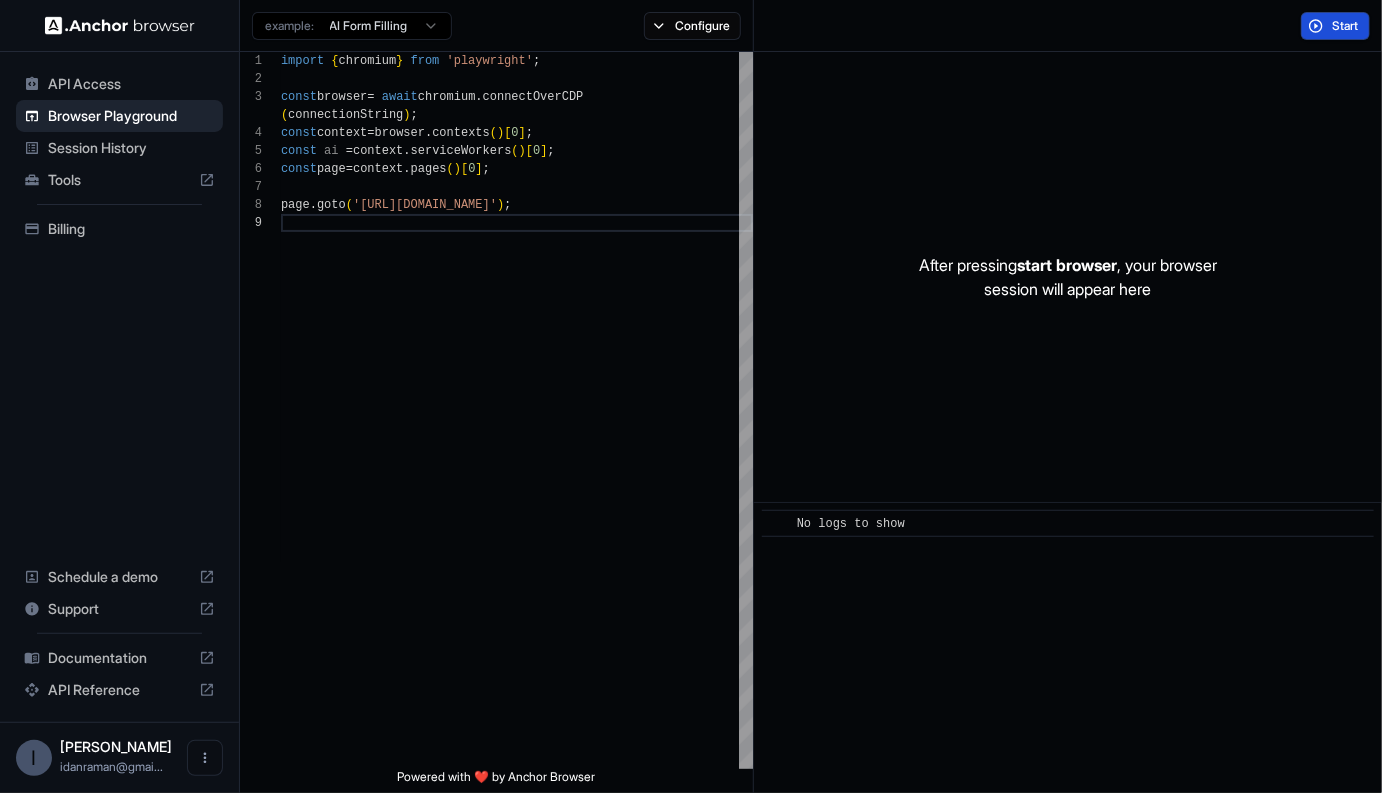 click on "Start" at bounding box center [1346, 26] 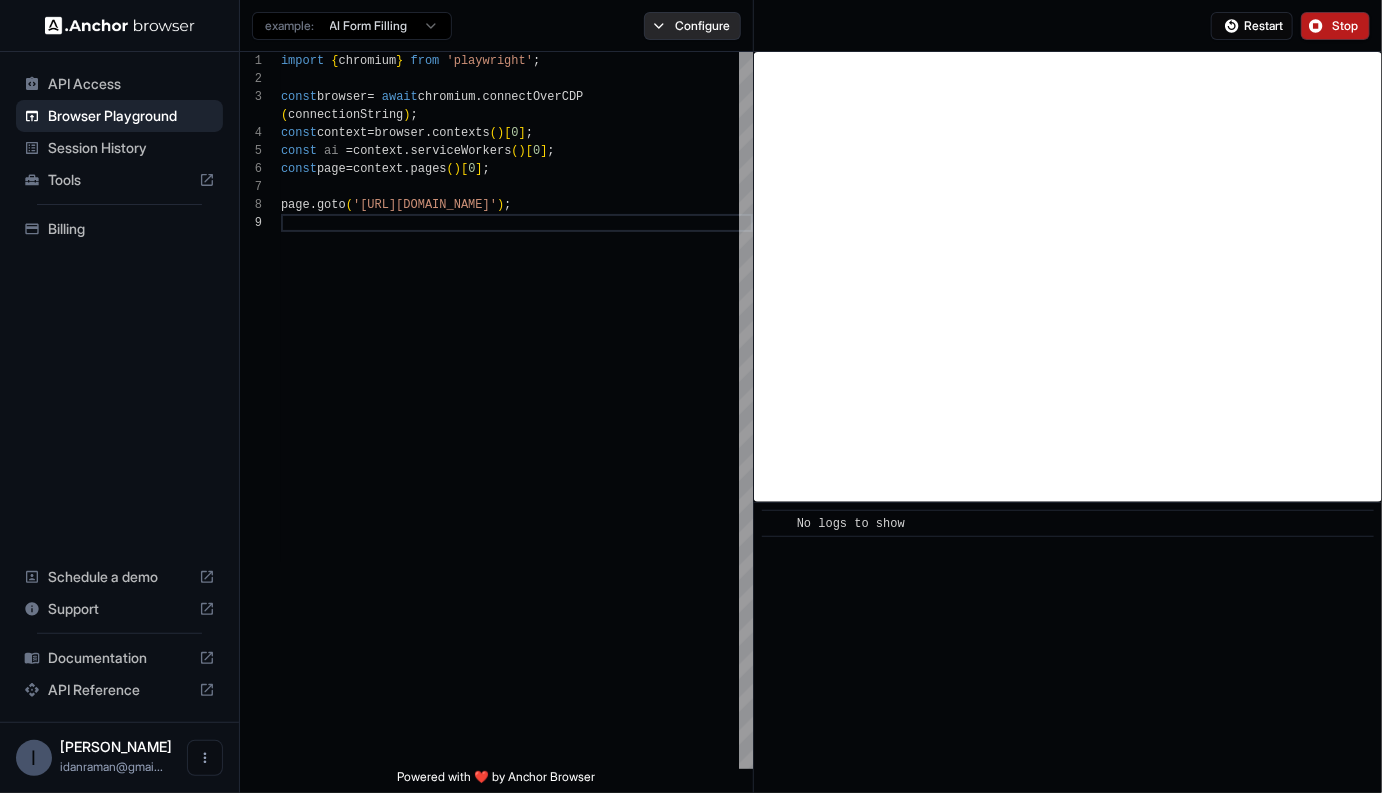 click on "Configure" at bounding box center (692, 26) 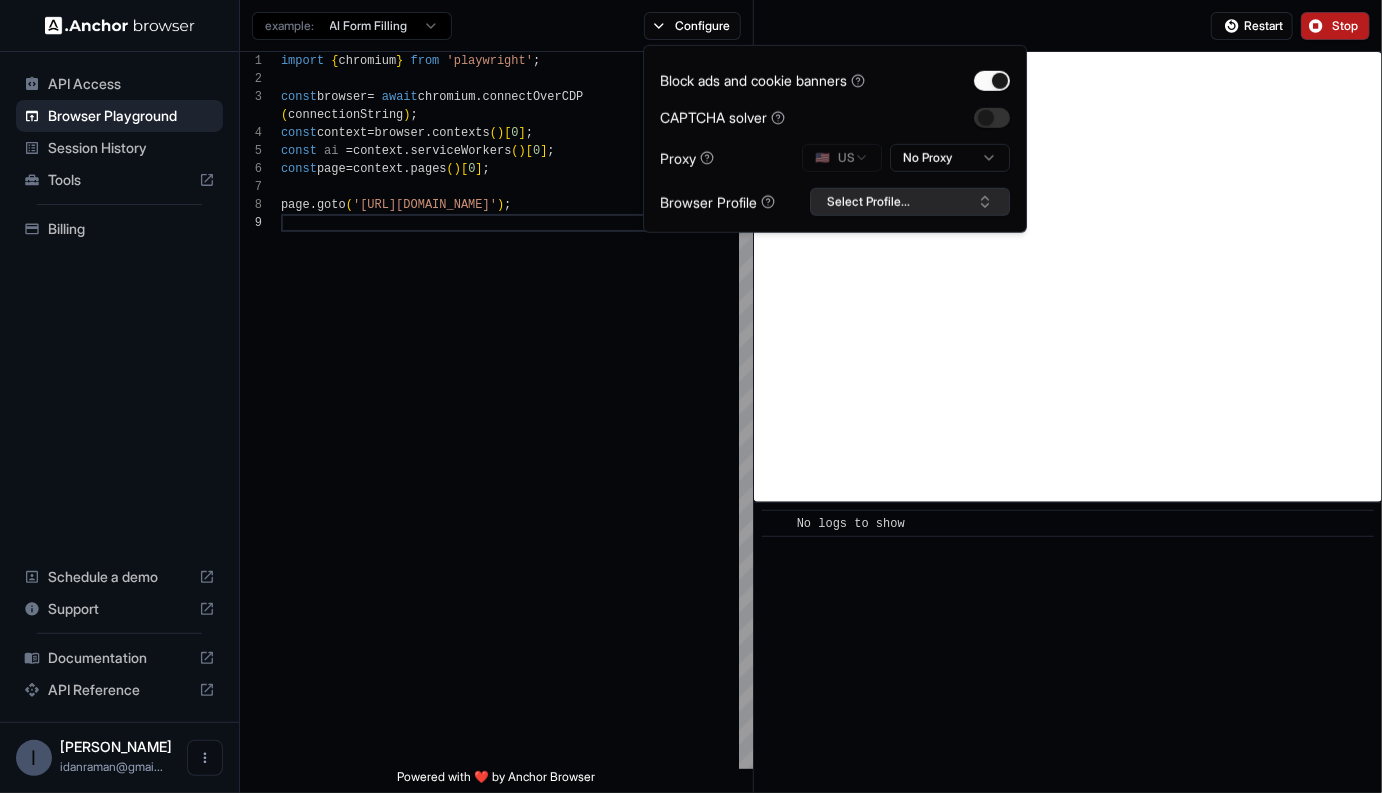 click on "Select Profile..." at bounding box center [910, 202] 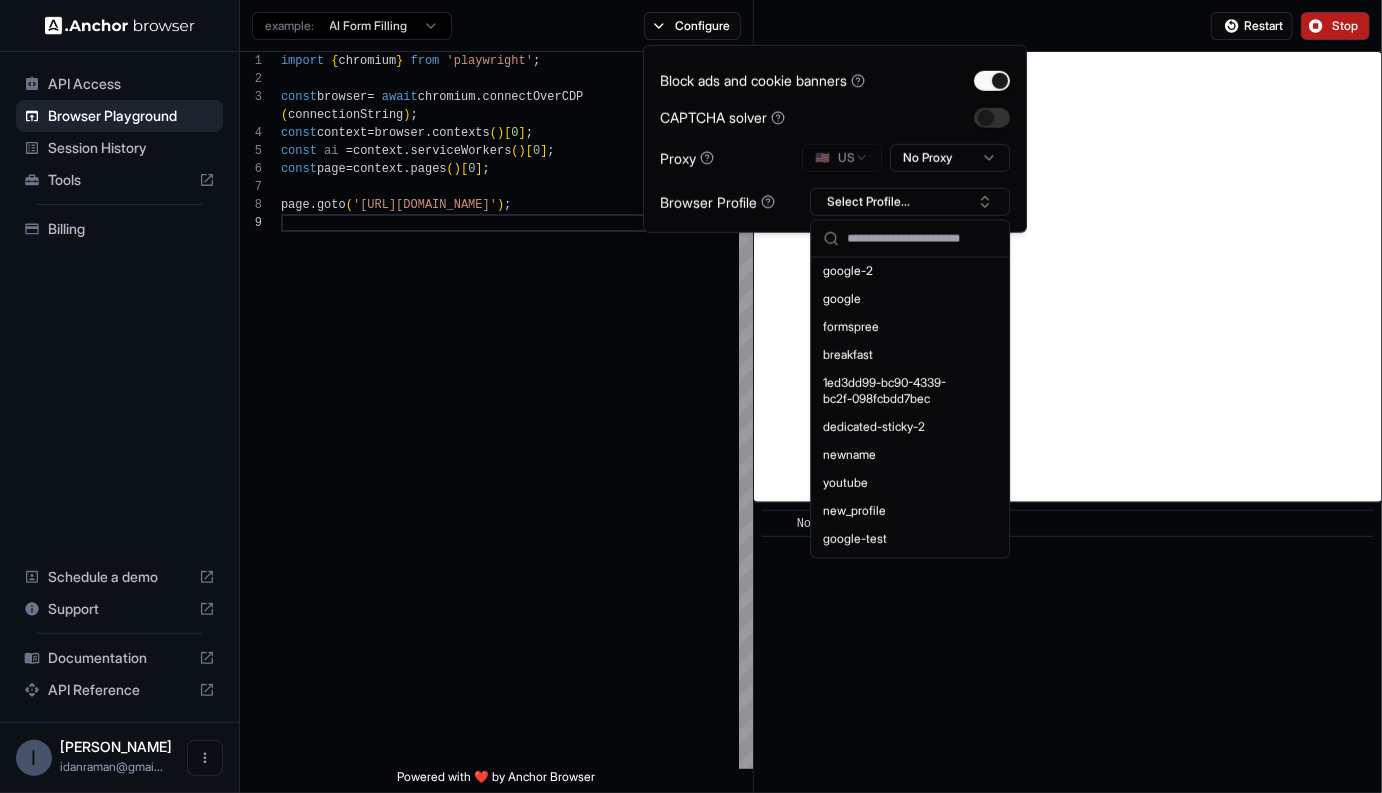 scroll, scrollTop: 0, scrollLeft: 0, axis: both 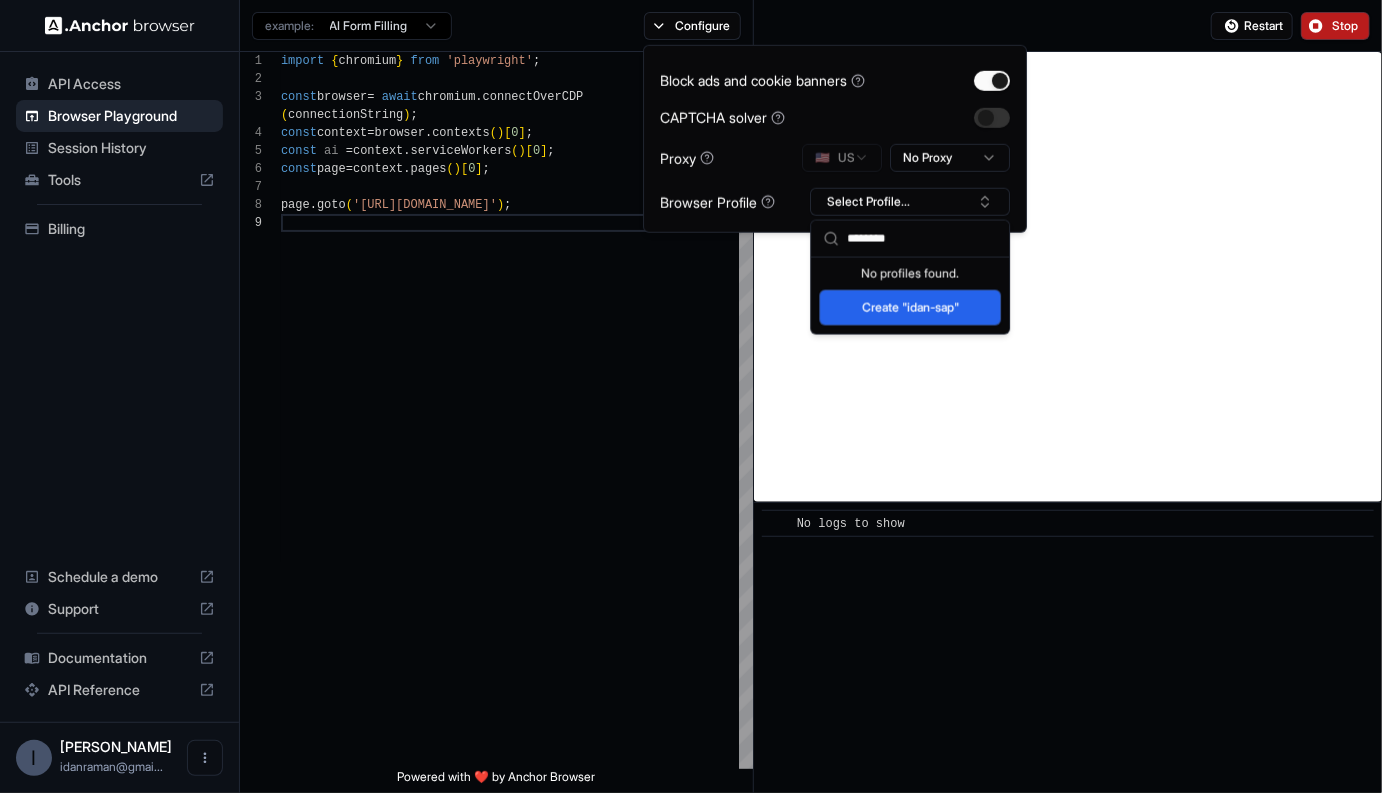 type on "********" 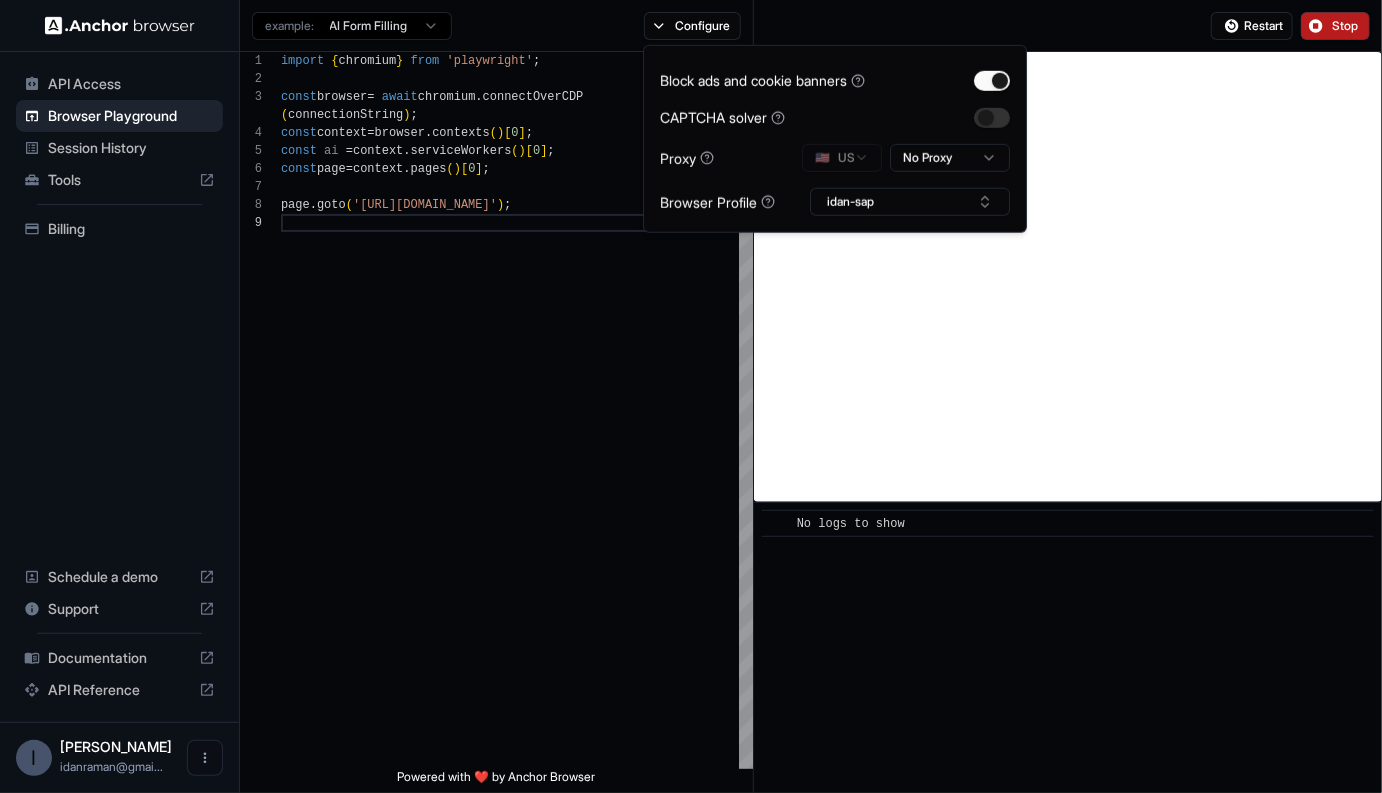 click on "Restart Stop" at bounding box center (1068, 26) 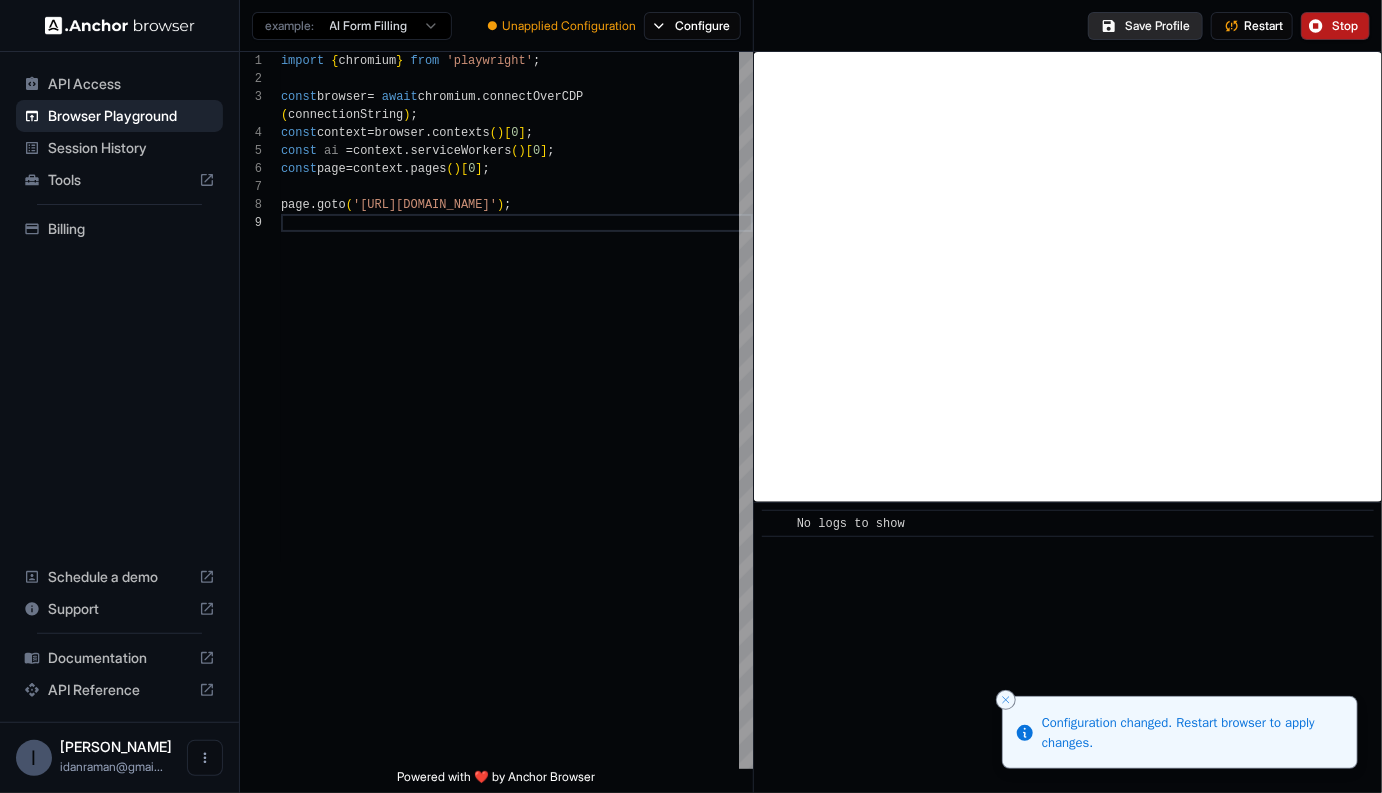 click on "Save Profile" at bounding box center [1145, 26] 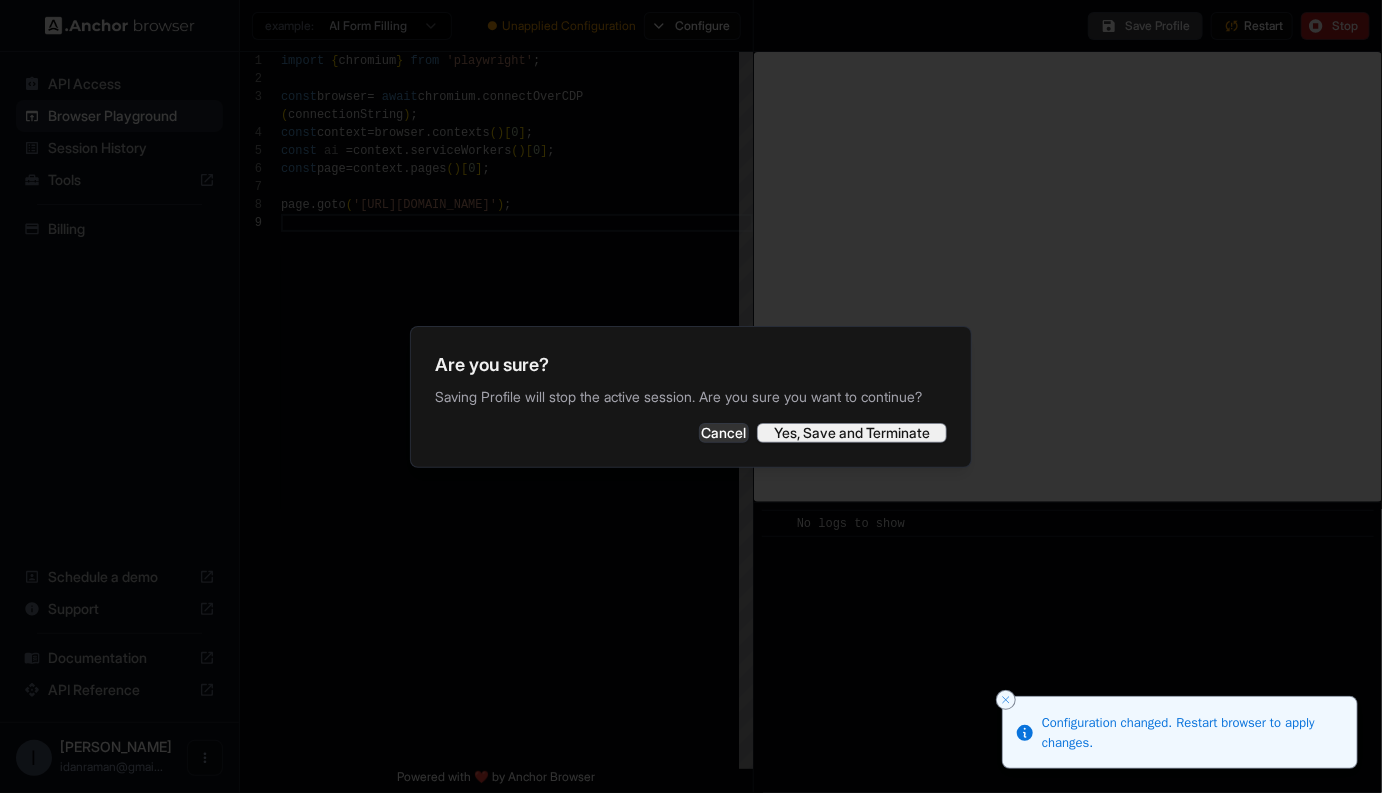 click on "Yes, Save and Terminate" at bounding box center [852, 433] 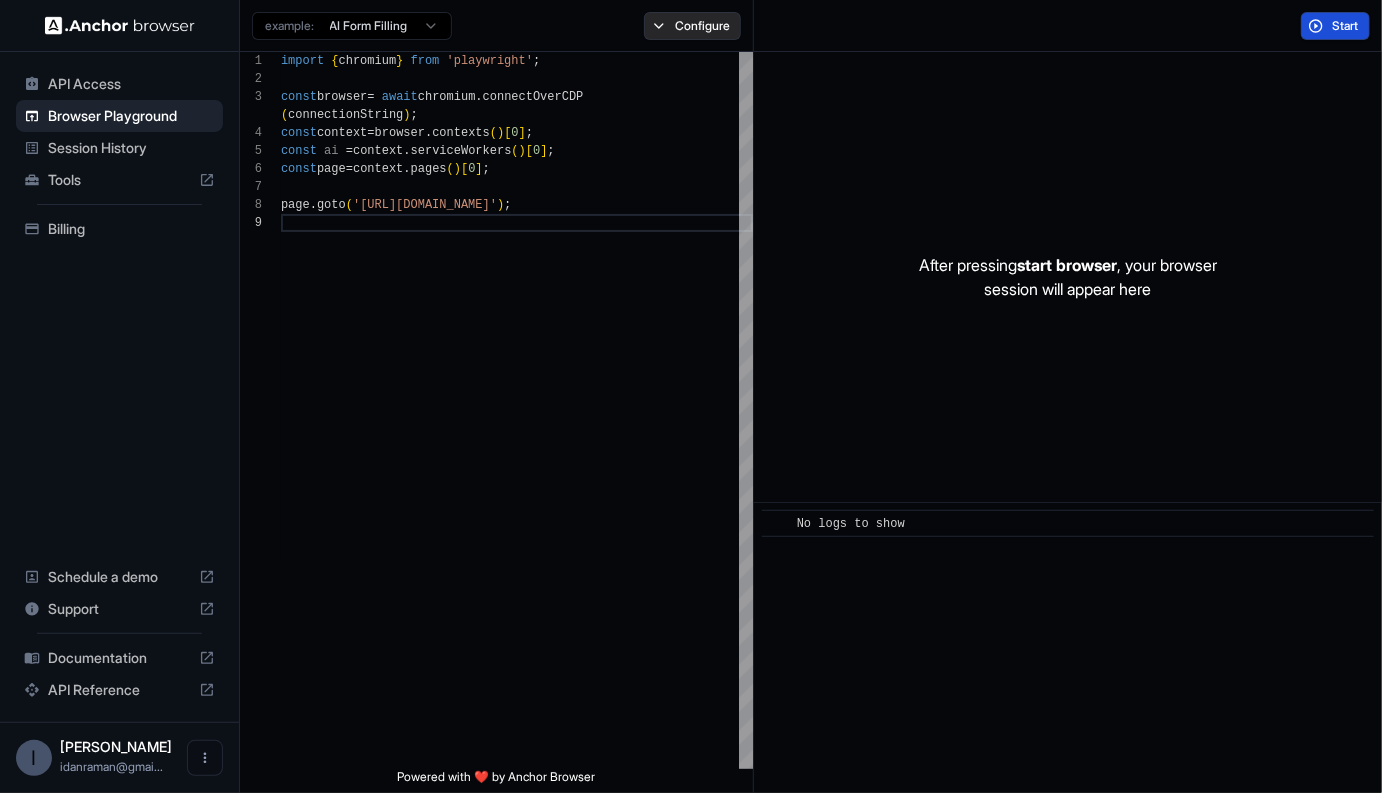 click on "Configure" at bounding box center (692, 26) 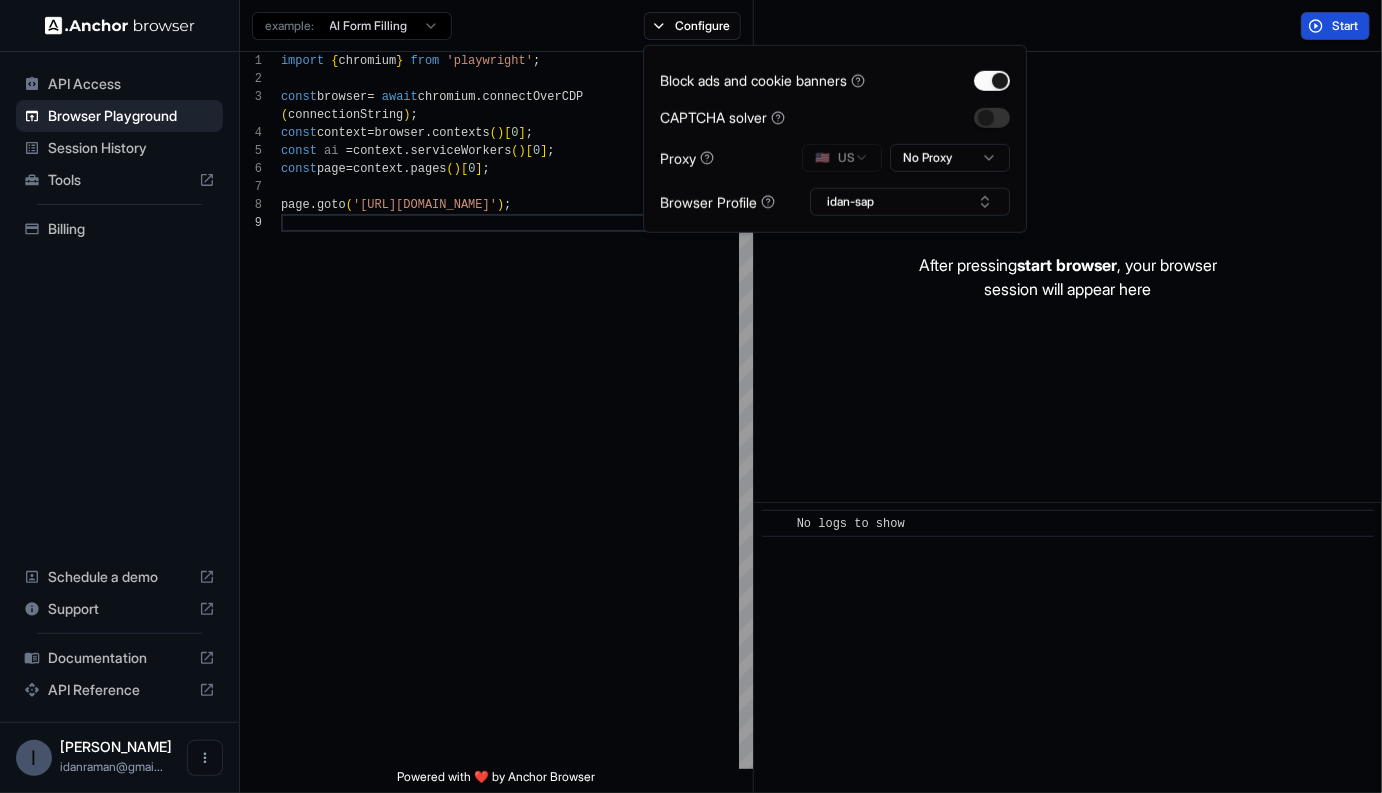 click on "After pressing  start browser , your browser session will appear here" at bounding box center [1068, 277] 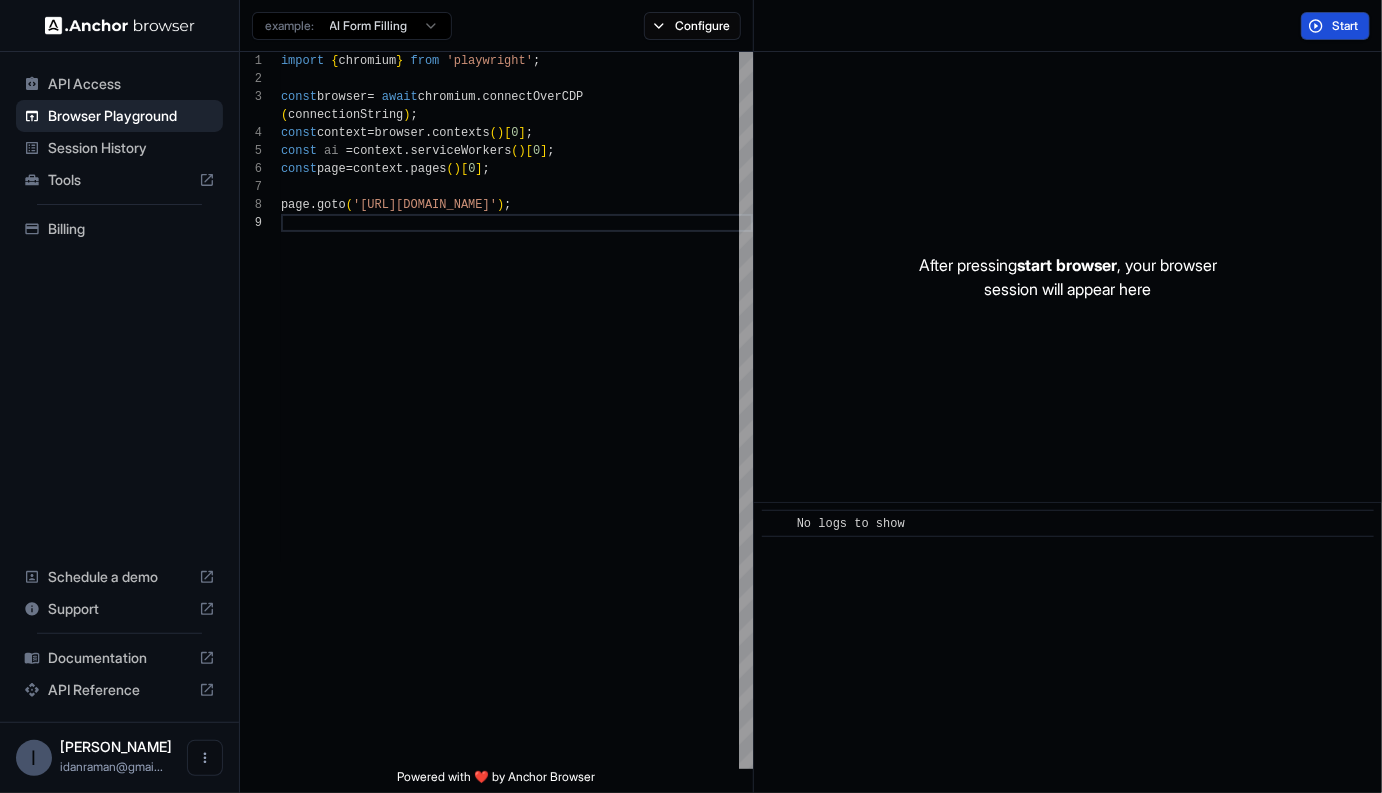 click on "Start" at bounding box center (1068, 26) 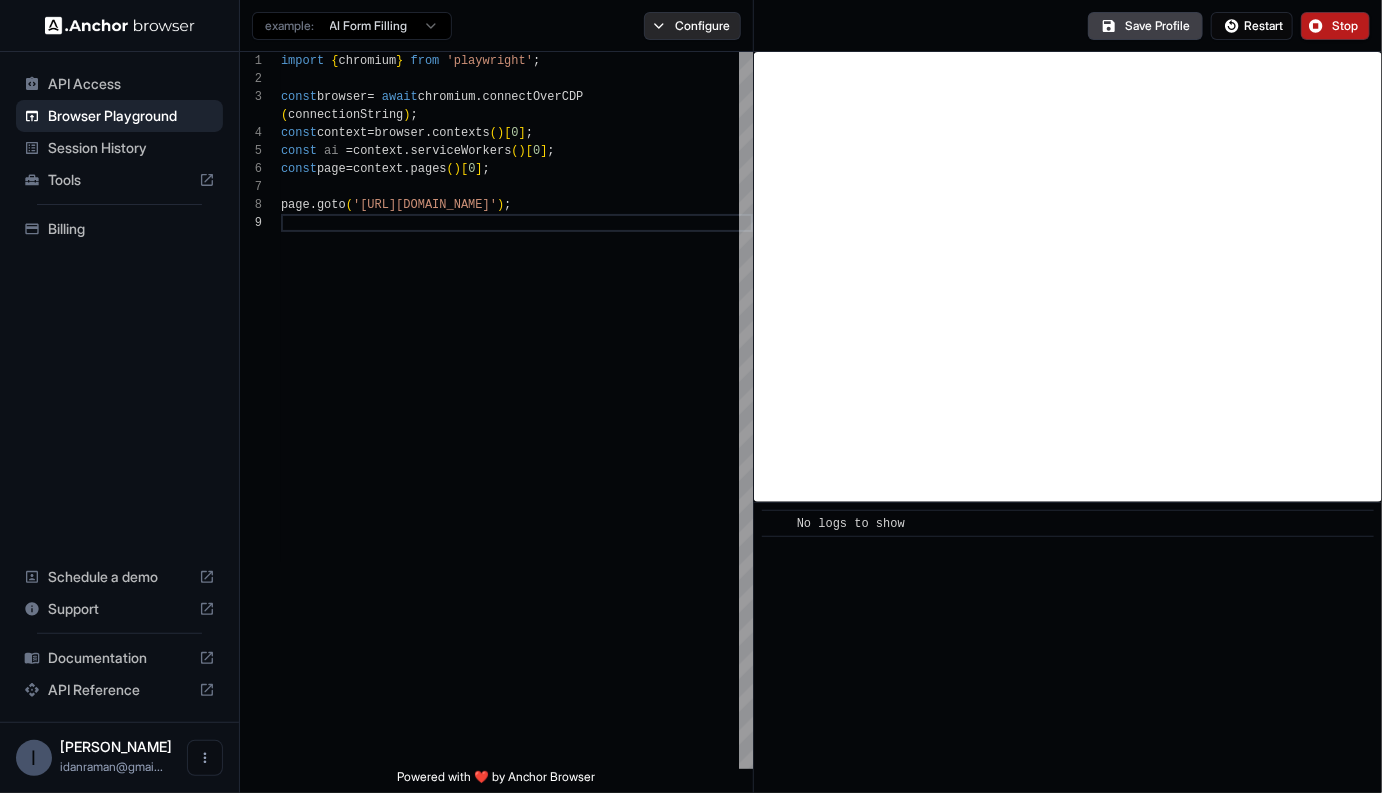 click on "Configure" at bounding box center [692, 26] 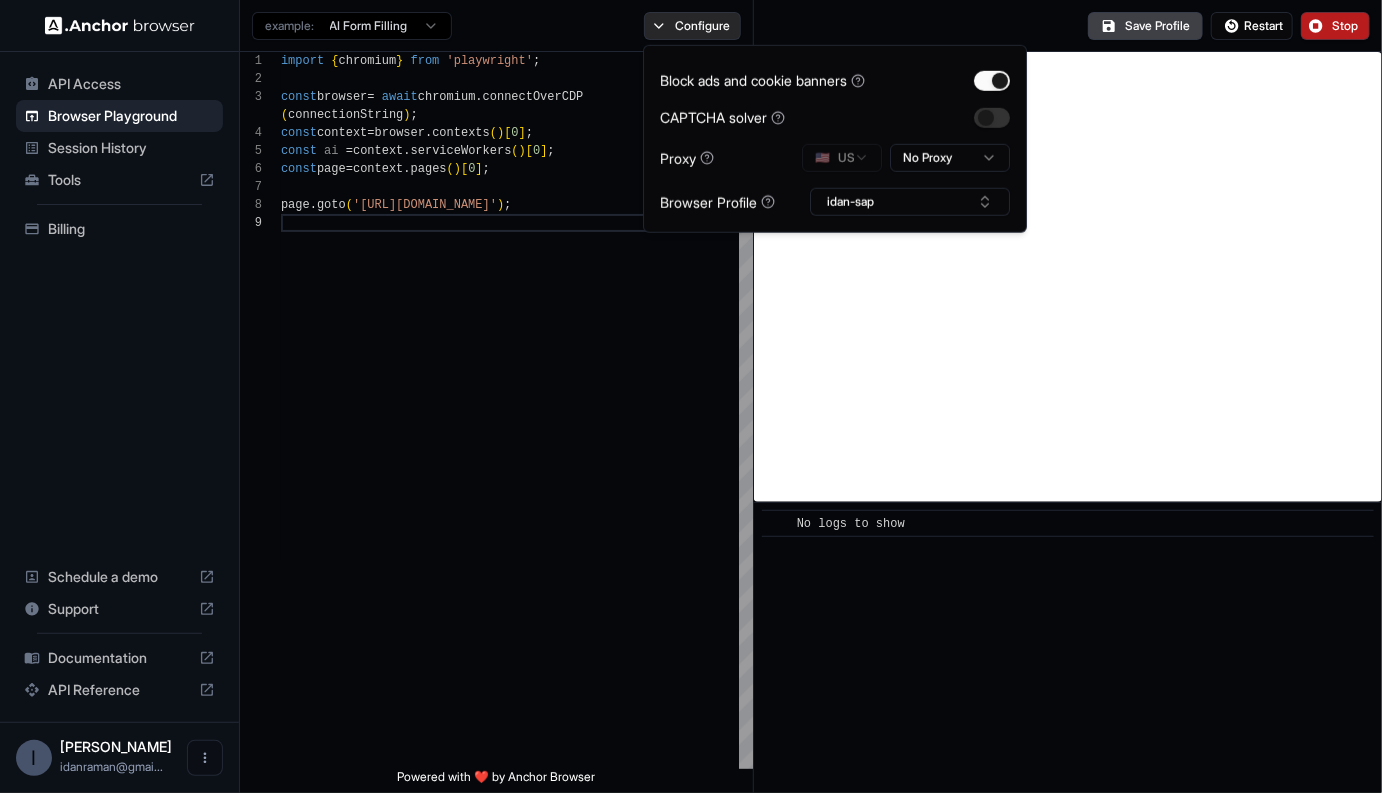 click on "Configure" at bounding box center (692, 26) 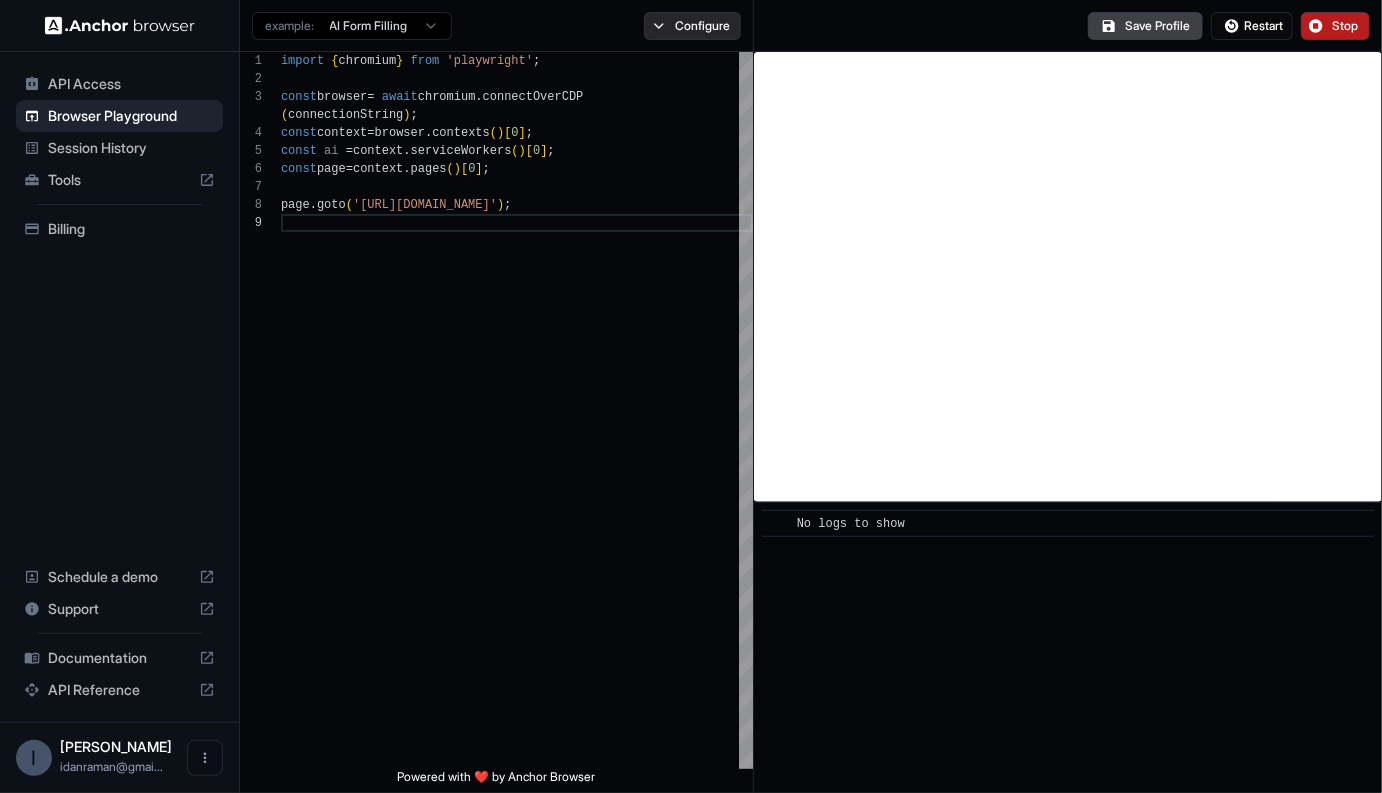 click on "Configure" at bounding box center [692, 26] 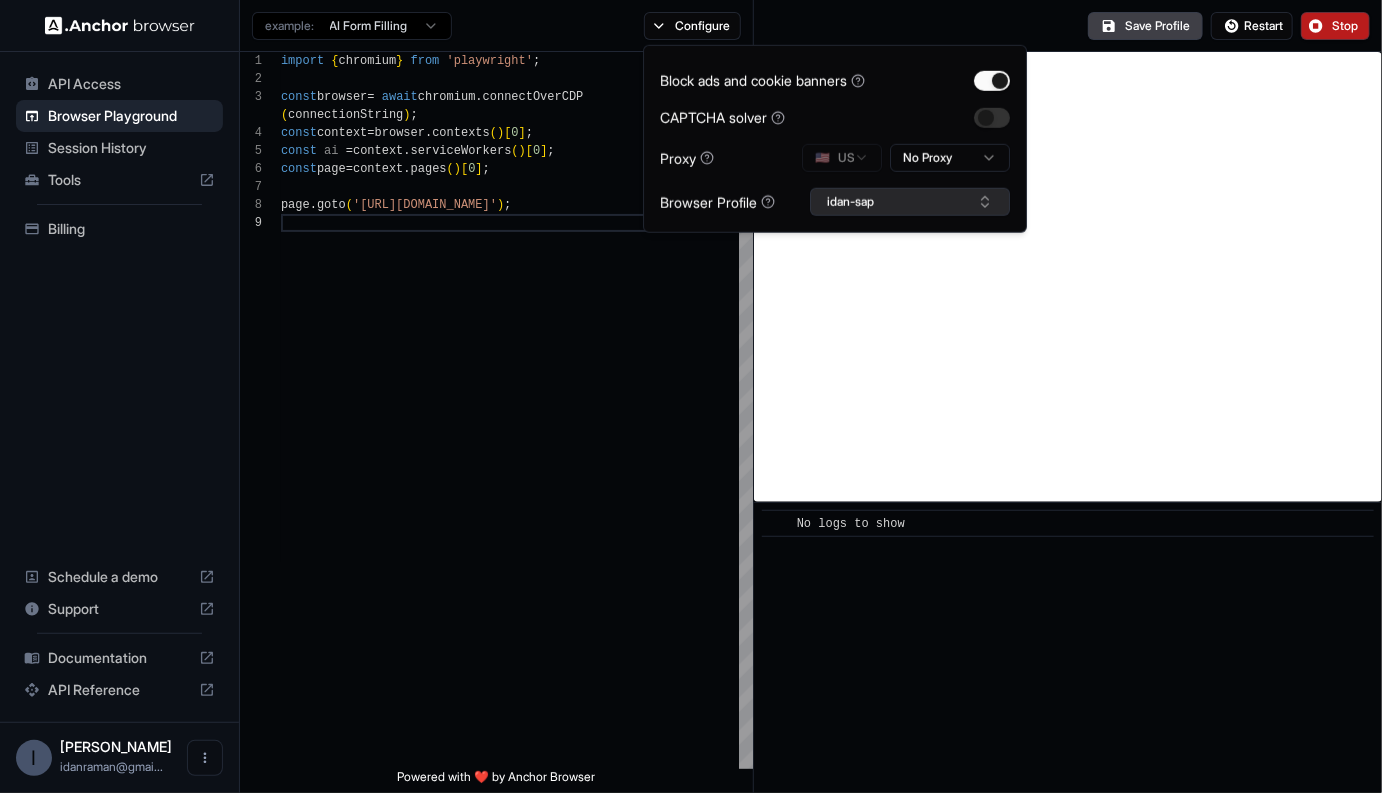 click on "idan-sap" at bounding box center [910, 202] 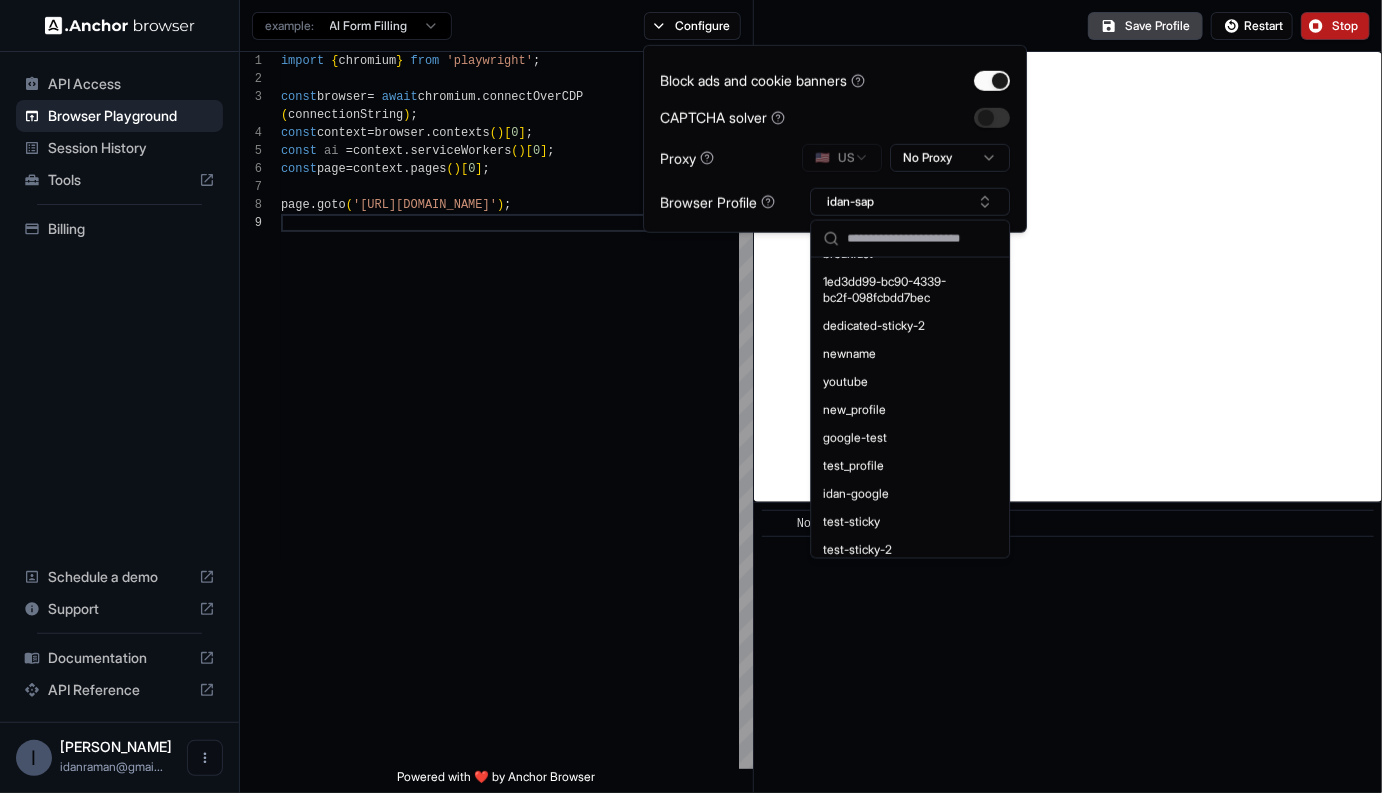 scroll, scrollTop: 592, scrollLeft: 0, axis: vertical 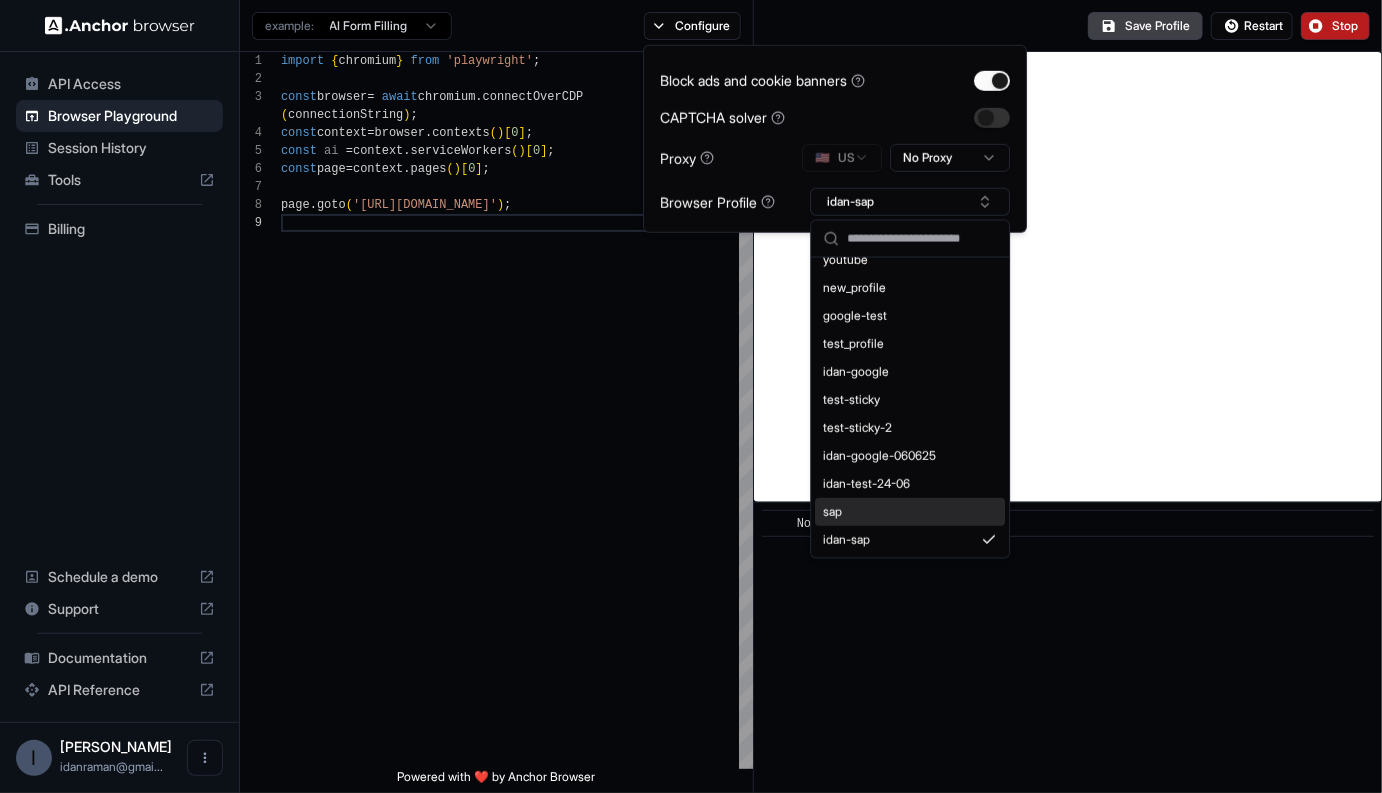 click on "sap" at bounding box center [910, 512] 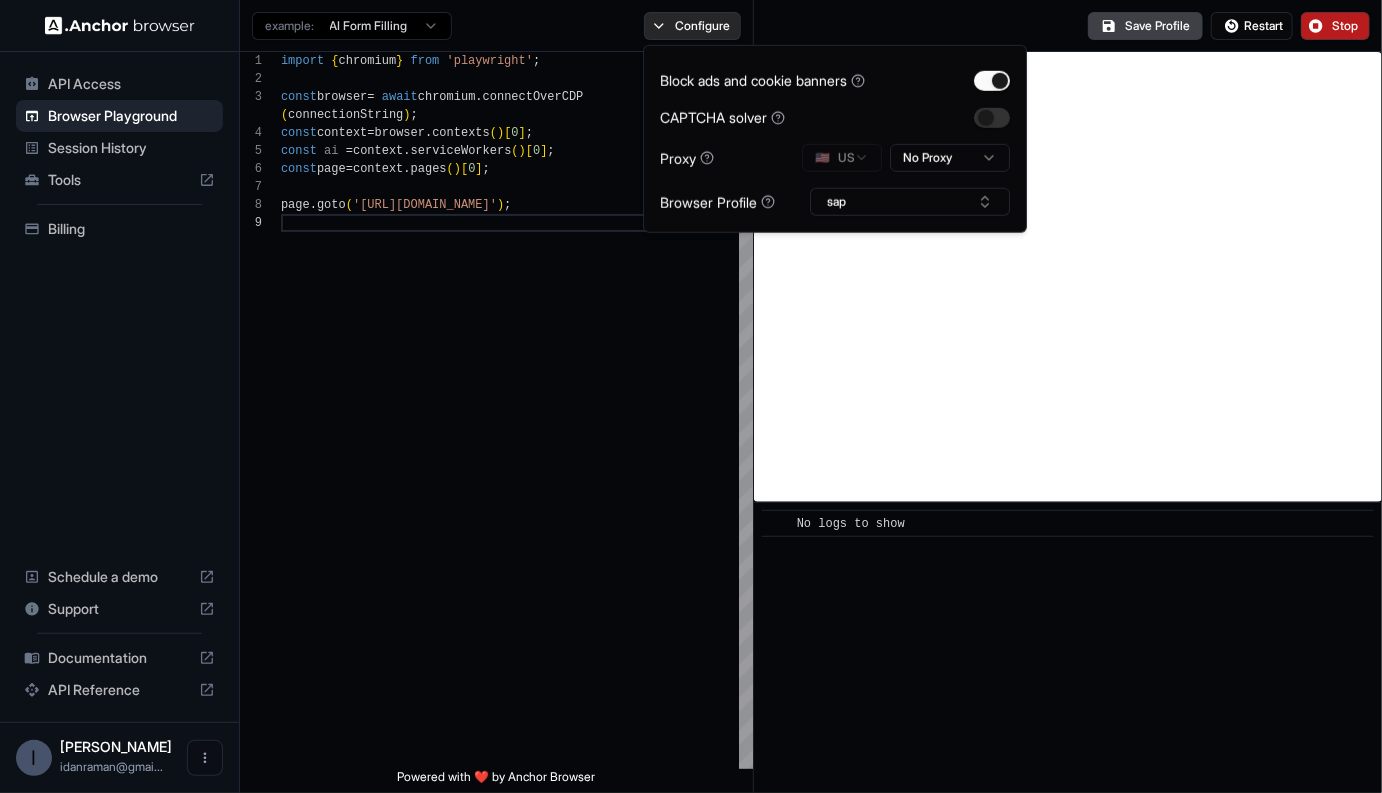 click on "Configure" at bounding box center [692, 26] 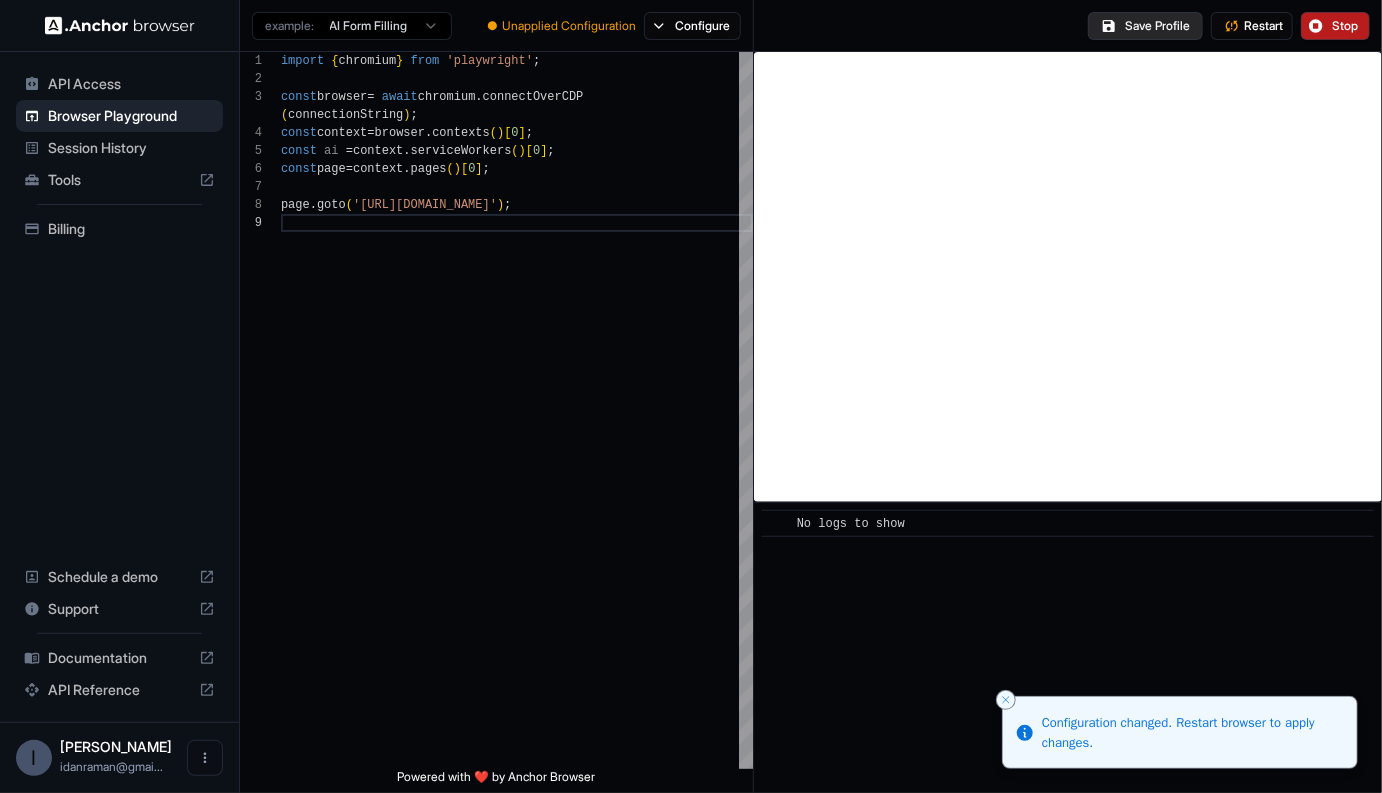 click on "Save Profile" at bounding box center (1145, 26) 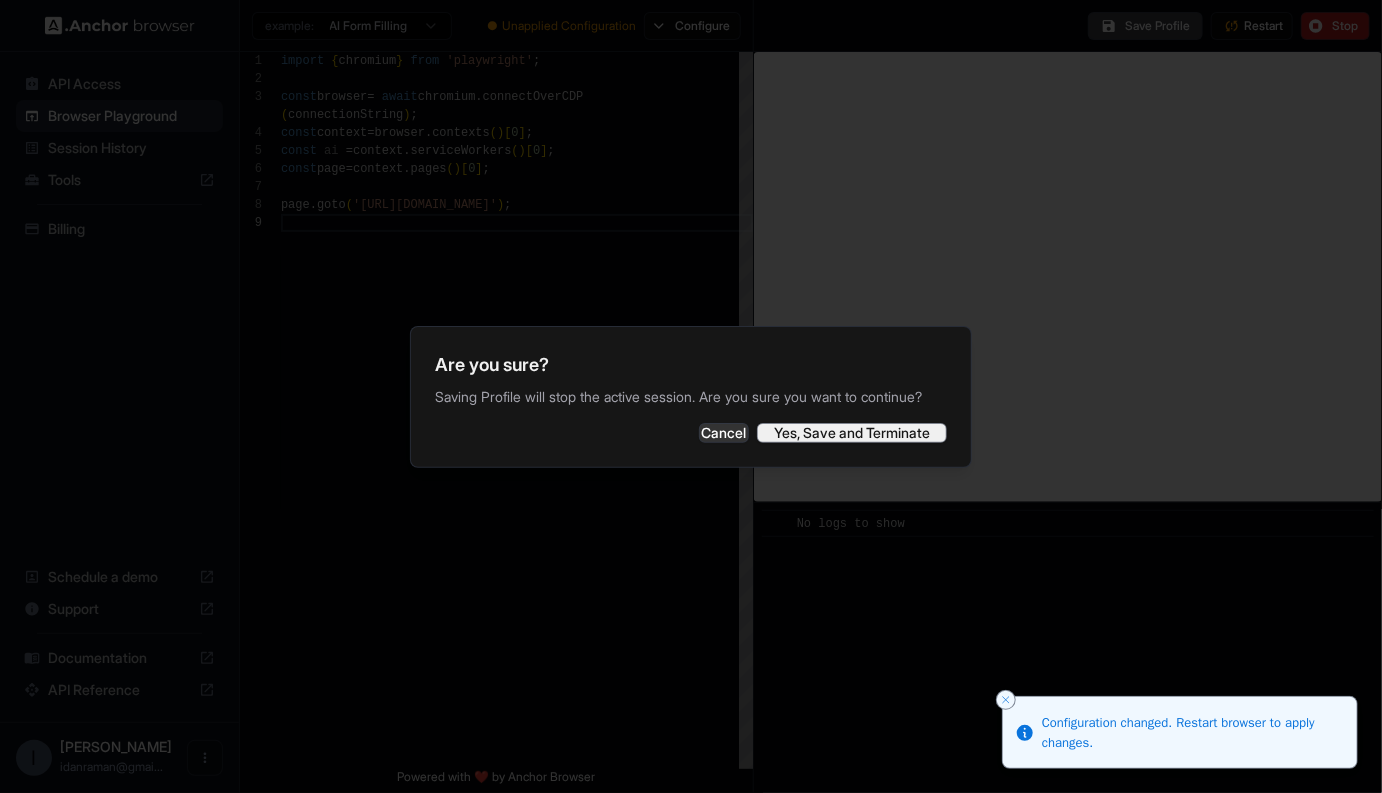 click on "Yes, Save and Terminate" at bounding box center [852, 433] 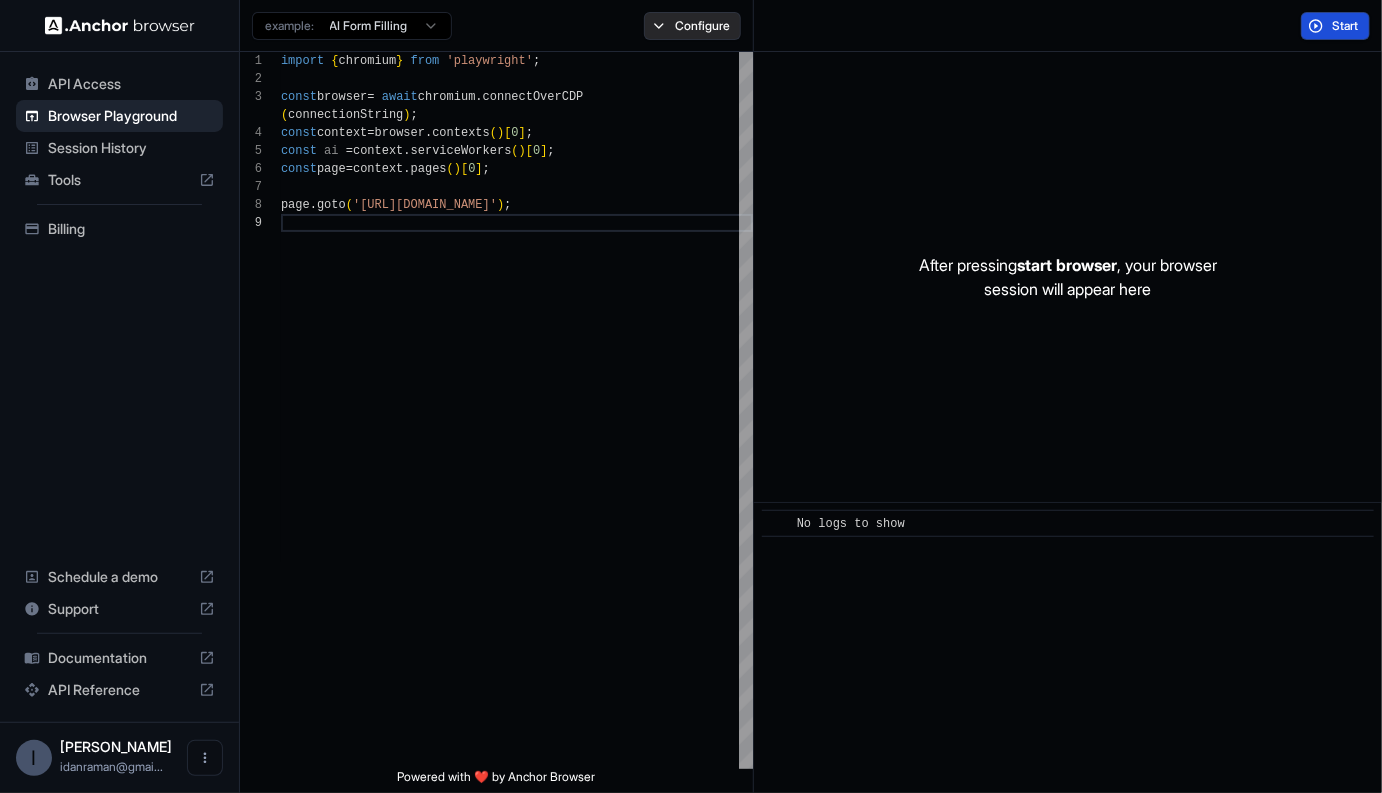 click on "Configure" at bounding box center [692, 26] 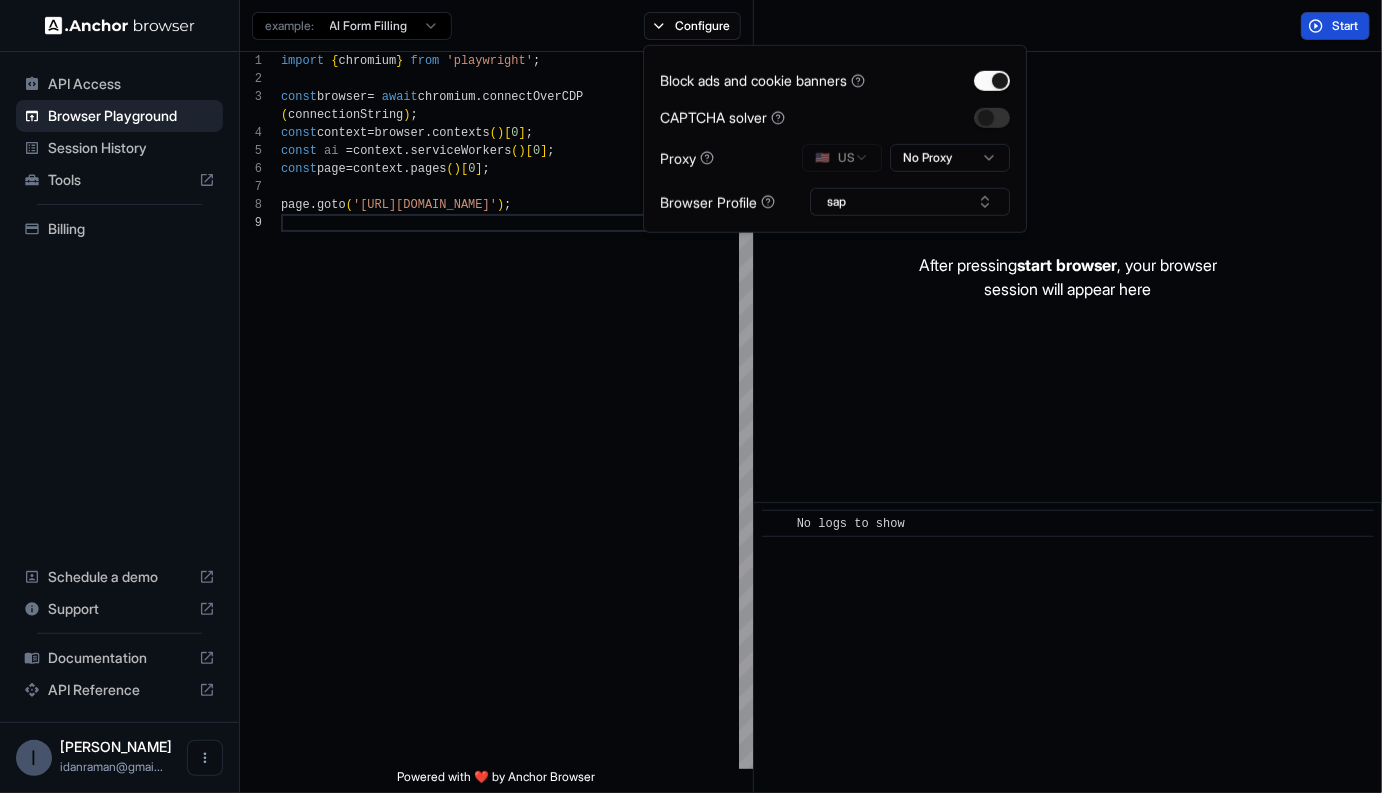 click on "After pressing  start browser , your browser session will appear here" at bounding box center (1068, 277) 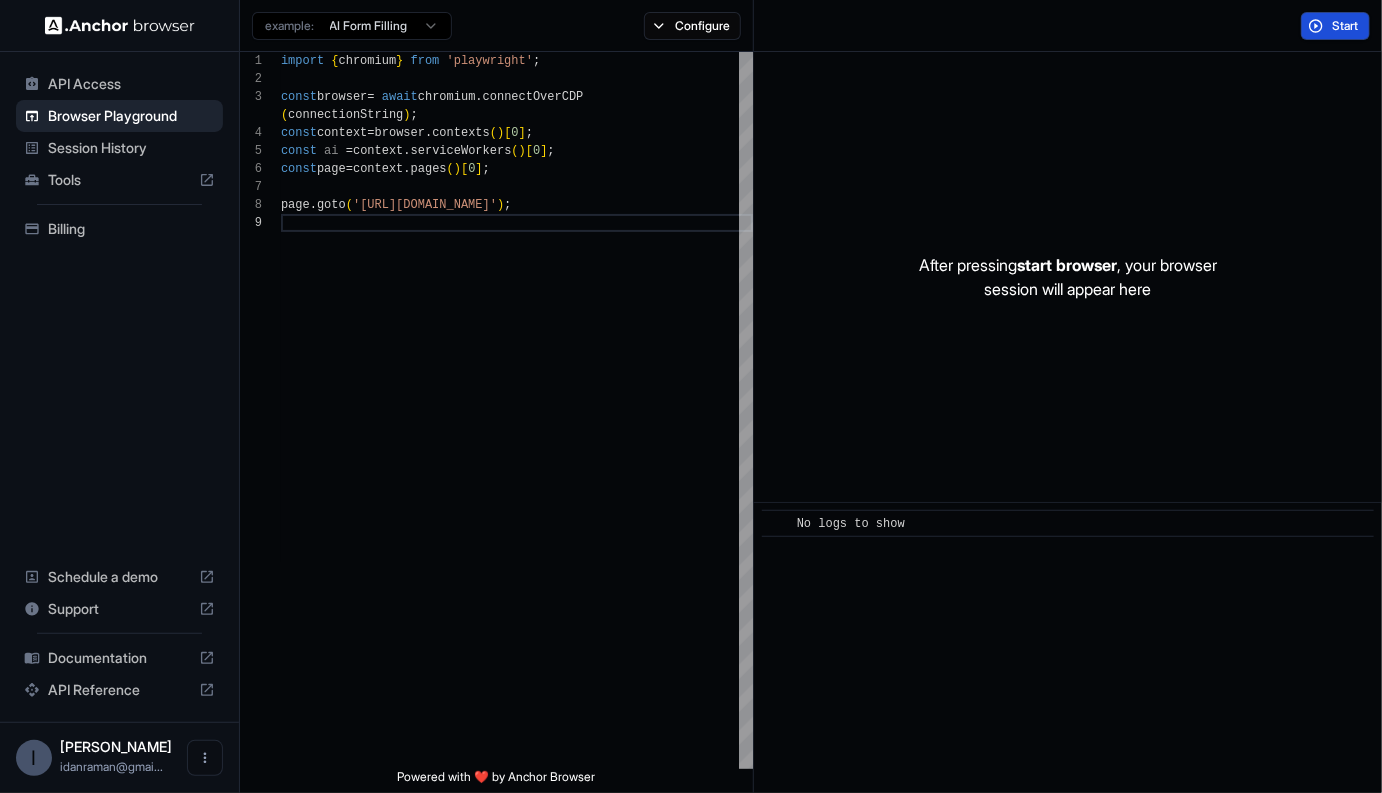 click on "Start" at bounding box center (1335, 26) 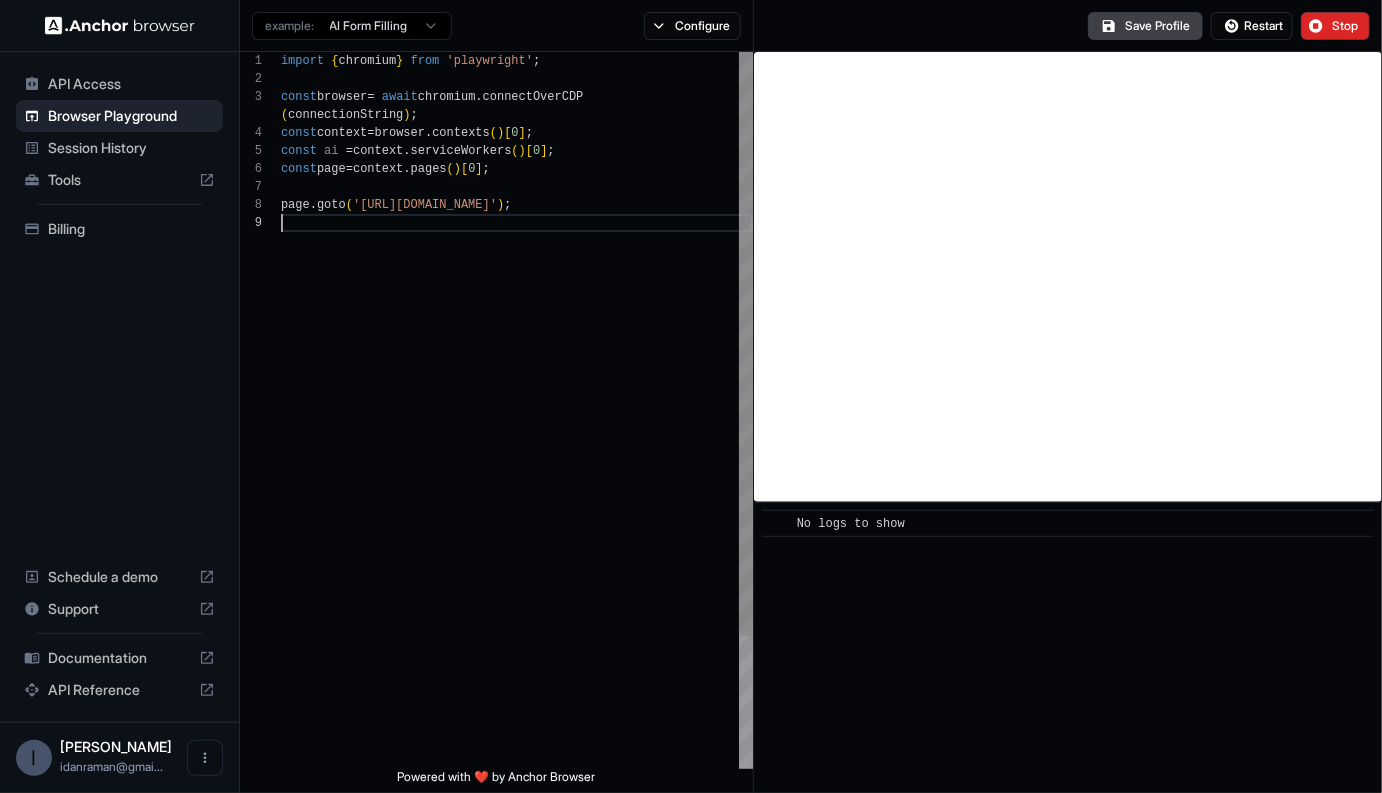 click on "import   {  chromium  }   from   'playwright' ; const  browser  =   await  chromium . connectOverCDP ( connectionString ) ; const  context  =  browser . contexts ( ) [ 0 ] ; const   ai   =  context . serviceWorkers ( ) [ 0 ] ; const  page  =  context . pages ( ) [ 0 ] ; page . goto ( '[URL][DOMAIN_NAME]' ) ;" at bounding box center (517, 491) 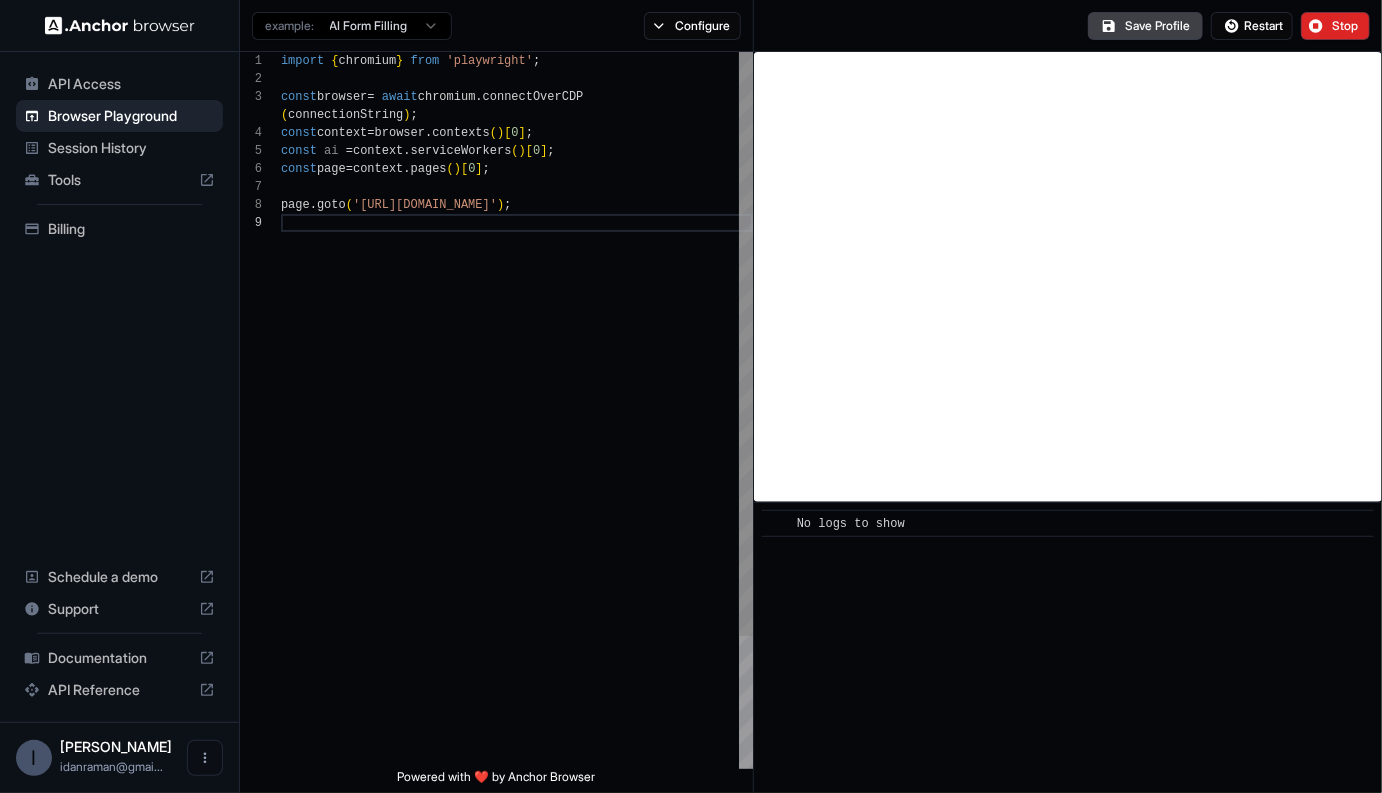 click on "import   {  chromium  }   from   'playwright' ; const  browser  =   await  chromium . connectOverCDP ( connectionString ) ; const  context  =  browser . contexts ( ) [ 0 ] ; const   ai   =  context . serviceWorkers ( ) [ 0 ] ; const  page  =  context . pages ( ) [ 0 ] ; page . goto ( '[URL][DOMAIN_NAME]' ) ;" at bounding box center [517, 491] 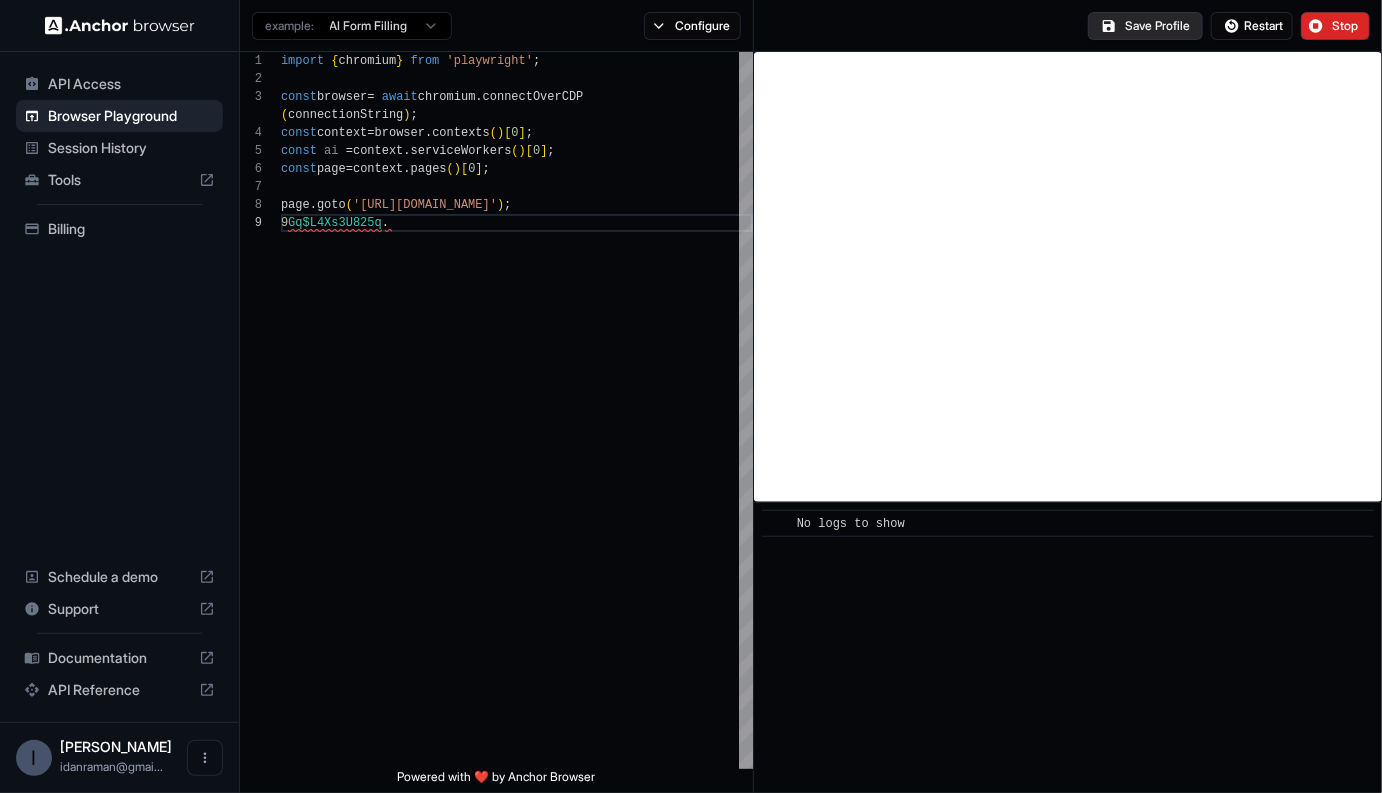 click on "Save Profile" at bounding box center (1145, 26) 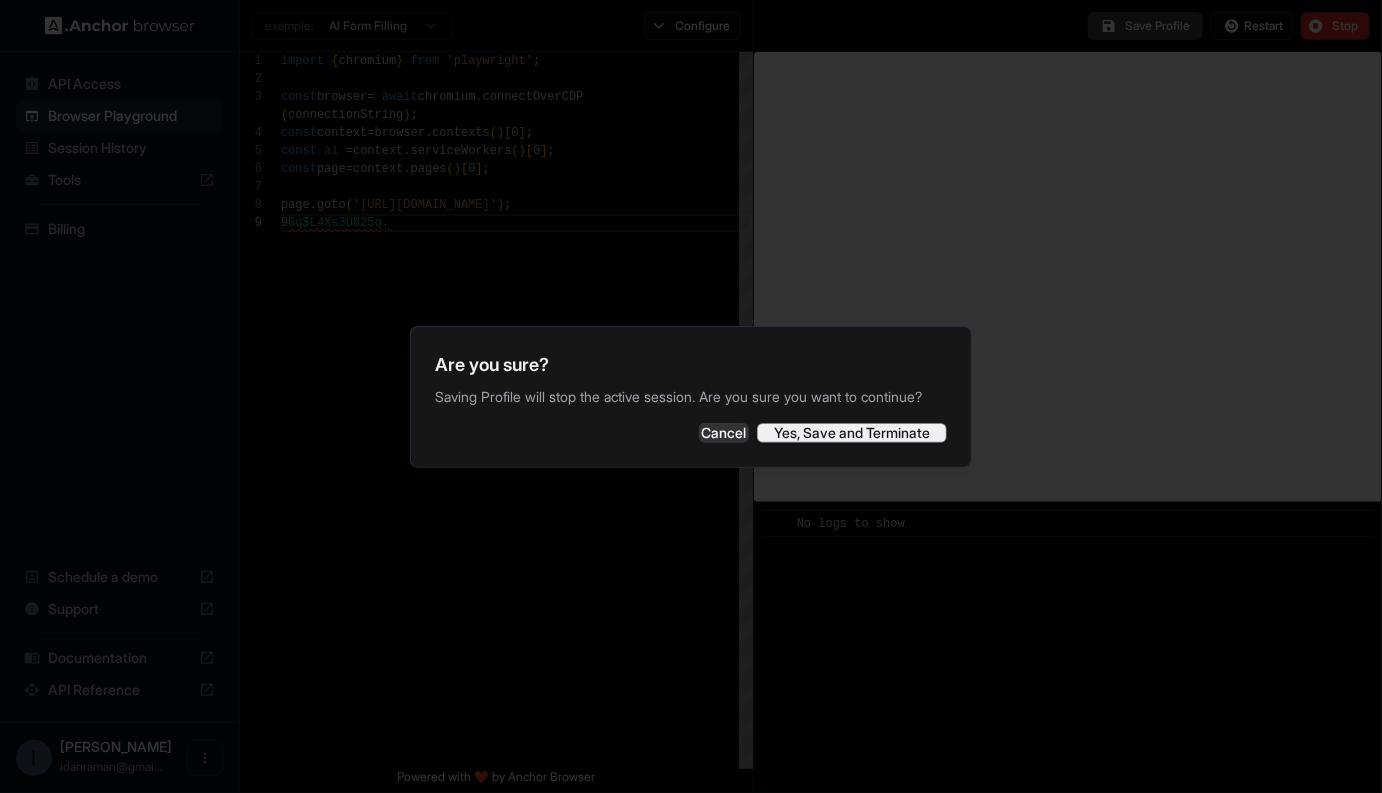 click on "Yes, Save and Terminate" at bounding box center (852, 433) 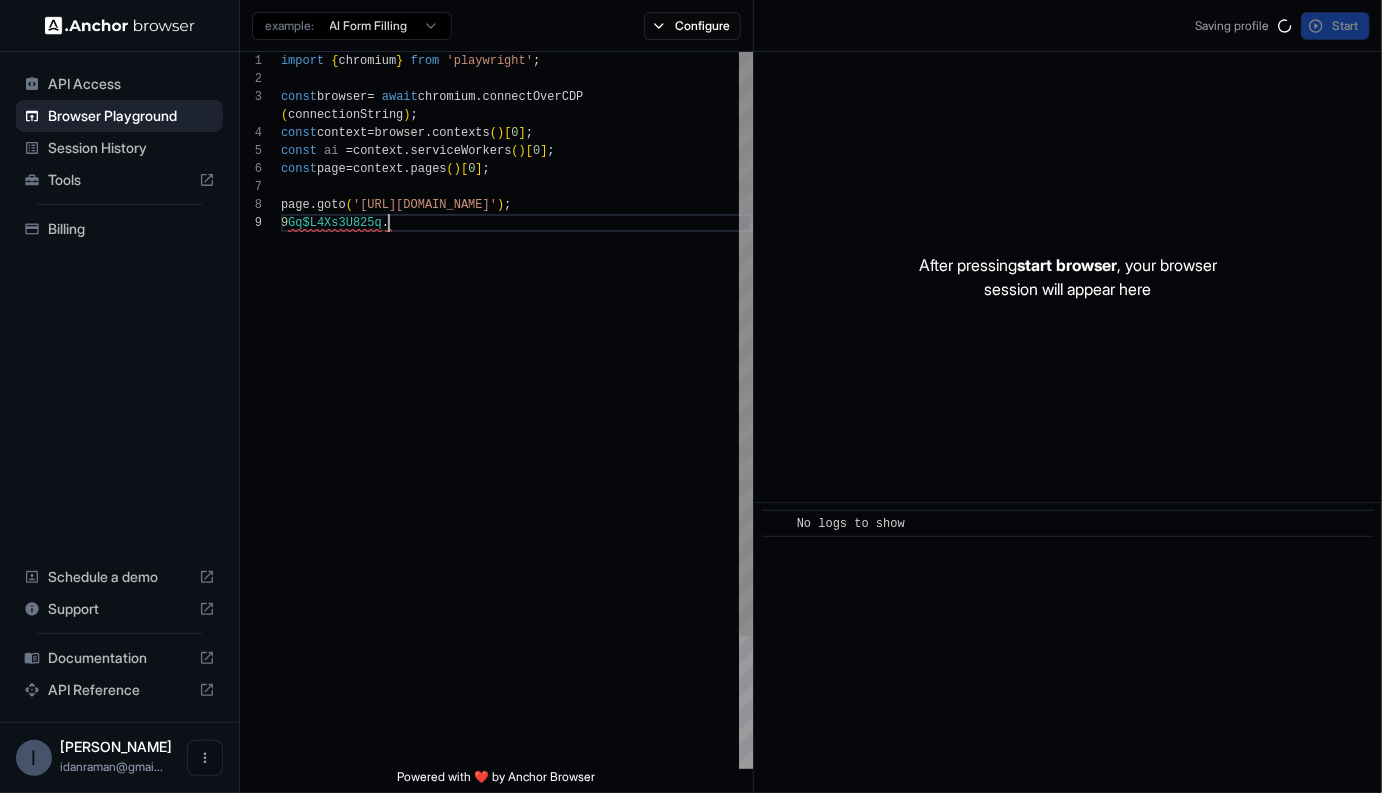 click on "import   {  chromium  }   from   'playwright' ; const  browser  =   await  chromium . connectOverCDP ( connectionString ) ; const  context  =  browser . contexts ( ) [ 0 ] ; const   ai   =  context . serviceWorkers ( ) [ 0 ] ; const  page  =  context . pages ( ) [ 0 ] ; page . goto ( '[URL][DOMAIN_NAME]' ) ; 9 Gq$L4Xs3U825q ." at bounding box center [517, 491] 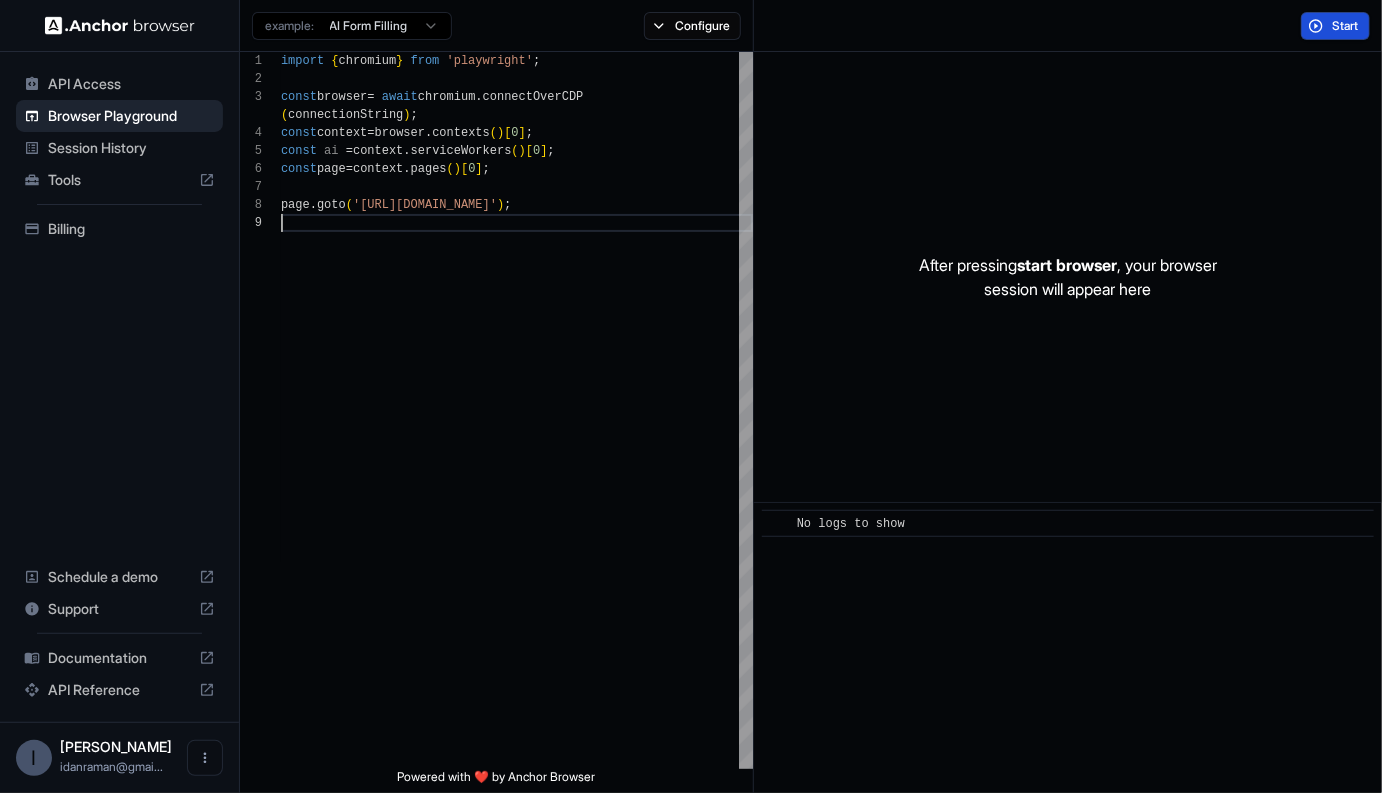 click on "Start" at bounding box center (1335, 26) 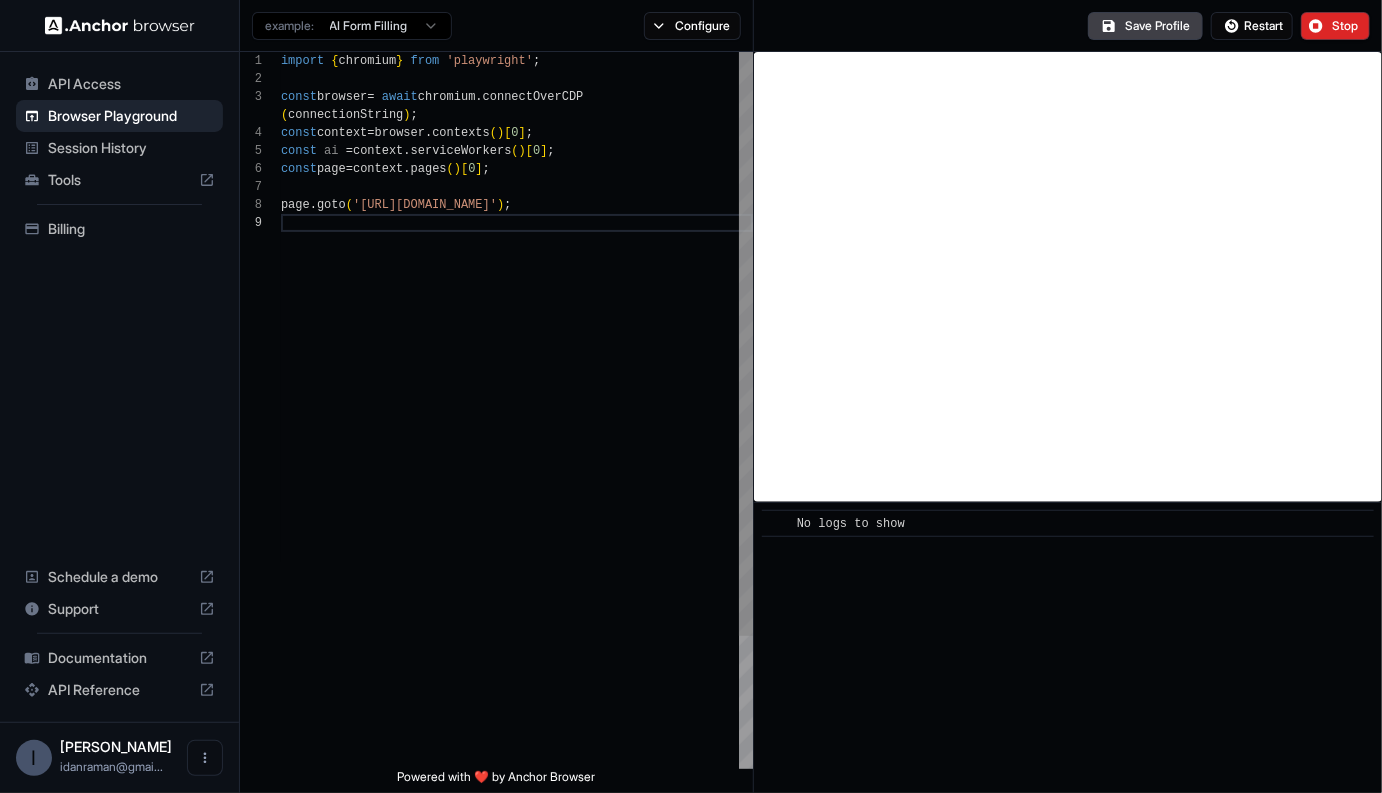 click on "import   {  chromium  }   from   'playwright' ; const  browser  =   await  chromium . connectOverCDP ( connectionString ) ; const  context  =  browser . contexts ( ) [ 0 ] ; const   ai   =  context . serviceWorkers ( ) [ 0 ] ; const  page  =  context . pages ( ) [ 0 ] ; page . goto ( '[URL][DOMAIN_NAME]' ) ;" at bounding box center [517, 491] 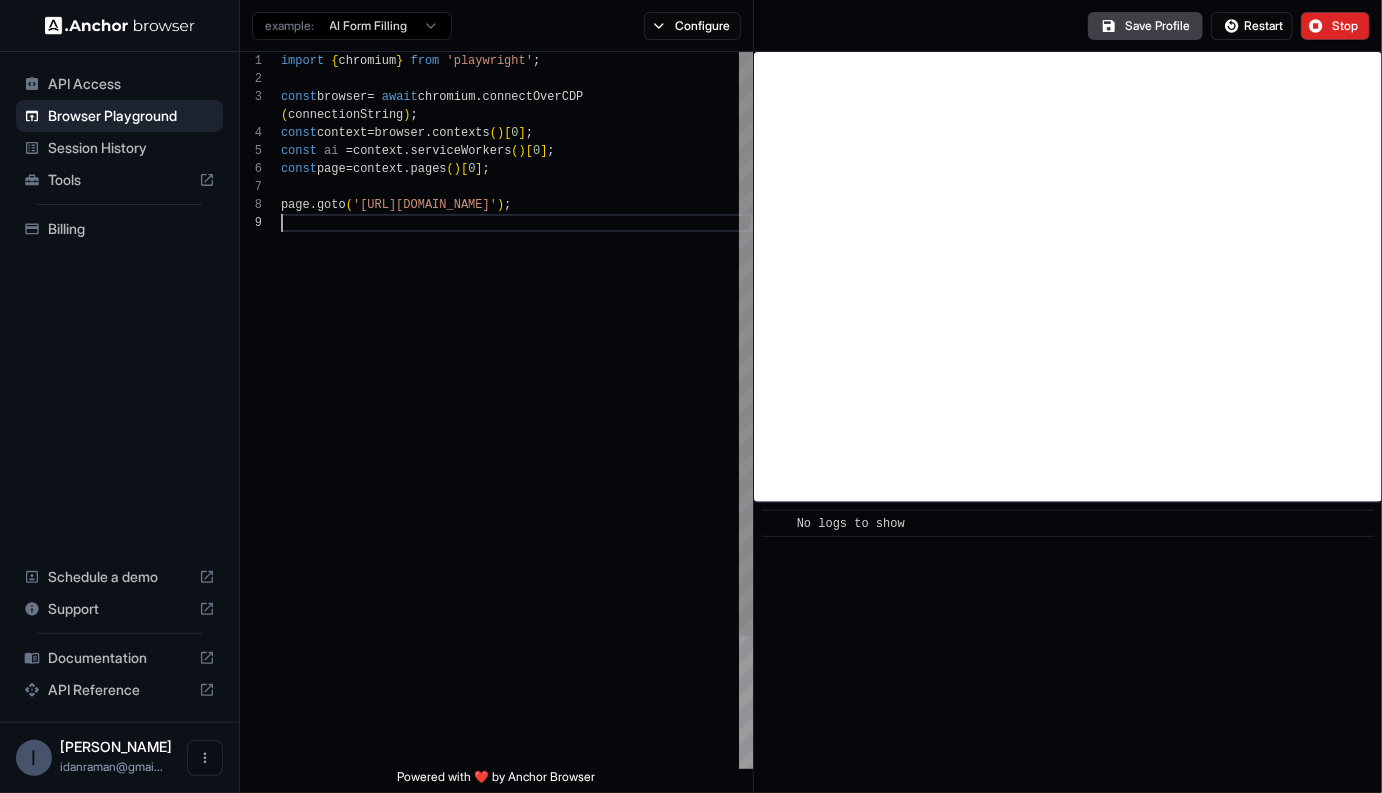 scroll, scrollTop: 162, scrollLeft: 0, axis: vertical 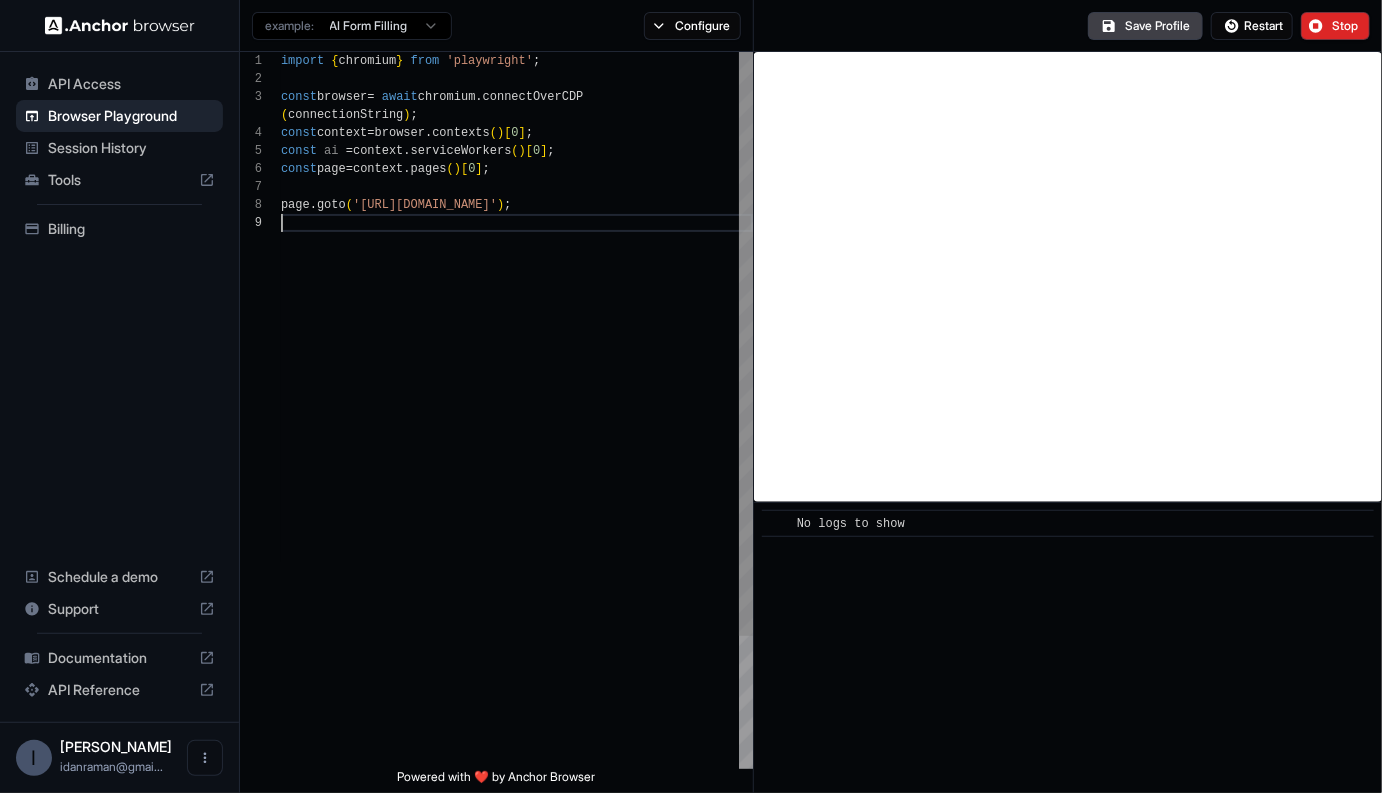 click on "import   {  chromium  }   from   'playwright' ; const  browser  =   await  chromium . connectOverCDP ( connectionString ) ; const  context  =  browser . contexts ( ) [ 0 ] ; const   ai   =  context . serviceWorkers ( ) [ 0 ] ; const  page  =  context . pages ( ) [ 0 ] ; page . goto ( '[URL][DOMAIN_NAME]' ) ;" at bounding box center [517, 491] 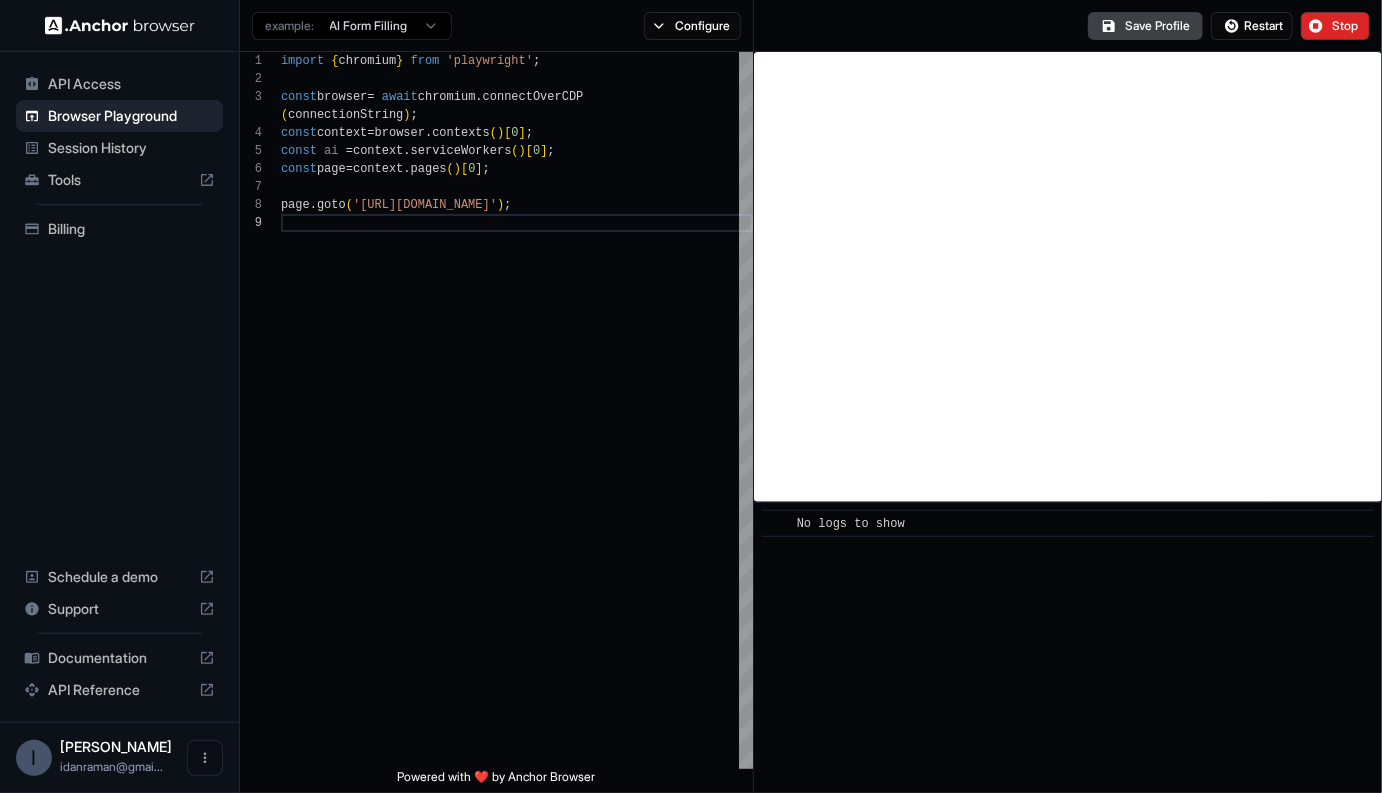 click on "**********" at bounding box center [691, 396] 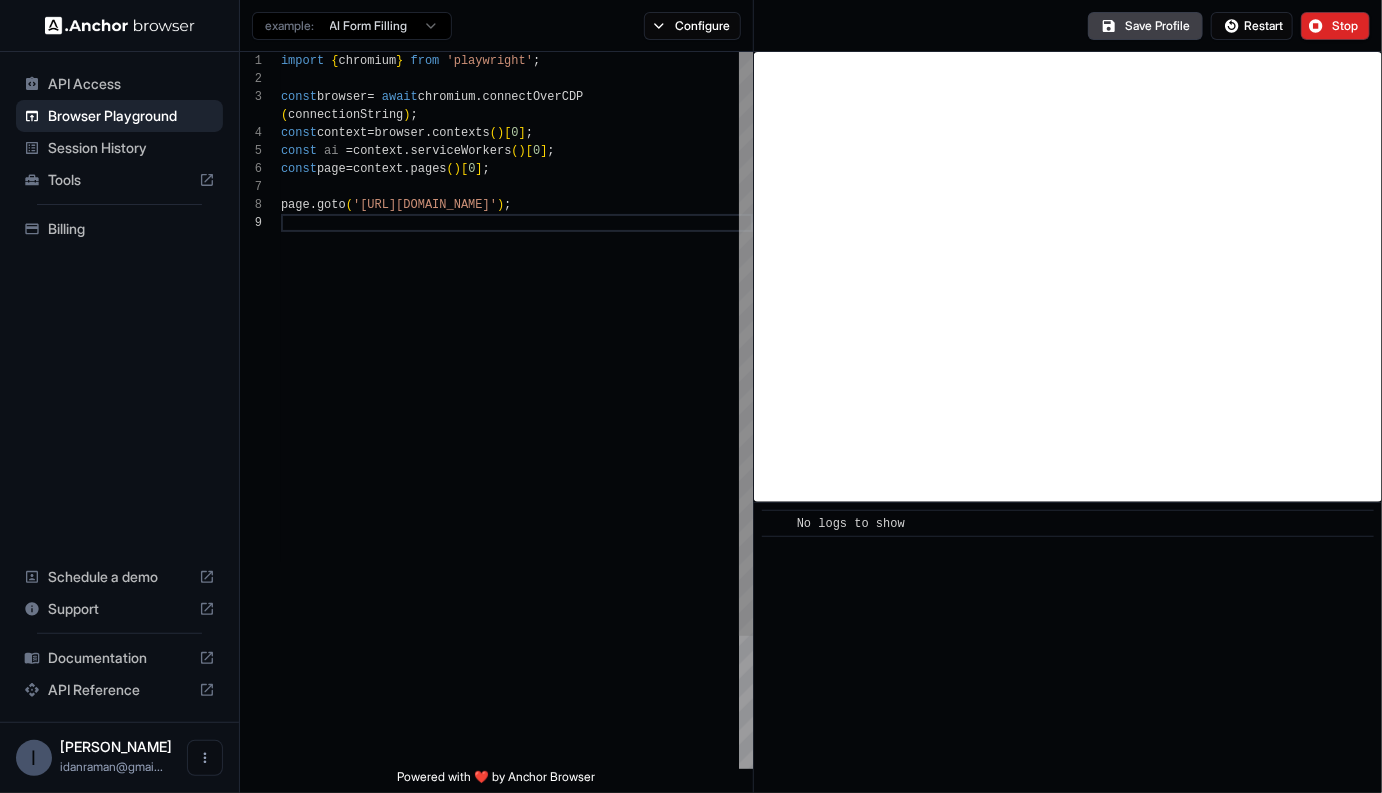 click on "**********" at bounding box center [691, 396] 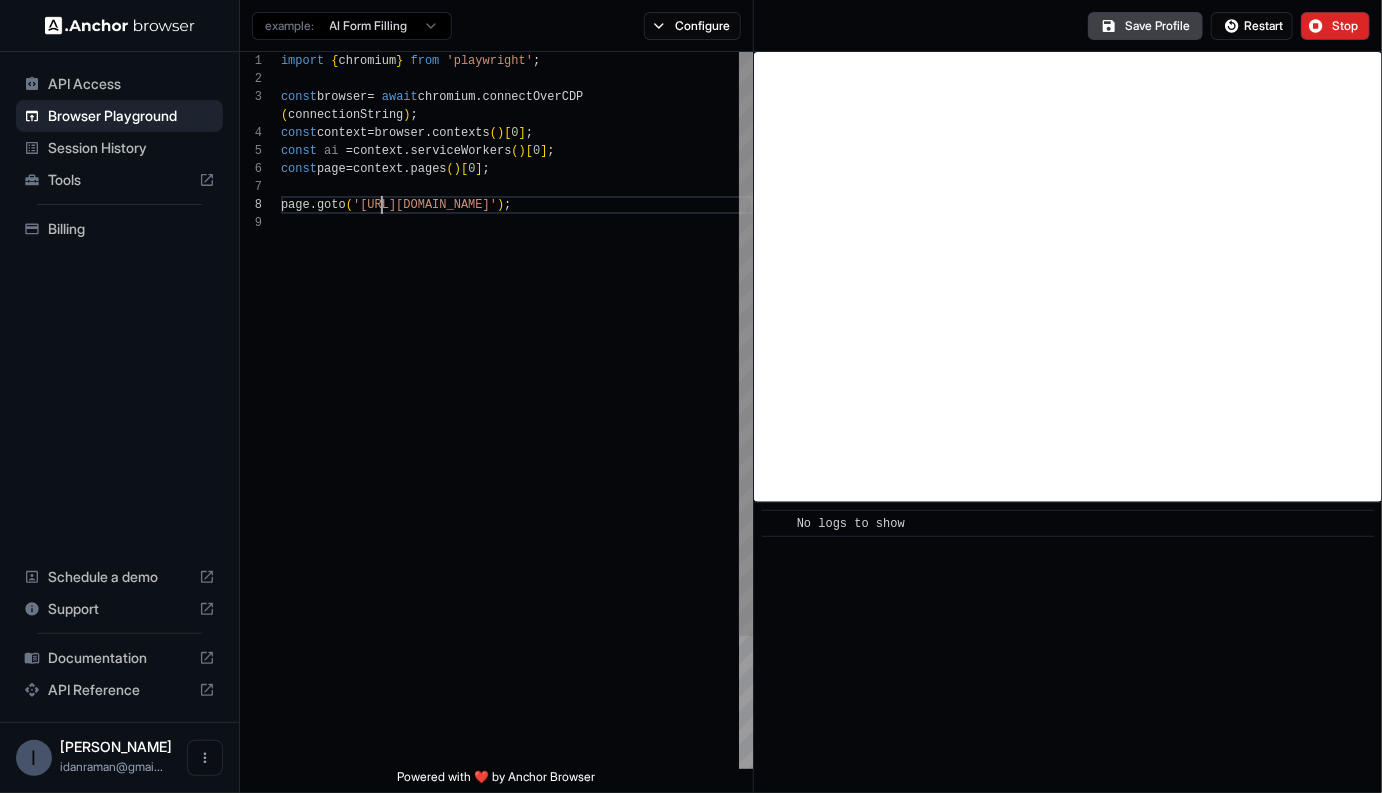 scroll, scrollTop: 144, scrollLeft: 0, axis: vertical 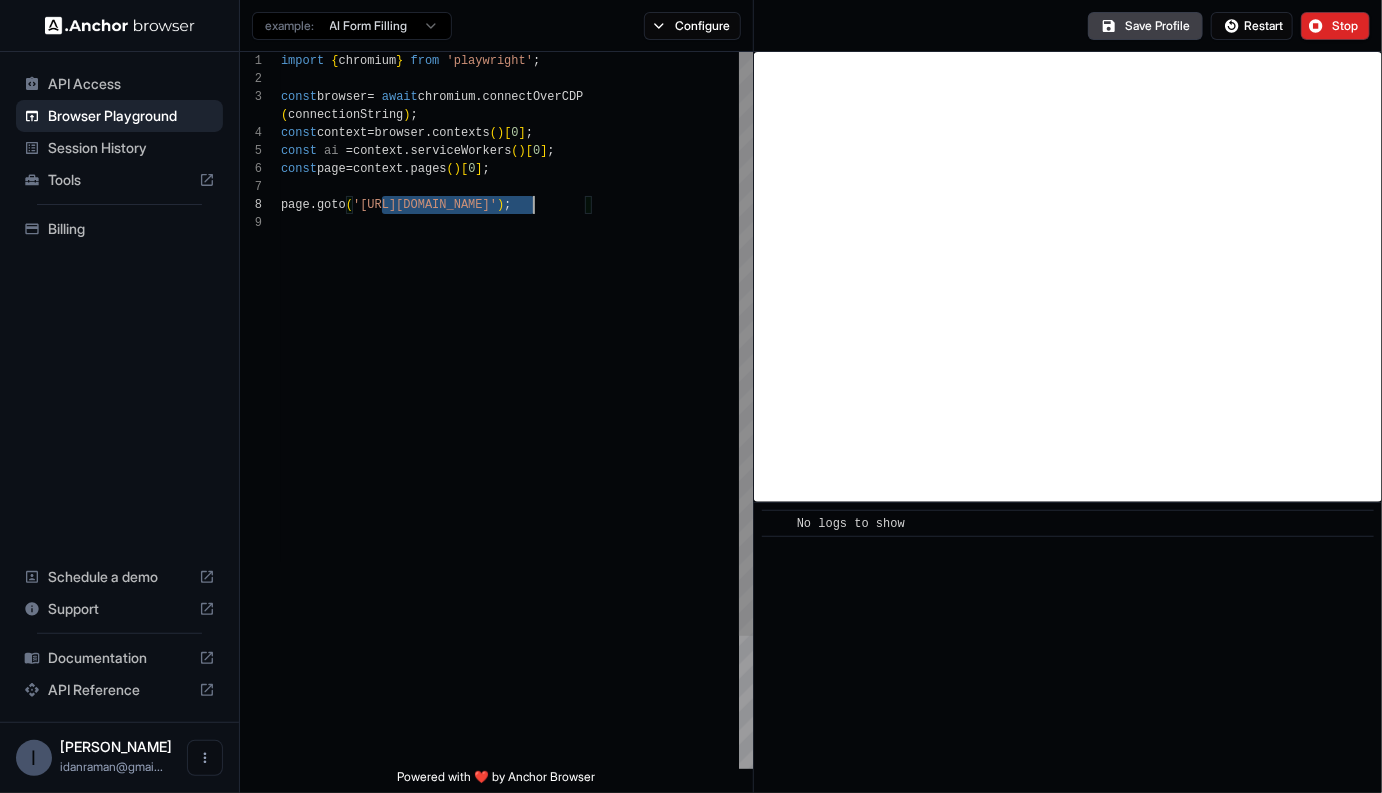 drag, startPoint x: 380, startPoint y: 205, endPoint x: 549, endPoint y: 201, distance: 169.04733 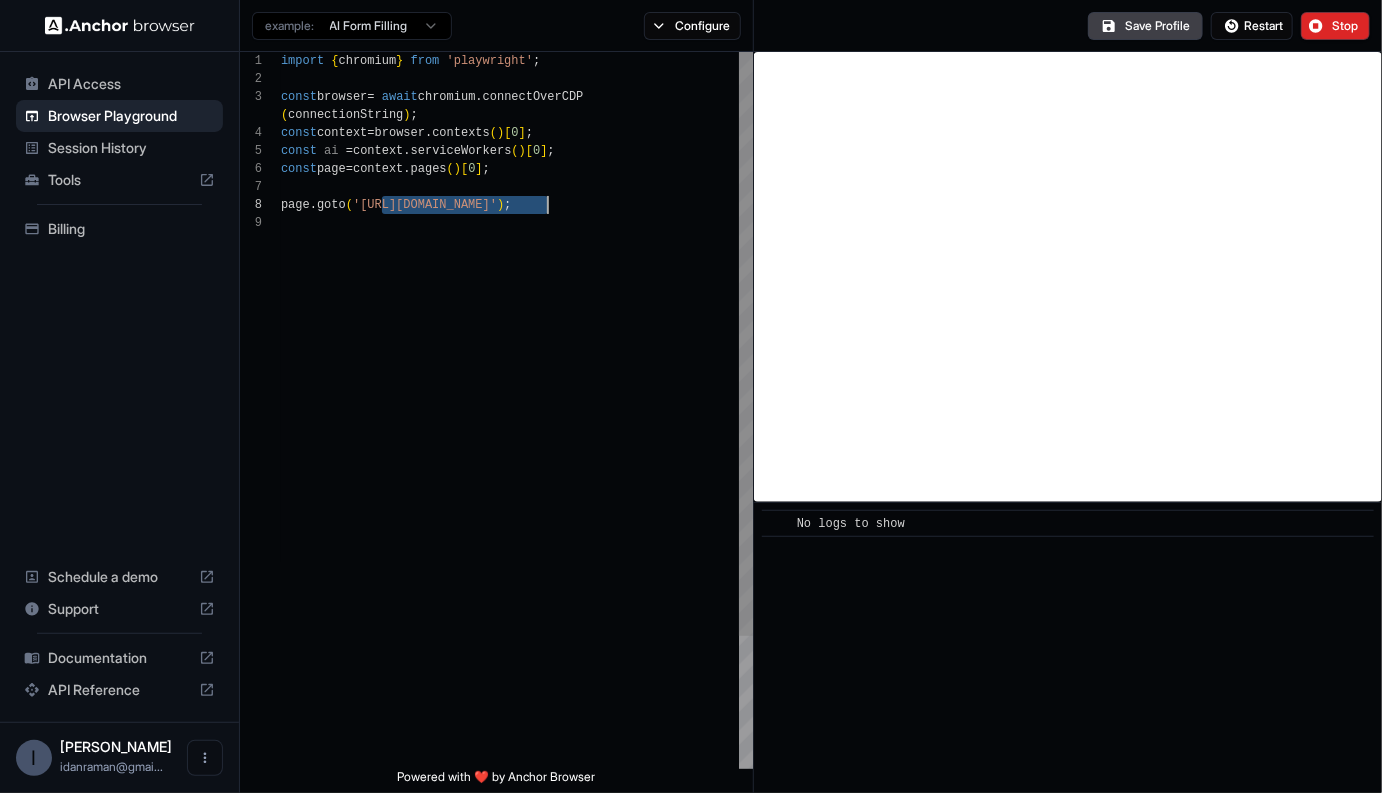 click on "import   {  chromium  }   from   'playwright' ; const  browser  =   await  chromium . connectOverCDP ( connectionString ) ; const  context  =  browser . contexts ( ) [ 0 ] ; const   ai   =  context . serviceWorkers ( ) [ 0 ] ; const  page  =  context . pages ( ) [ 0 ] ; page . goto ( '[URL][DOMAIN_NAME]' ) ;" at bounding box center [517, 491] 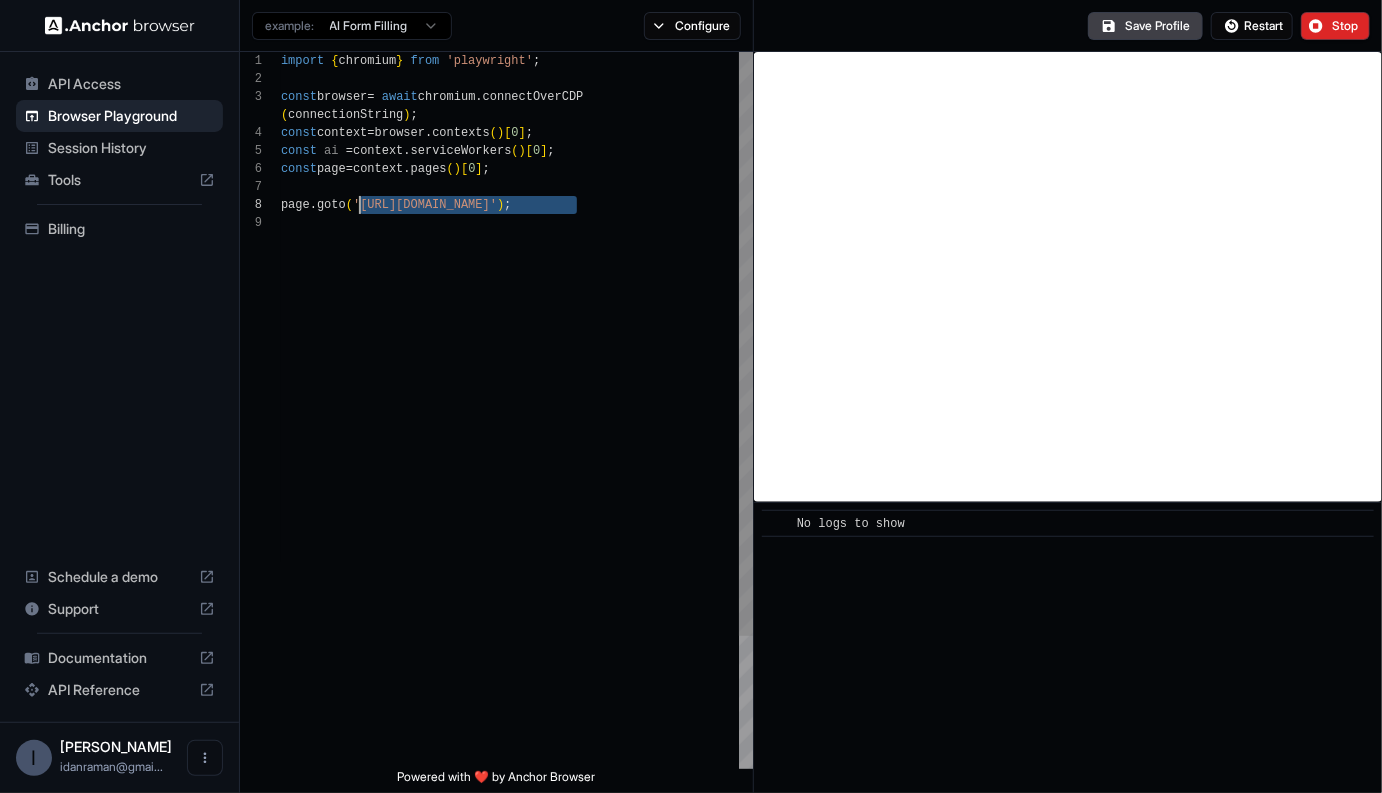 drag, startPoint x: 567, startPoint y: 201, endPoint x: 387, endPoint y: 202, distance: 180.00278 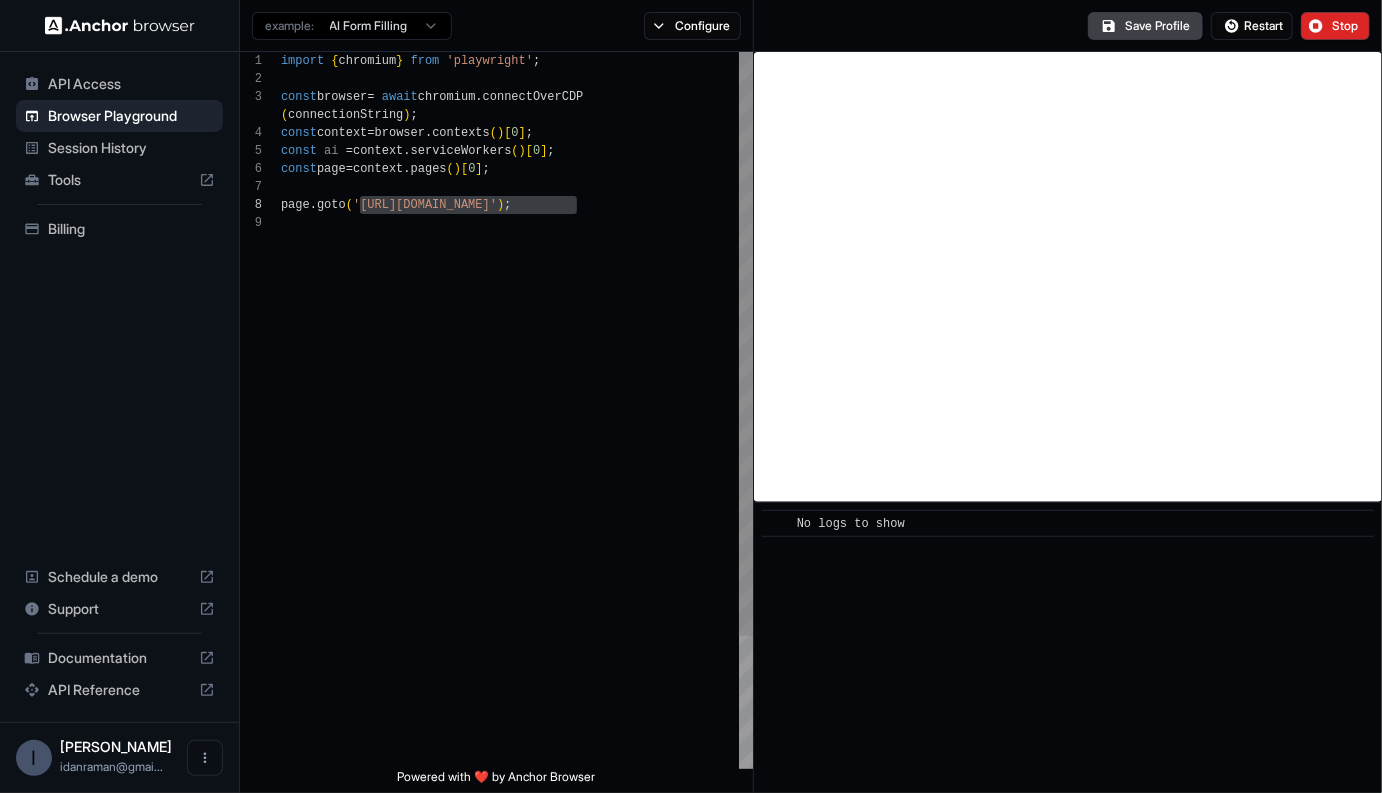 click on "import   {  chromium  }   from   'playwright' ; const  browser  =   await  chromium . connectOverCDP ( connectionString ) ; const  context  =  browser . contexts ( ) [ 0 ] ; const   ai   =  context . serviceWorkers ( ) [ 0 ] ; const  page  =  context . pages ( ) [ 0 ] ; page . goto ( '[URL][DOMAIN_NAME]' ) ;" at bounding box center (517, 491) 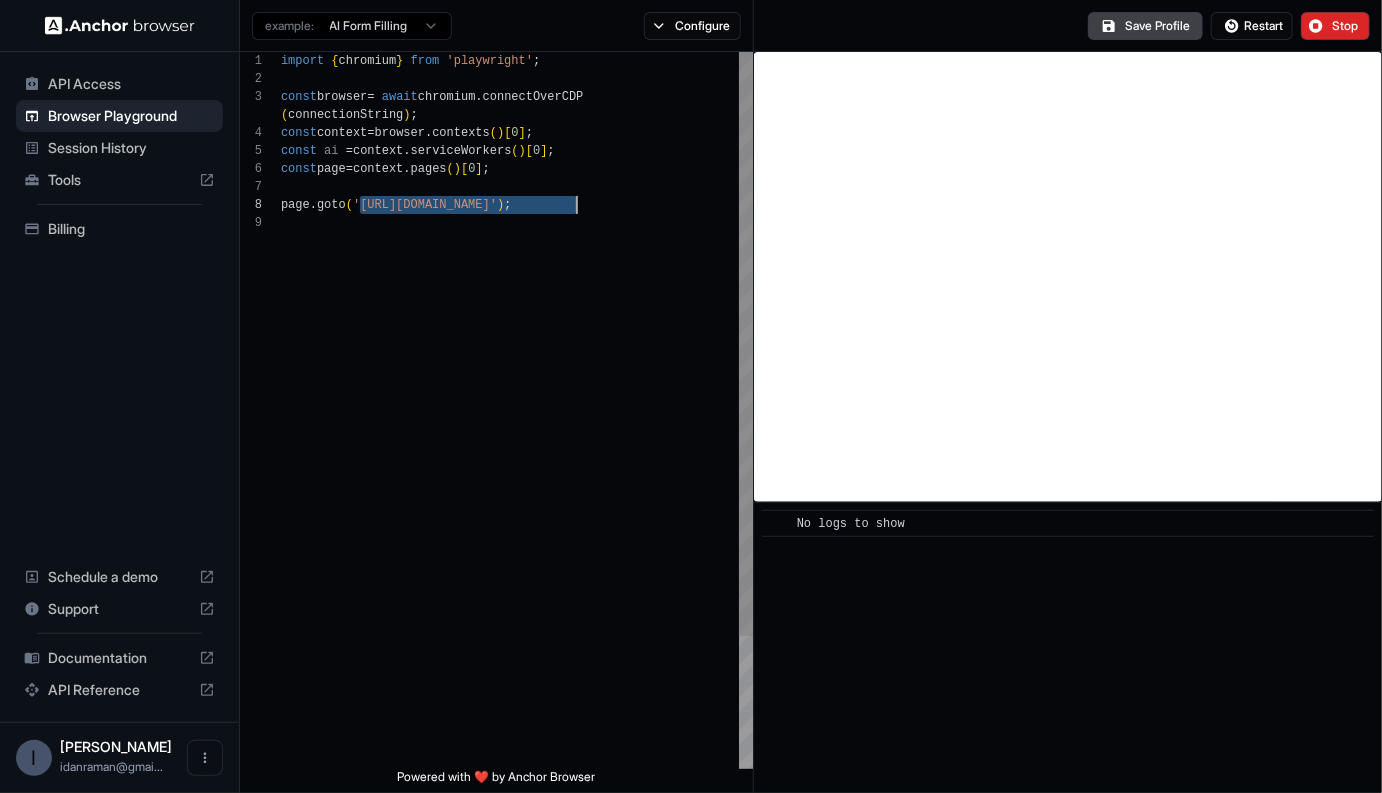scroll, scrollTop: 18, scrollLeft: 0, axis: vertical 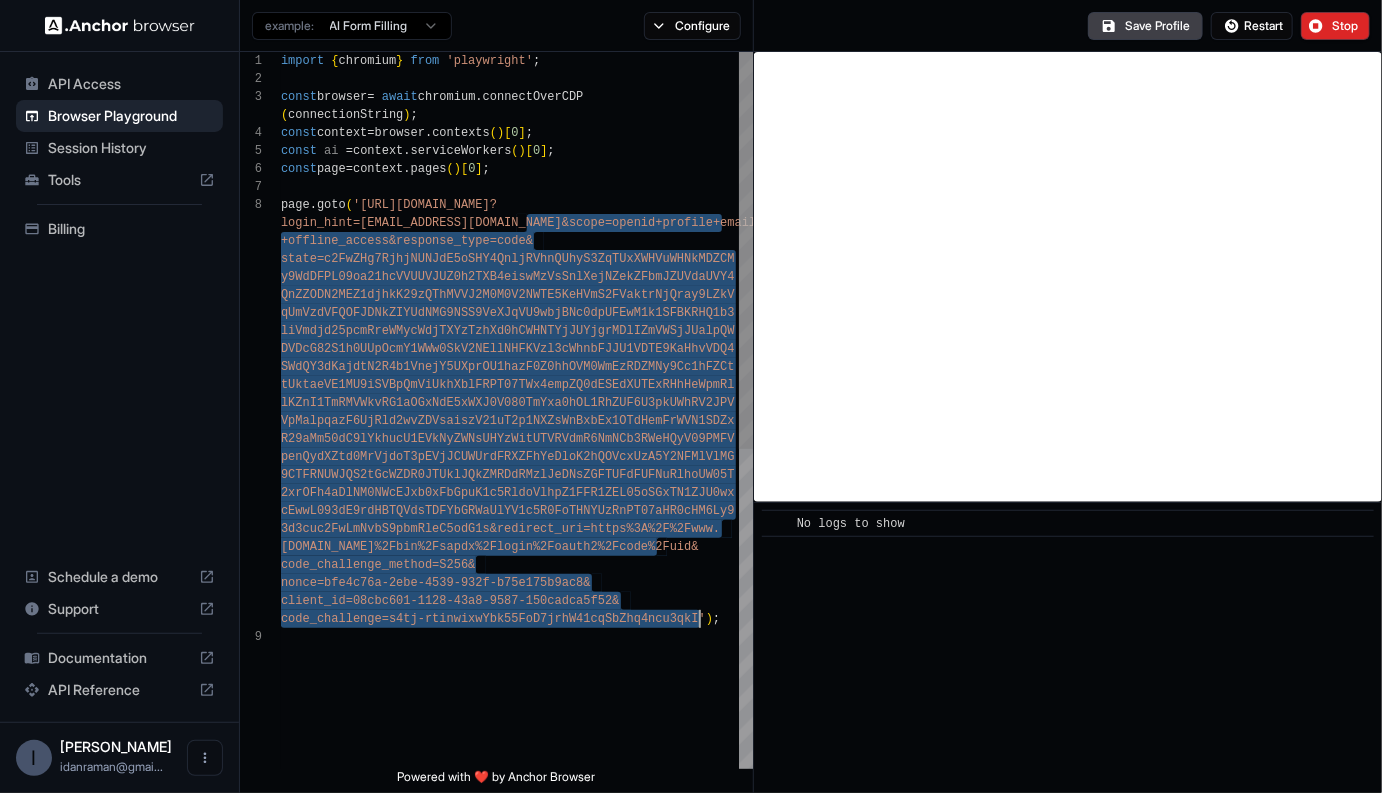 drag, startPoint x: 528, startPoint y: 219, endPoint x: 698, endPoint y: 615, distance: 430.94778 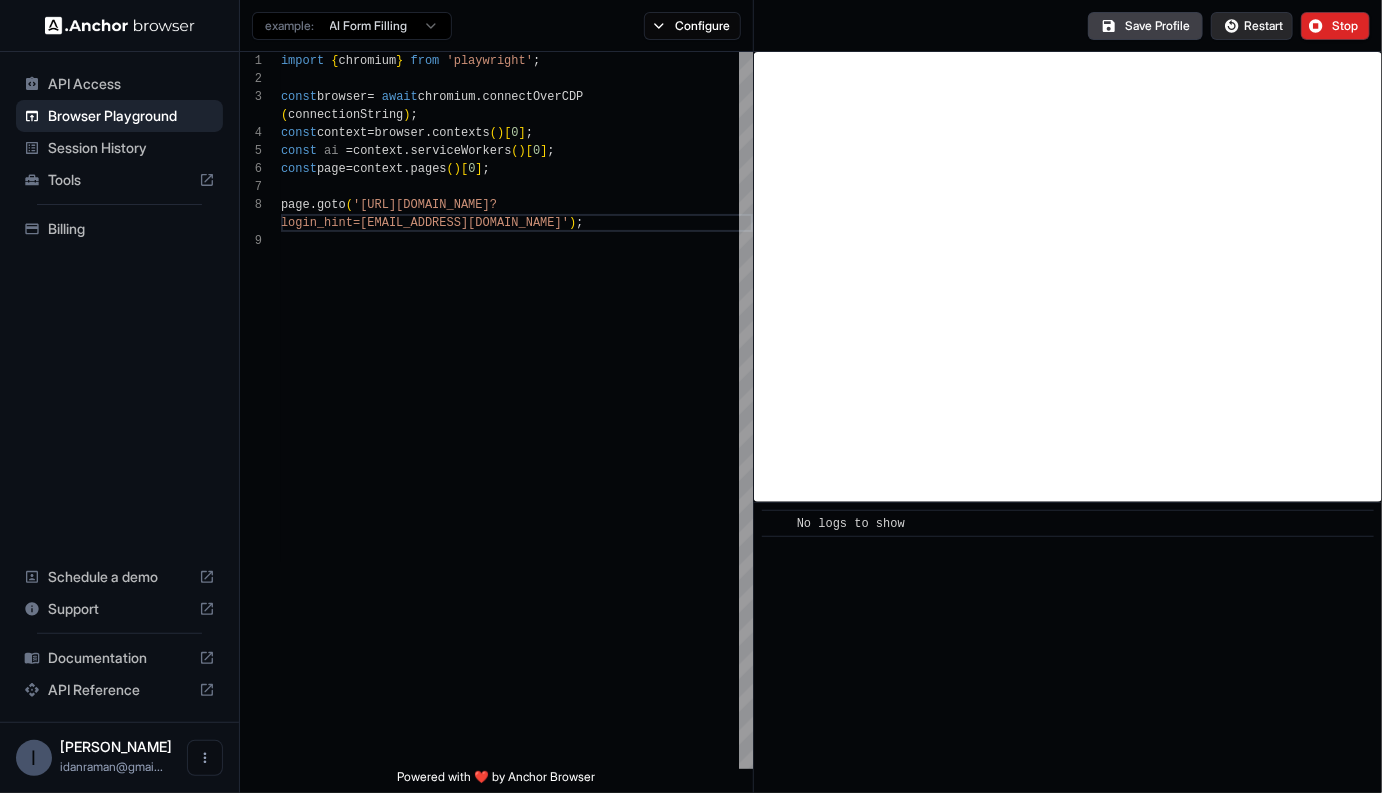 click on "Restart" at bounding box center [1263, 26] 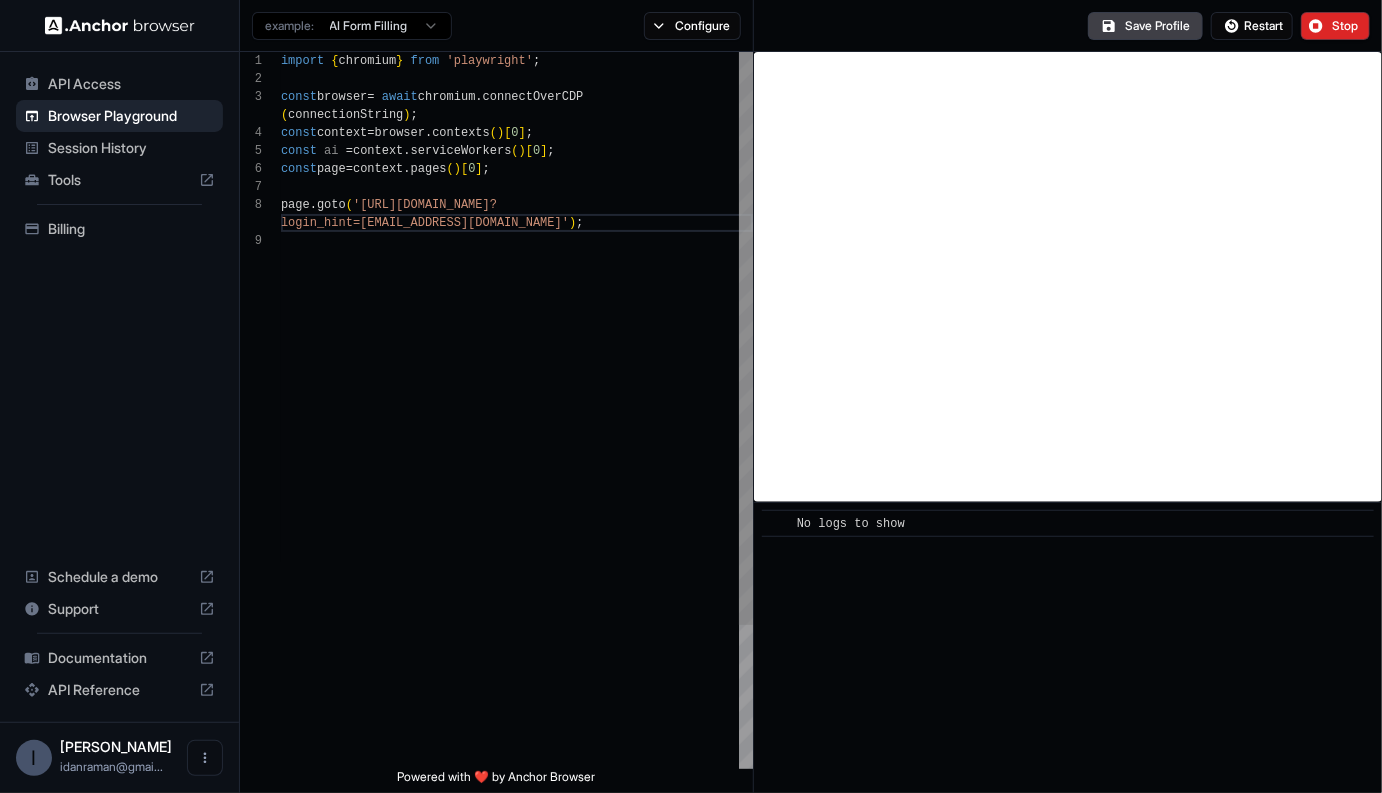 click on "import   {  chromium  }   from   'playwright' ; const  browser  =   await  chromium . connectOverCDP ( connectionString ) ; const  context  =  browser . contexts ( ) [ 0 ] ; const   ai   =  context . serviceWorkers ( ) [ 0 ] ; const  page  =  context . pages ( ) [ 0 ] ; page . goto ( '[URL][DOMAIN_NAME]? login_hint=[EMAIL_ADDRESS][DOMAIN_NAME]' ) ;" at bounding box center [517, 500] 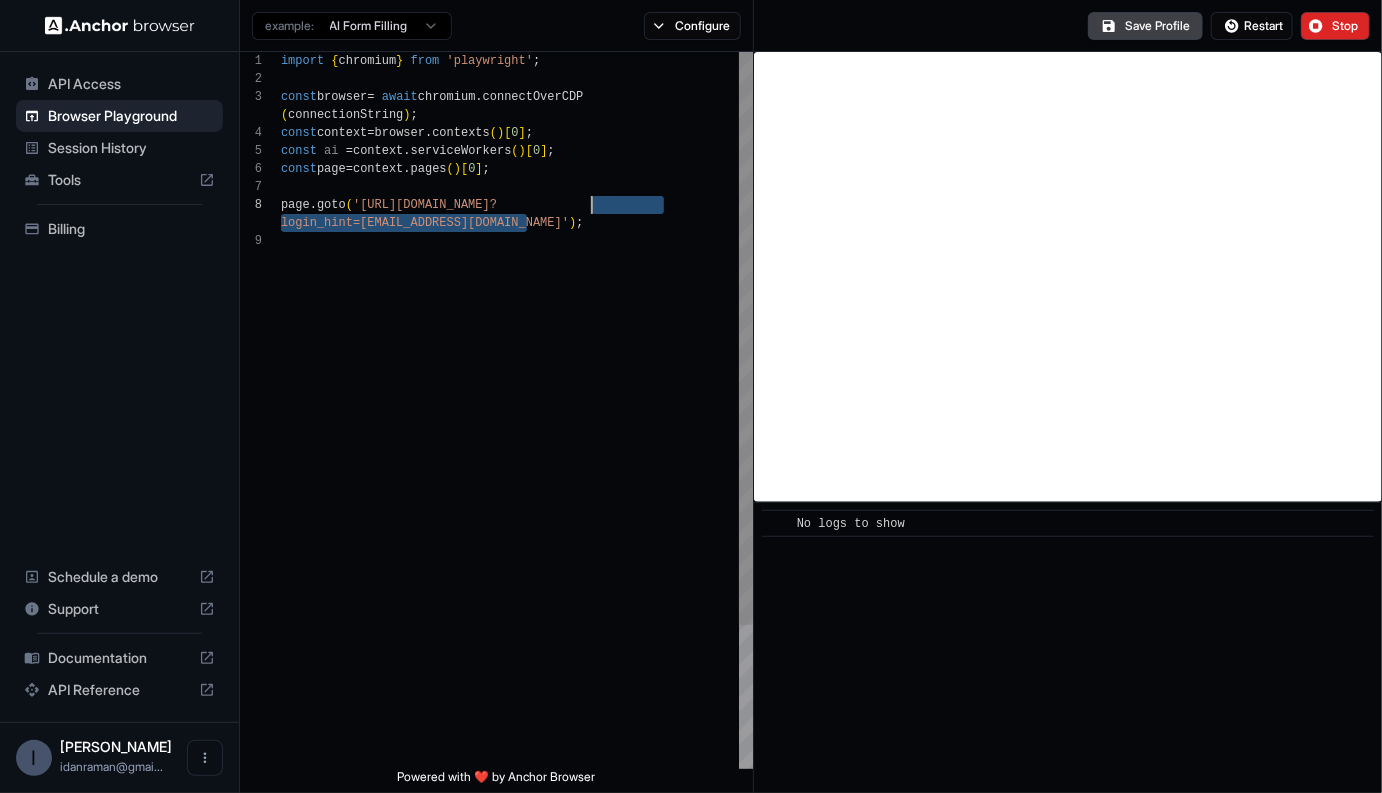 scroll, scrollTop: 144, scrollLeft: 0, axis: vertical 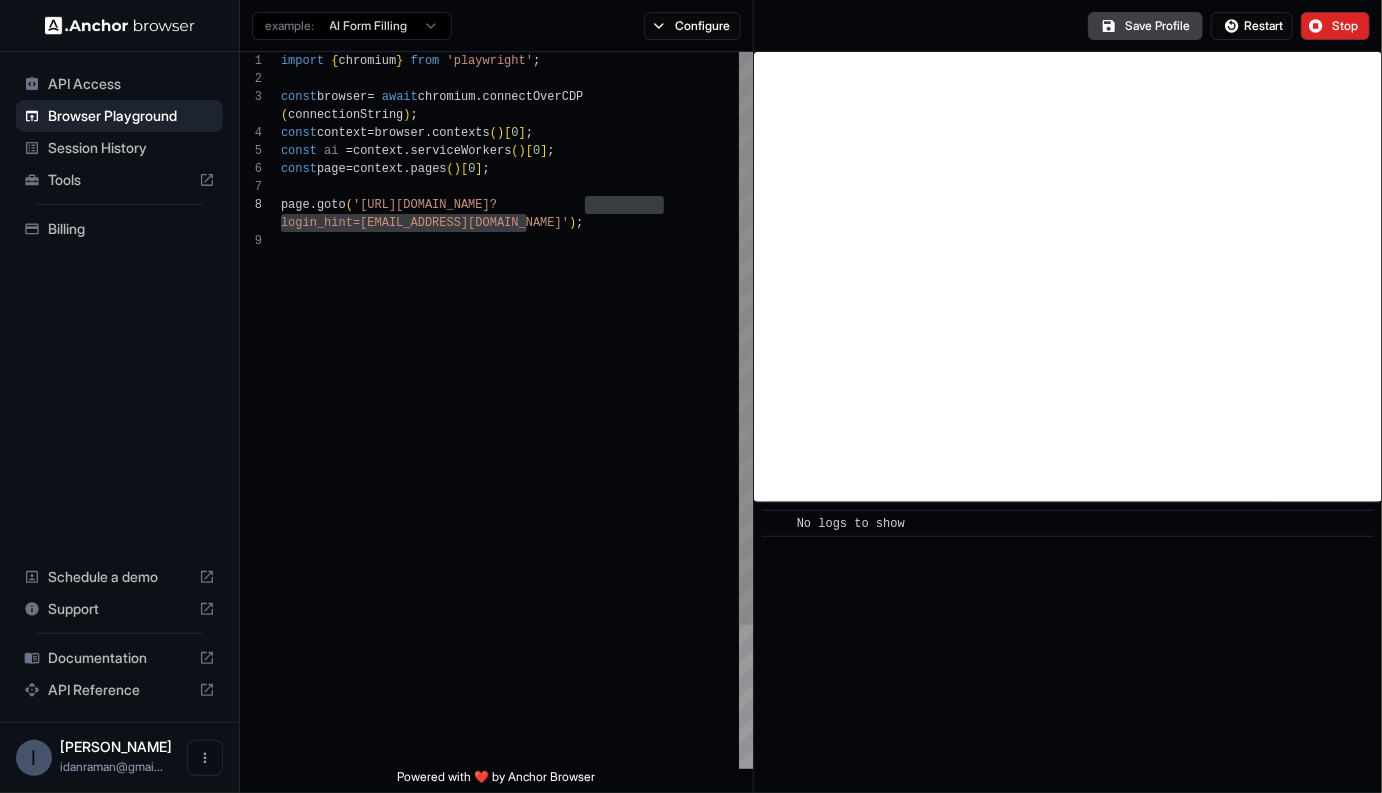 click on "import   {  chromium  }   from   'playwright' ; const  browser  =   await  chromium . connectOverCDP ( connectionString ) ; const  context  =  browser . contexts ( ) [ 0 ] ; const   ai   =  context . serviceWorkers ( ) [ 0 ] ; const  page  =  context . pages ( ) [ 0 ] ; page . goto ( '[URL][DOMAIN_NAME]? login_hint=[EMAIL_ADDRESS][DOMAIN_NAME]' ) ;" at bounding box center [517, 500] 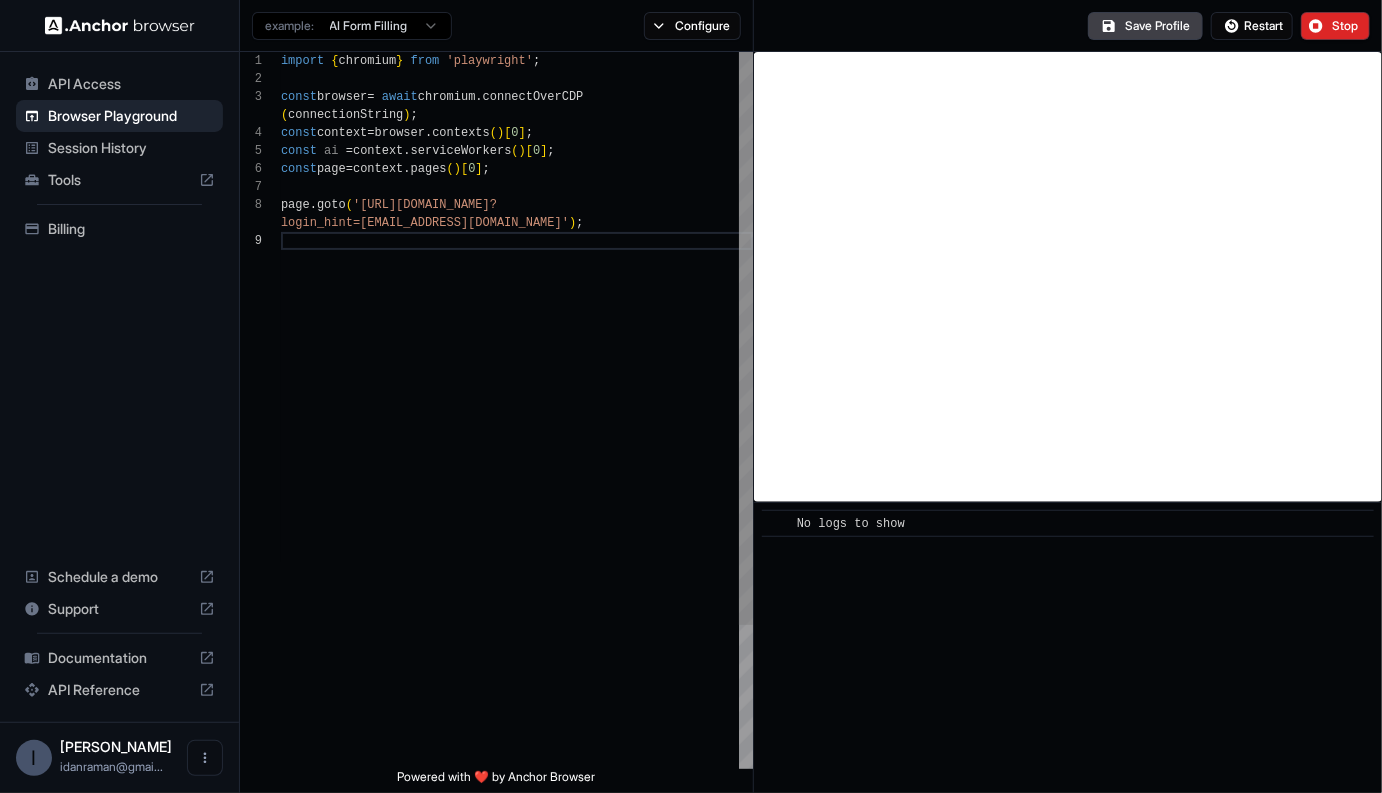 scroll, scrollTop: 162, scrollLeft: 0, axis: vertical 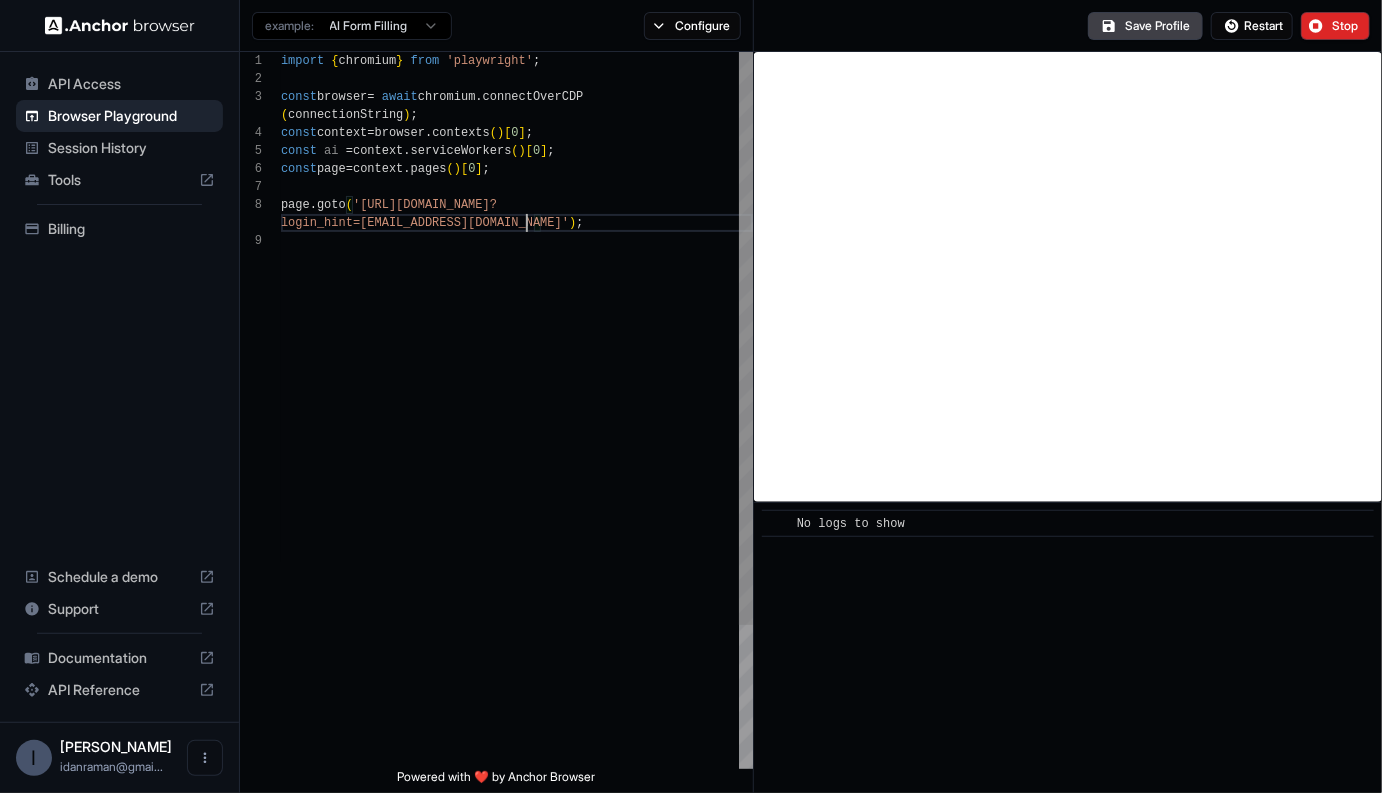 click on "import   {  chromium  }   from   'playwright' ; const  browser  =   await  chromium . connectOverCDP ( connectionString ) ; const  context  =  browser . contexts ( ) [ 0 ] ; const   ai   =  context . serviceWorkers ( ) [ 0 ] ; const  page  =  context . pages ( ) [ 0 ] ; page . goto ( '[URL][DOMAIN_NAME]? login_hint=[EMAIL_ADDRESS][DOMAIN_NAME]' ) ;" at bounding box center [517, 500] 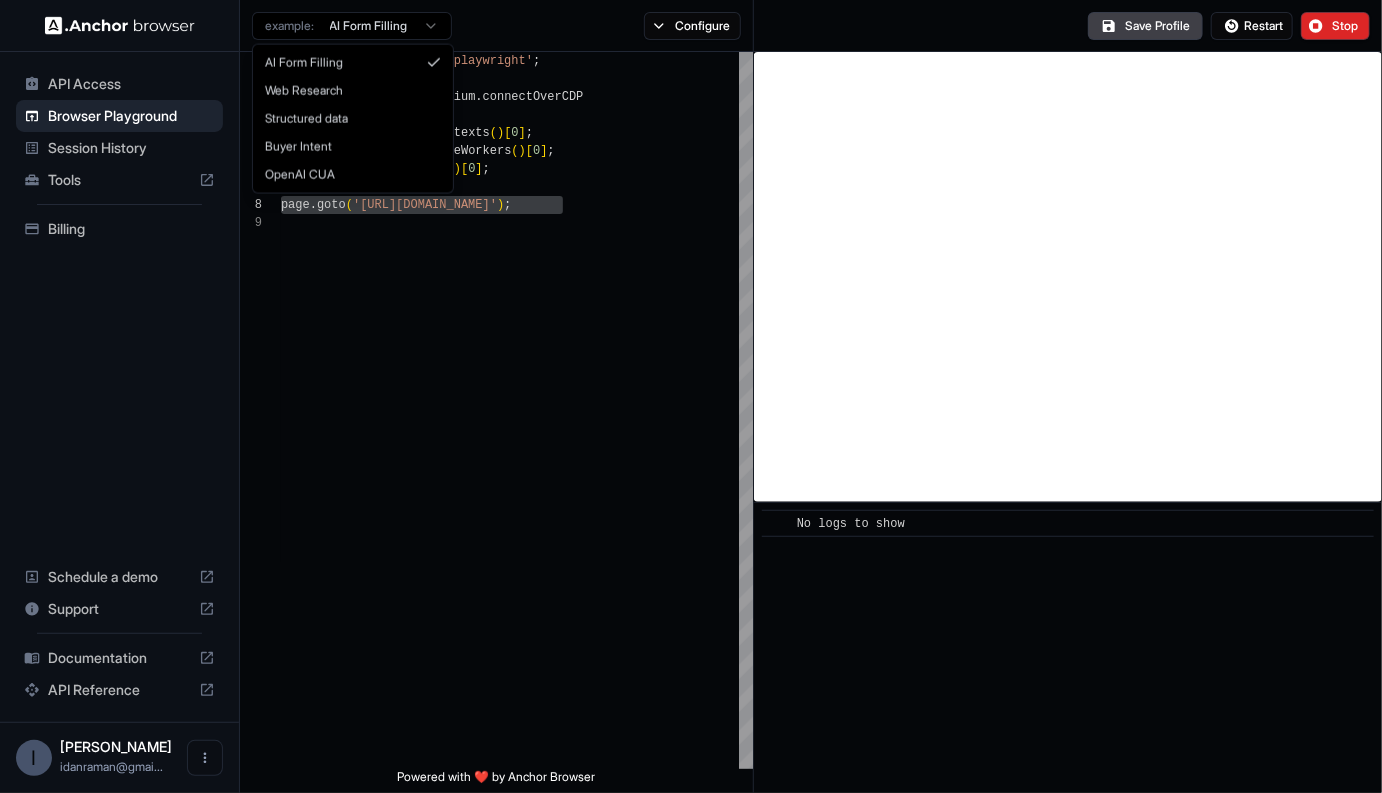 click on "**********" at bounding box center [691, 396] 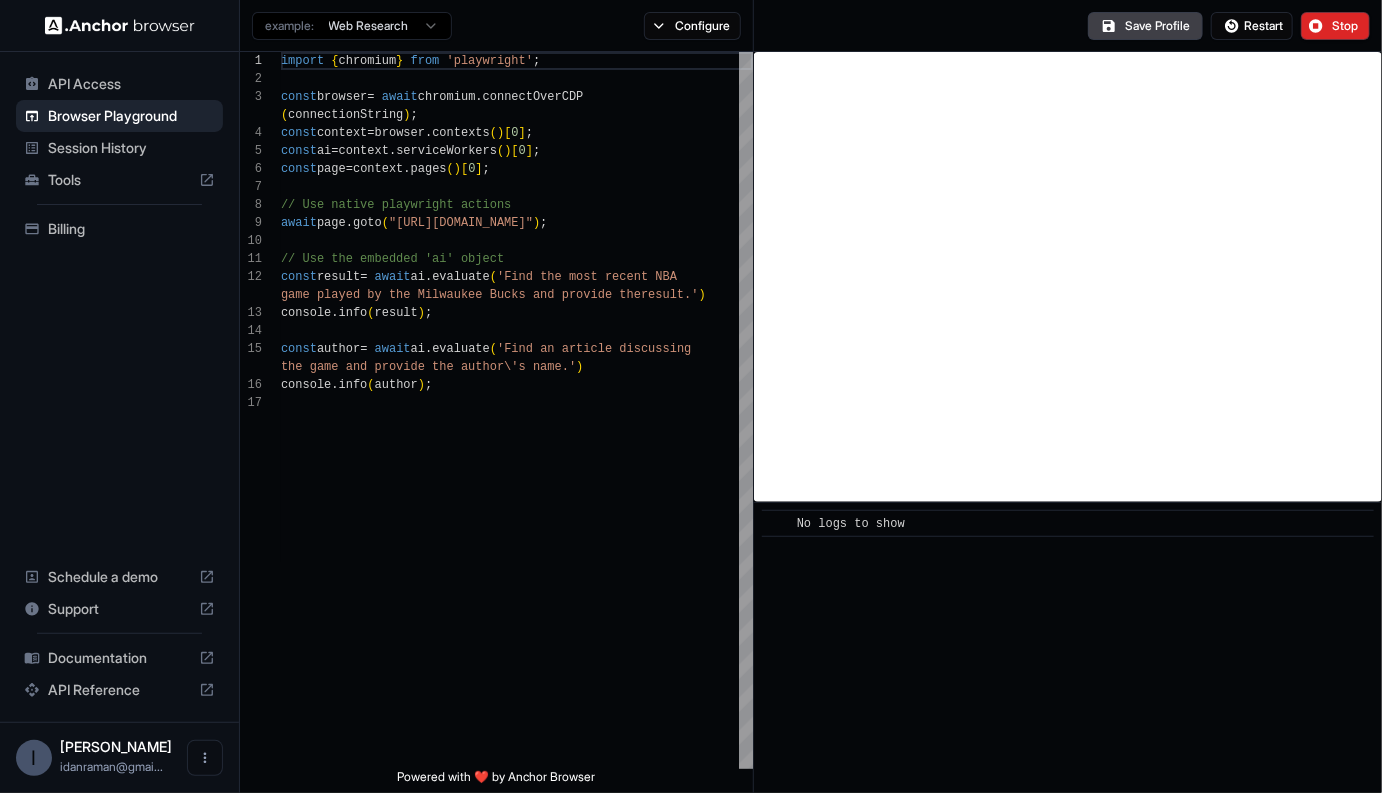 click on "API Access Browser Playground Session History Tools Billing Schedule a demo Support Documentation API Reference I Idan Raman idanraman@gmai... Browser Playground example:  Web Research Configure Save Profile Restart Stop 1 2 3 4 5 6 7 8 9 10 11 12 13 14 15 16 17 import   {  chromium  }   from   'playwright' ; const  browser  =   await  chromium . connectOverCDP ( connectionString ) ; const  context  =  browser . contexts ( ) [ 0 ] ; const  ai  =  context . serviceWorkers ( ) [ 0 ] ; const  page  =  context . pages ( ) [ 0 ] ; // Use native playwright actions await  page . goto ( "[URL][DOMAIN_NAME]" ) ; // Use the embedded 'ai' object const  result  =   await  ai . evaluate ( 'Find the most recent NBA  game played by the Milwaukee Bucks and provide the  result.' ) console . info ( result ) ; const  author  =   await  ai . evaluate ( 'Find an article discussing  the game and provide the author\'s name.' ) console . info ( author" at bounding box center [691, 396] 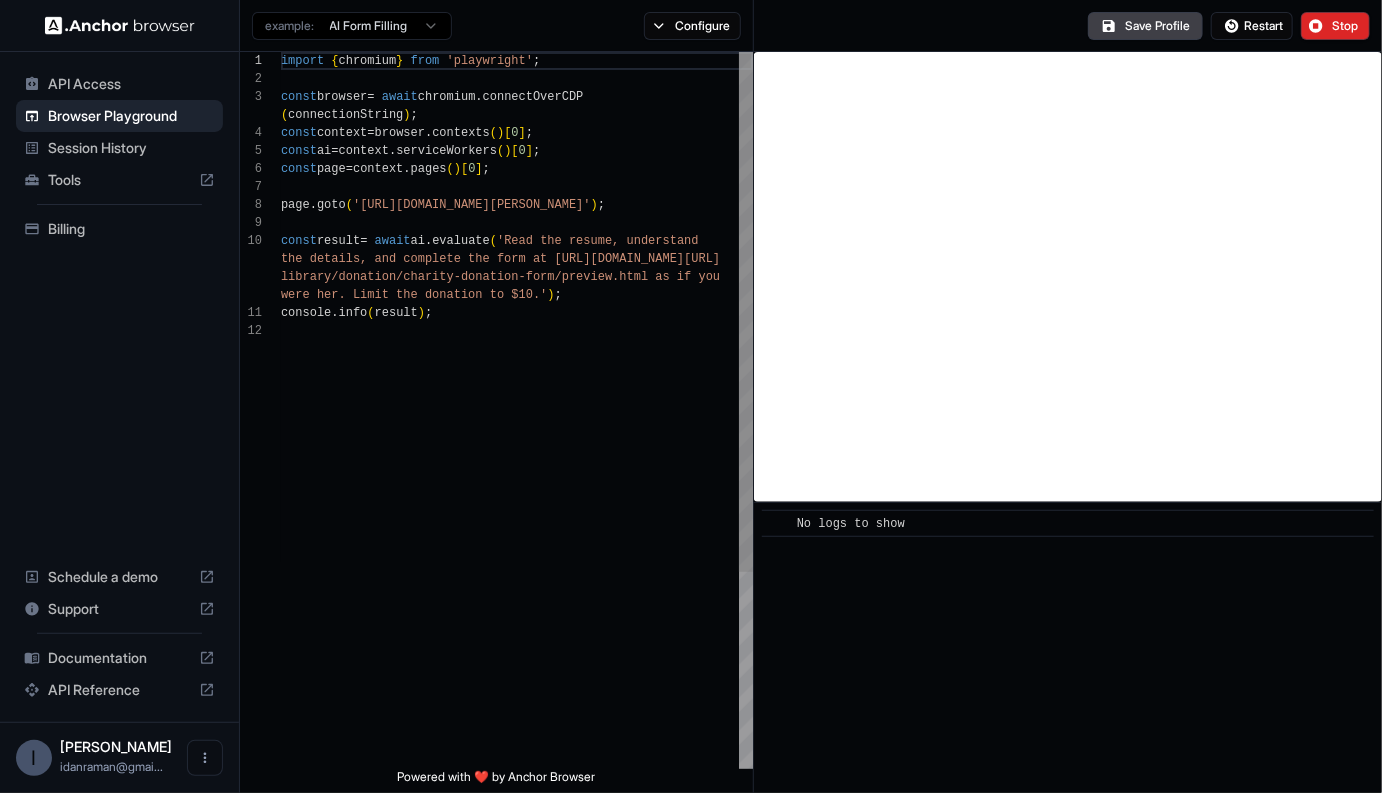 click on "import   {  chromium  }   from   'playwright' ; const  browser  =   await  chromium . connectOverCDP ( connectionString ) ; const  context  =  browser . contexts ( ) [ 0 ] ; const  ai  =  context . serviceWorkers ( ) [ 0 ] ; const  page  =  context . pages ( ) [ 0 ] ; page . goto ( '[URL][DOMAIN_NAME][PERSON_NAME]' ) ; const  result  =   await  ai . evaluate ( 'Read the resume, understand  the details, and complete the form at [URL] [DOMAIN_NAME][URL] library/donation/charity-donation-form/preview.htm l as if you  were her. Limit the donation to $10.' ) ; console . info ( result ) ;" at bounding box center (517, 545) 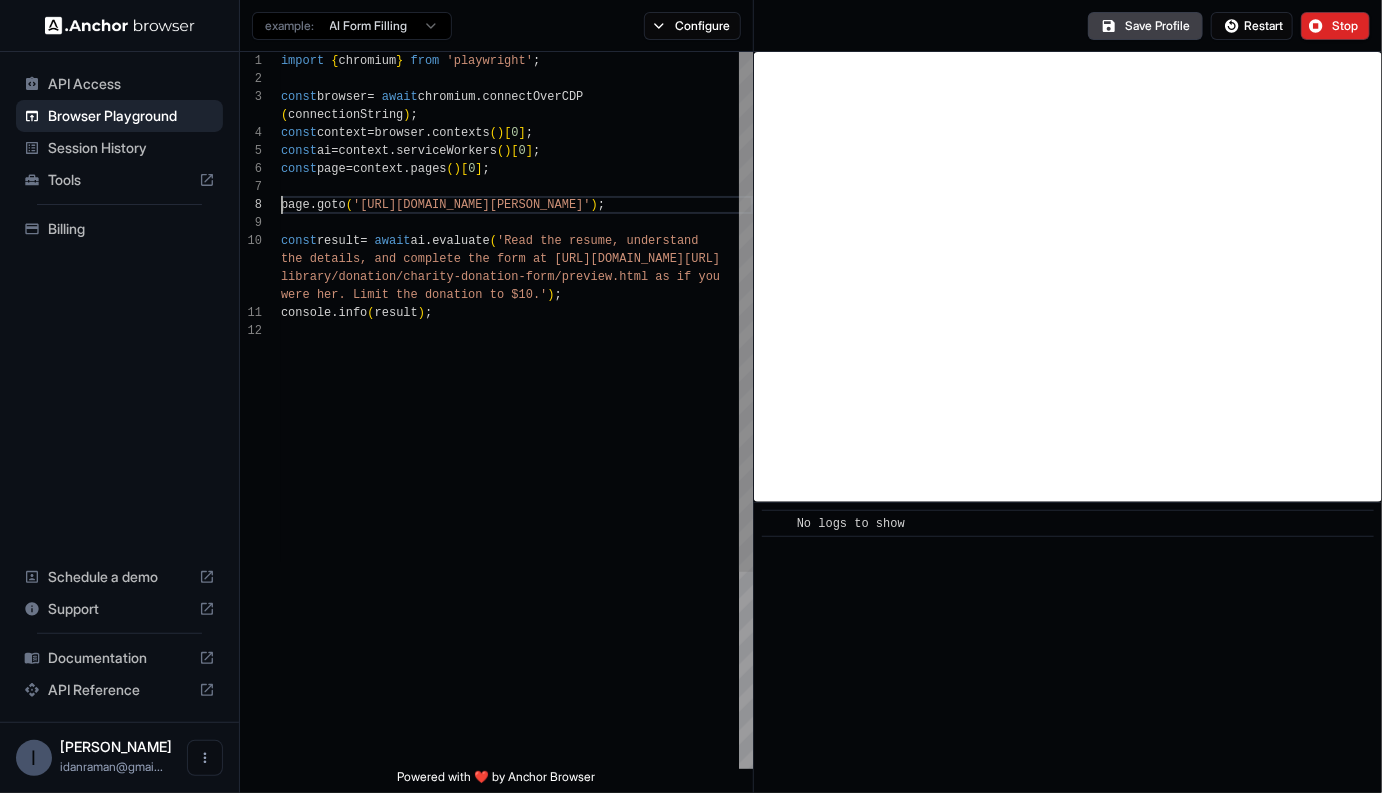 scroll, scrollTop: 144, scrollLeft: 0, axis: vertical 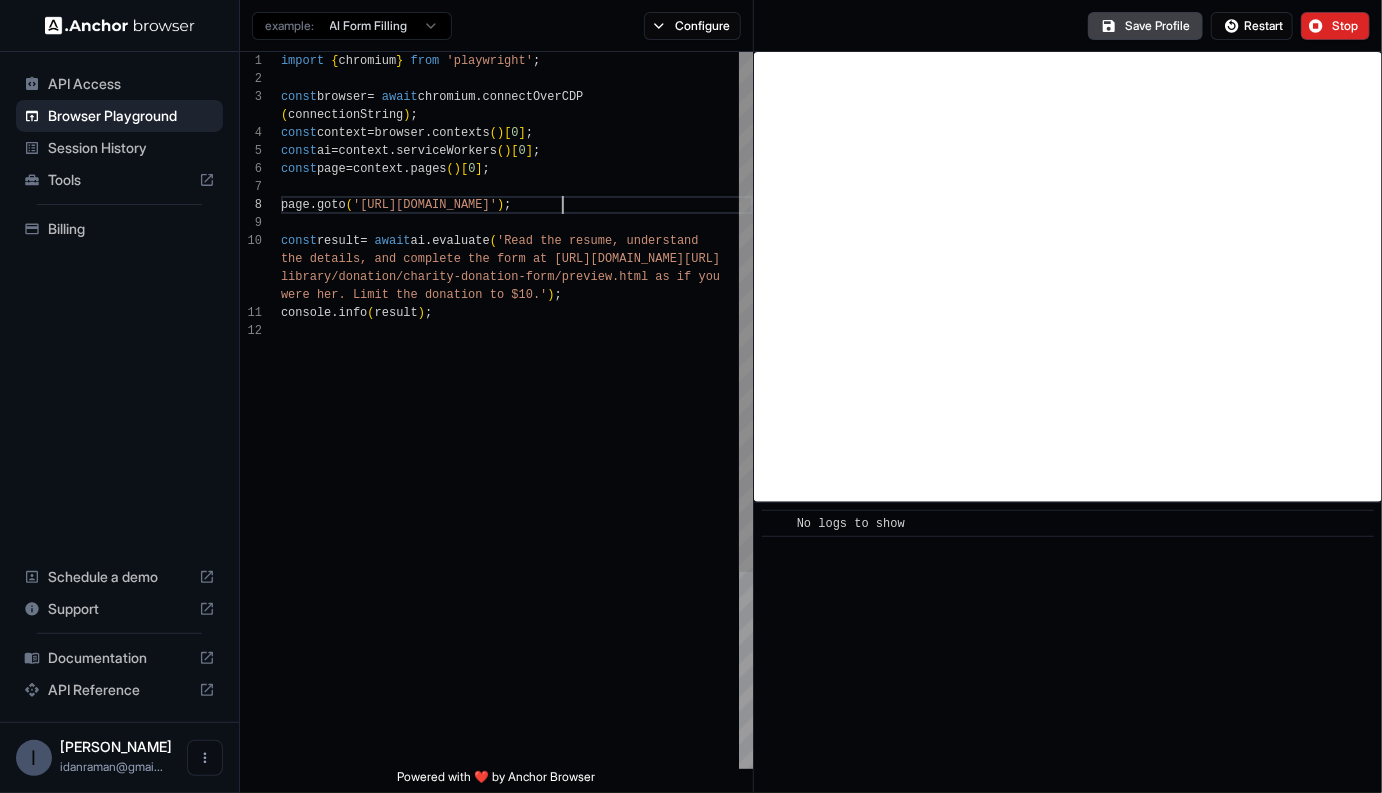 click on "import   {  chromium  }   from   'playwright' ; const  browser  =   await  chromium . connectOverCDP ( connectionString ) ; const  context  =  browser . contexts ( ) [ 0 ] ; const  ai  =  context . serviceWorkers ( ) [ 0 ] ; const  page  =  context . pages ( ) [ 0 ] ; page . goto ( '[URL][DOMAIN_NAME]' ) ; const  result  =   await  ai . evaluate ( 'Read the resume, understand  the details, and complete the form at [URL] [DOMAIN_NAME][URL] library/donation/charity-donation-form/preview.htm l as if you  were her. Limit the donation to $10.' ) ; console . info ( result ) ;" at bounding box center [517, 545] 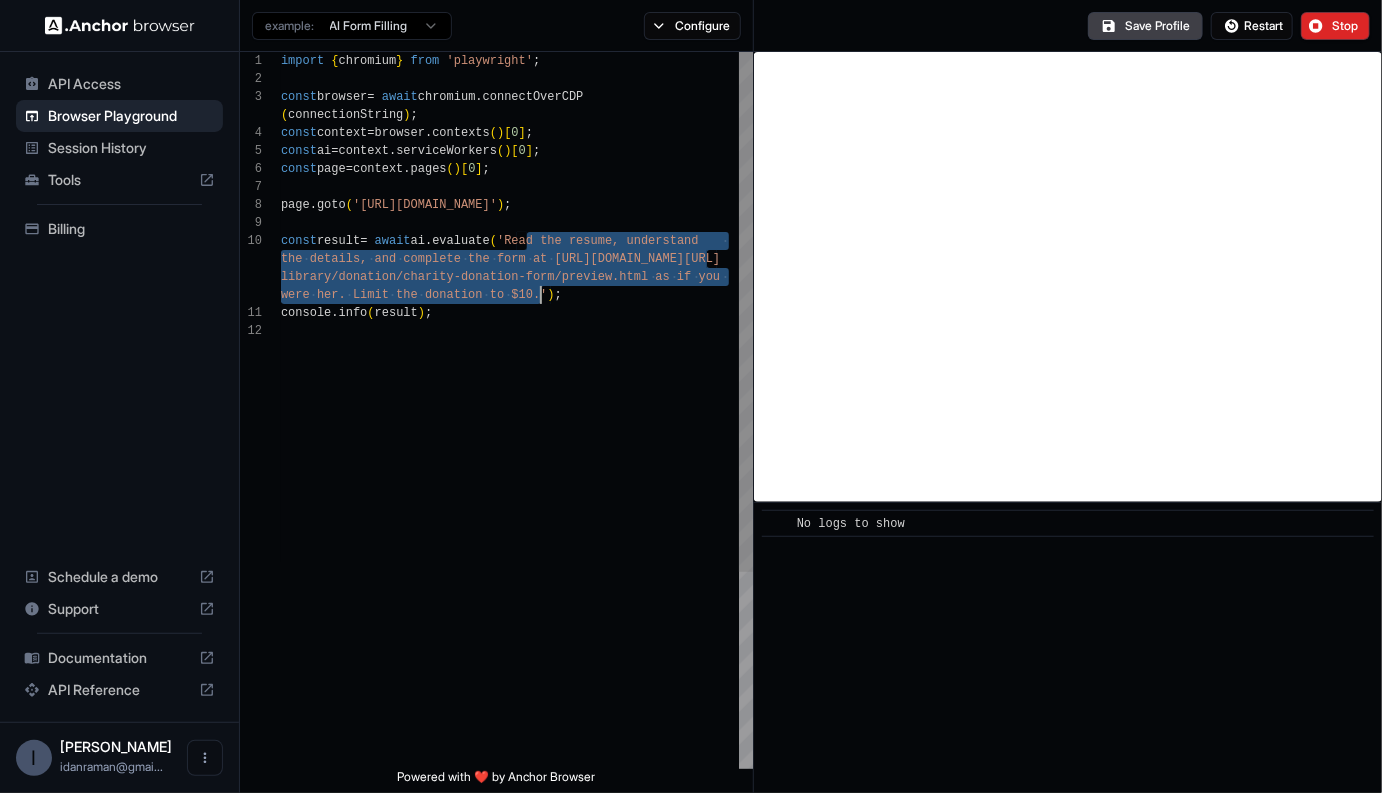 drag, startPoint x: 527, startPoint y: 240, endPoint x: 538, endPoint y: 298, distance: 59.03389 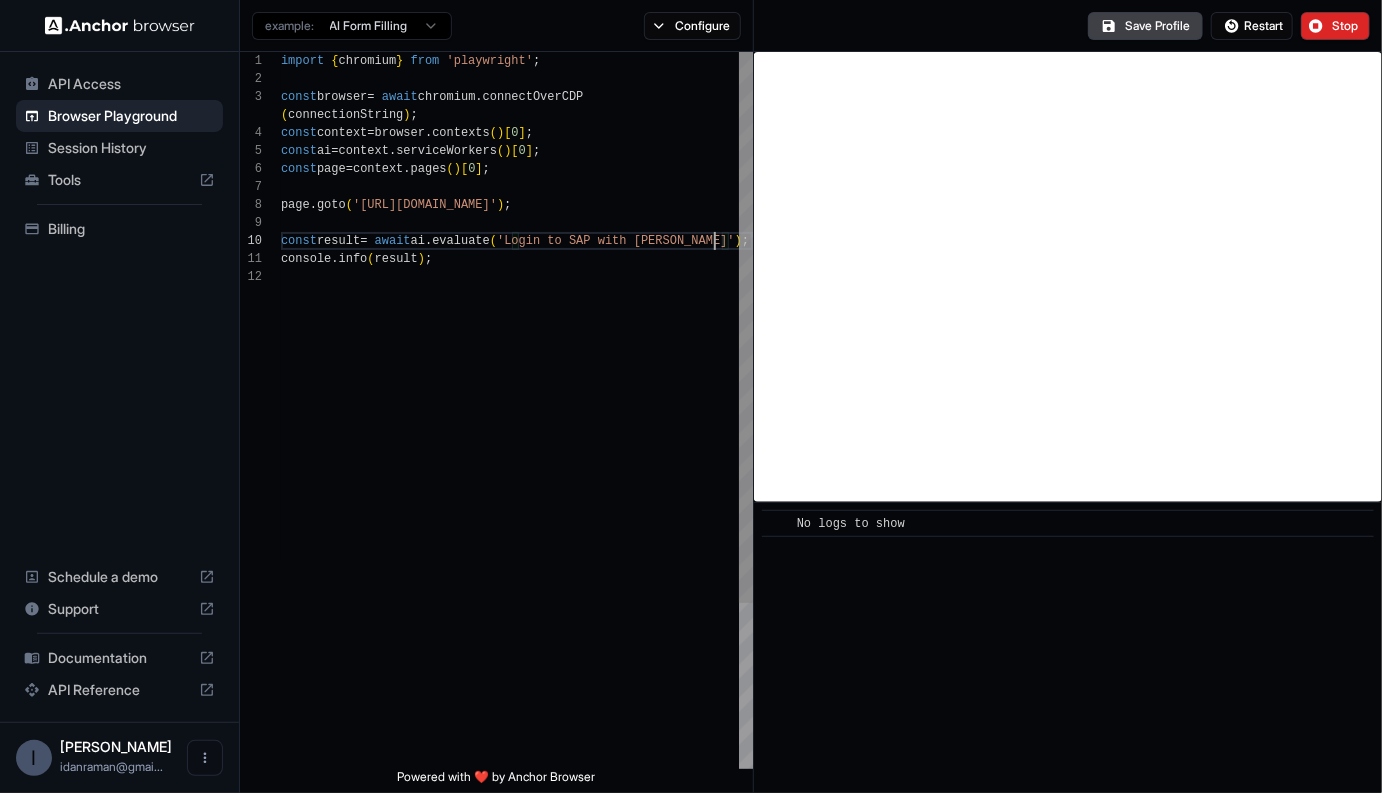 scroll, scrollTop: 18, scrollLeft: 0, axis: vertical 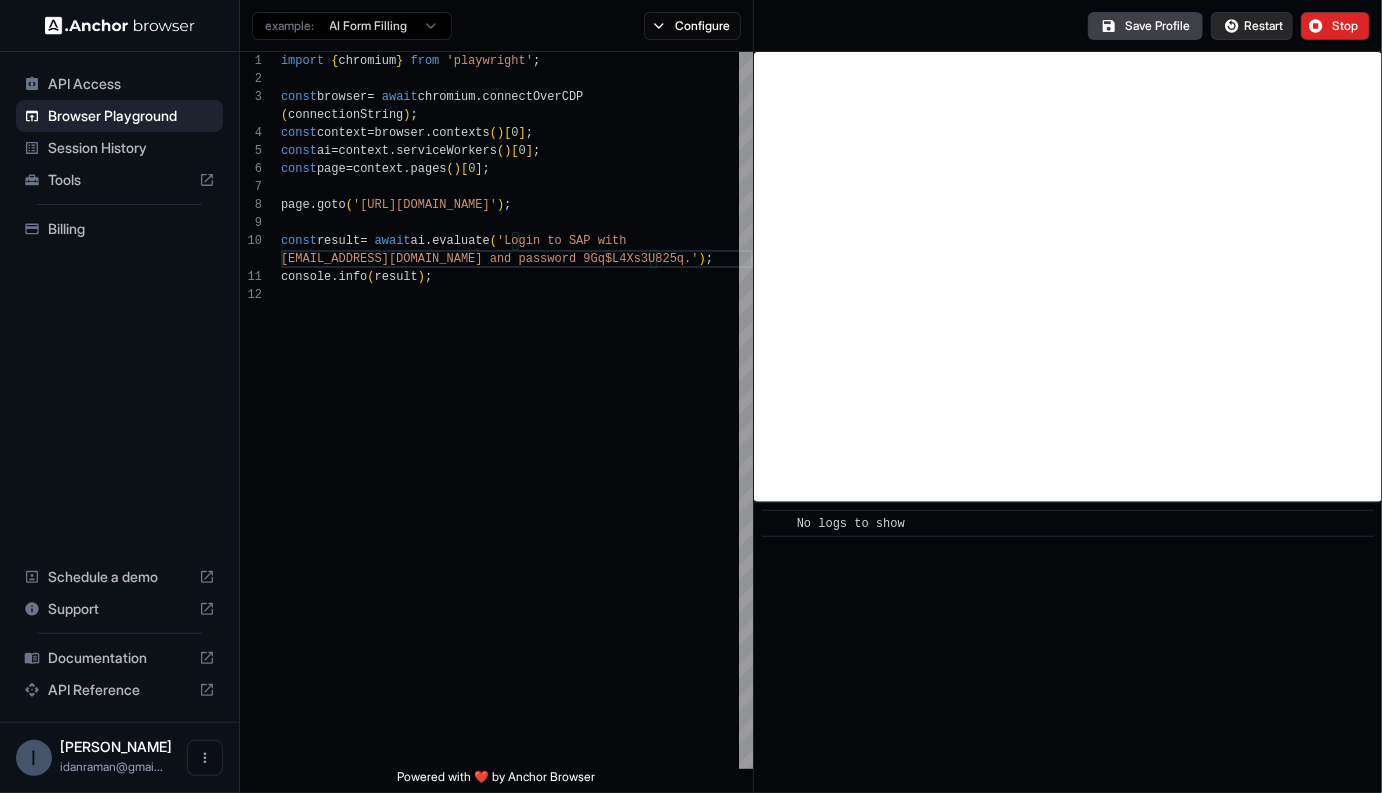 click on "Restart" at bounding box center (1263, 26) 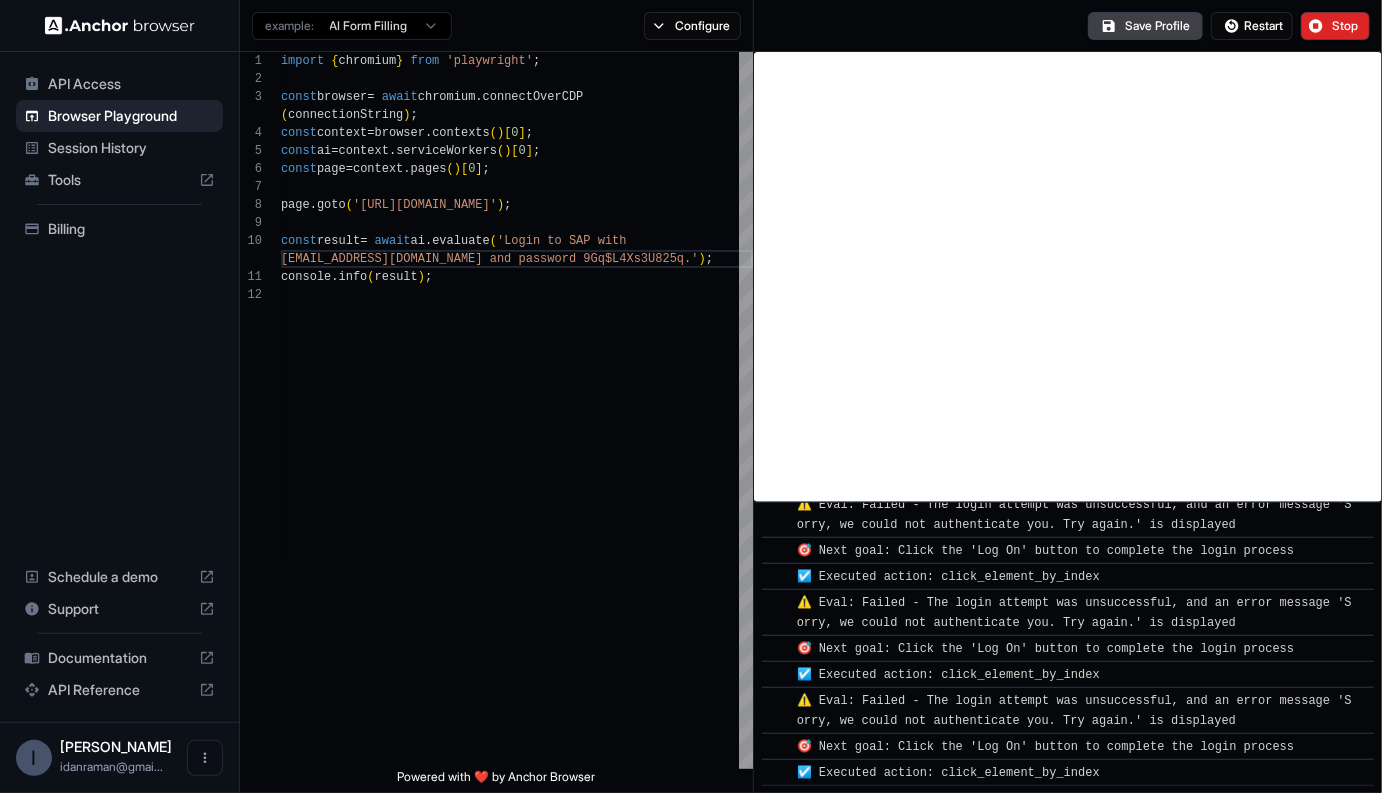 scroll, scrollTop: 538, scrollLeft: 0, axis: vertical 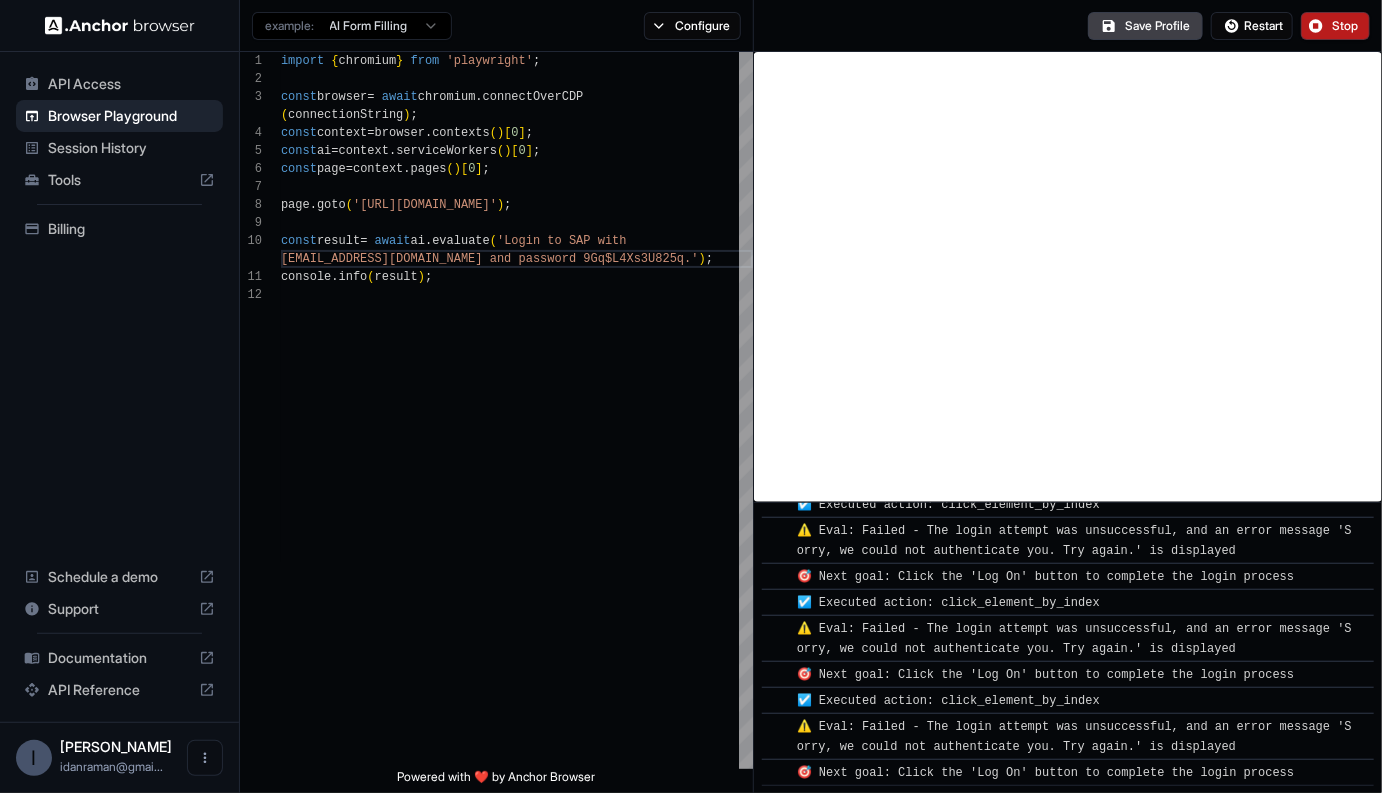click on "Stop" at bounding box center (1335, 26) 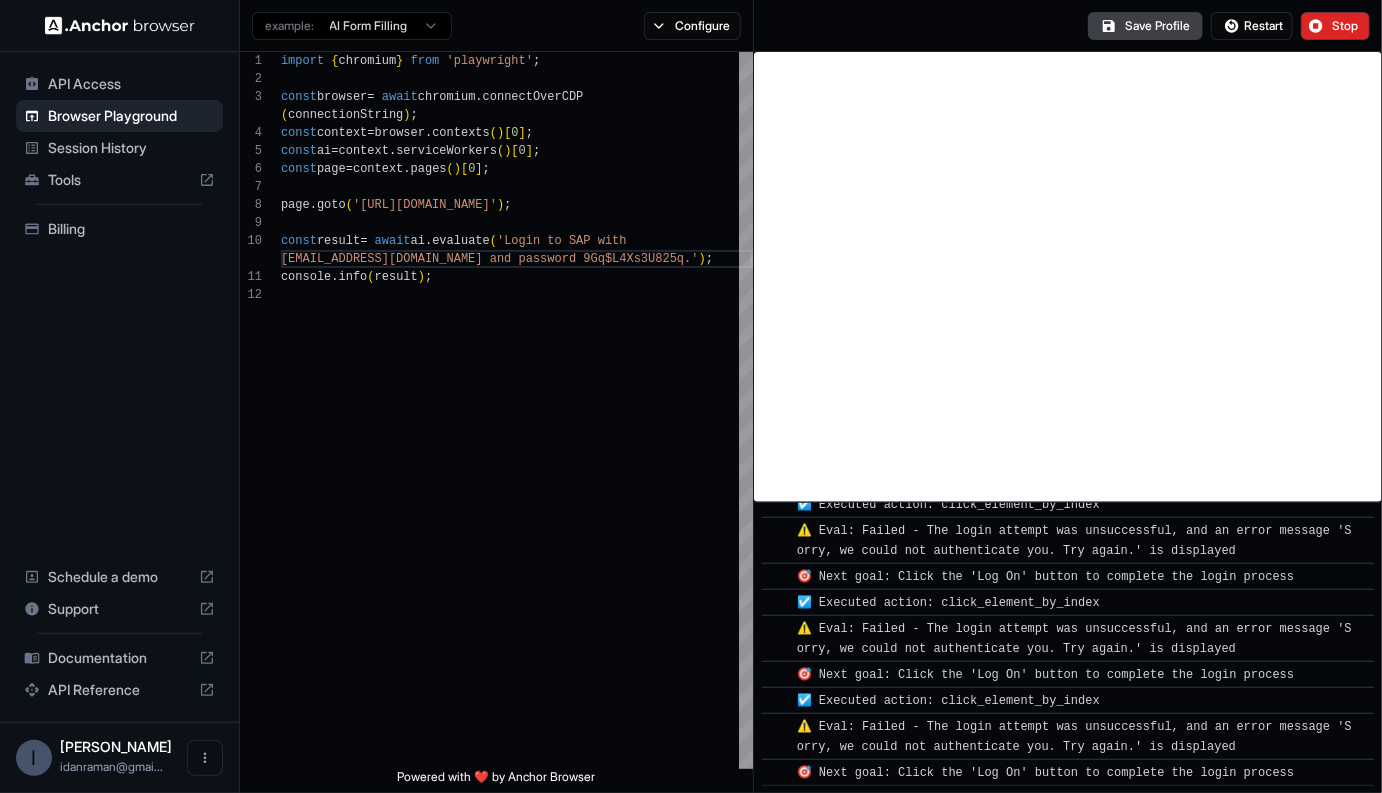 scroll, scrollTop: 0, scrollLeft: 0, axis: both 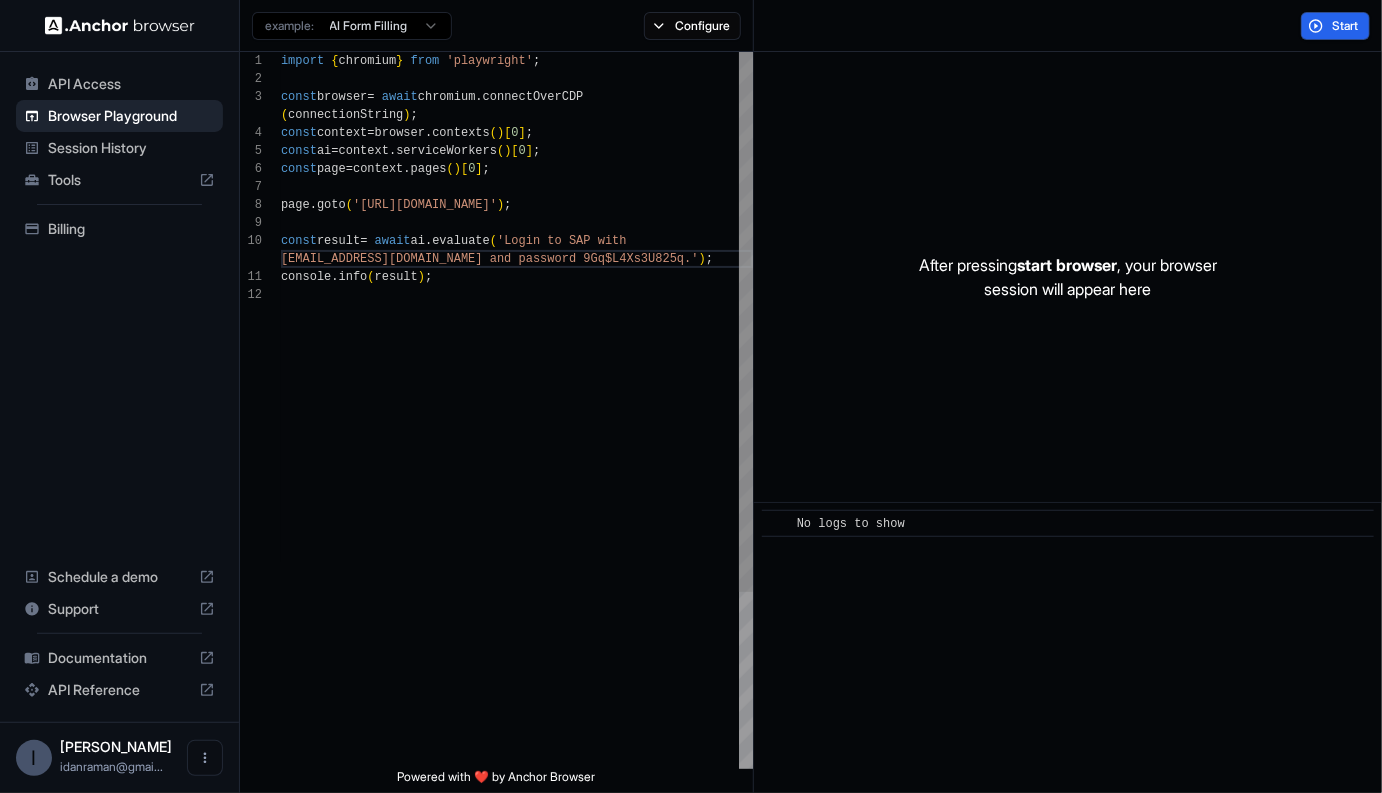 click on "import   {  chromium  }   from   'playwright' ; const  browser  =   await  chromium . connectOverCDP ( connectionString ) ; const  context  =  browser . contexts ( ) [ 0 ] ; const  ai  =  context . serviceWorkers ( ) [ 0 ] ; const  page  =  context . pages ( ) [ 0 ] ; page . goto ( '[URL][DOMAIN_NAME]' ) ; const  result  =   await  ai . evaluate ( 'Login to SAP with  console . info ( result ) ; [EMAIL_ADDRESS][DOMAIN_NAME] and password 9Gq$L4Xs3U825q. ' ) ;" at bounding box center (517, 527) 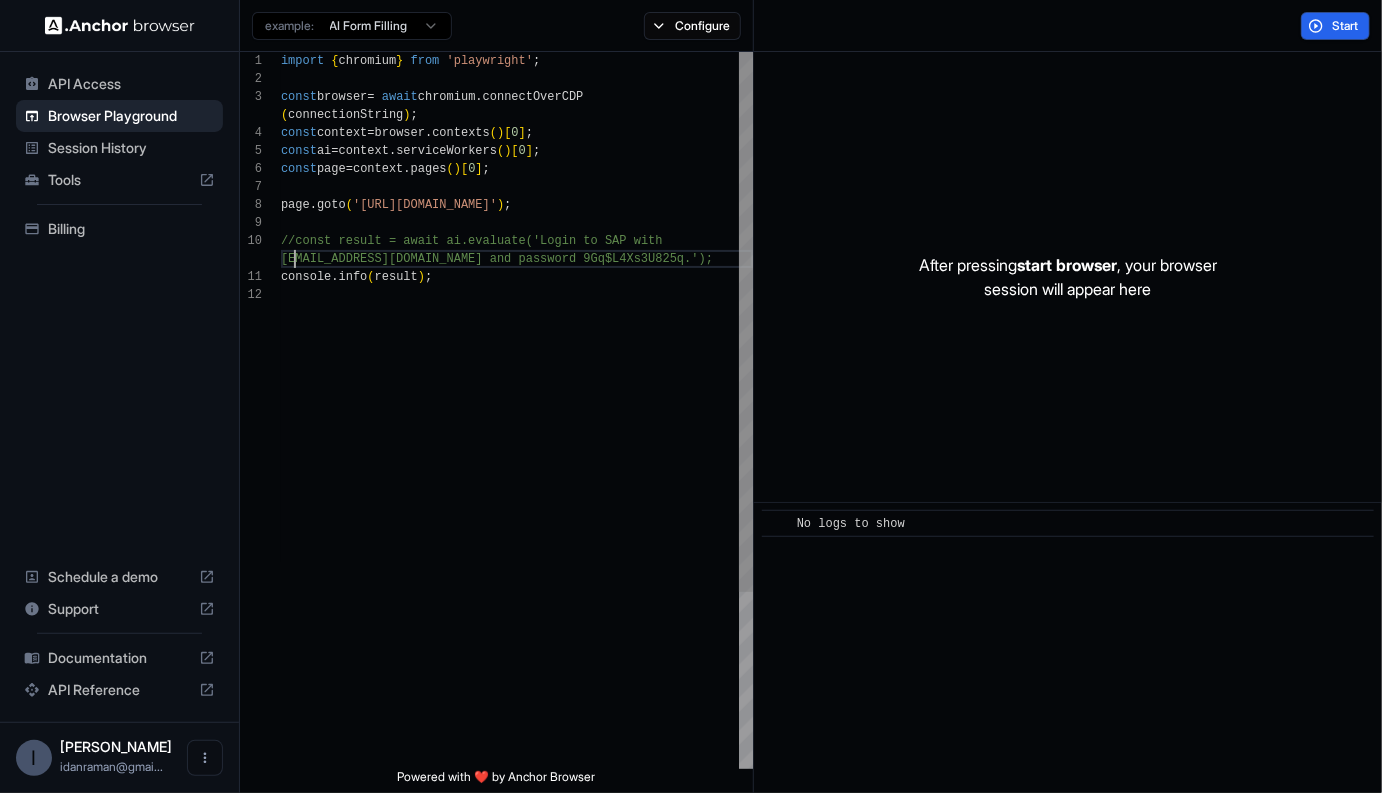 scroll, scrollTop: 36, scrollLeft: 0, axis: vertical 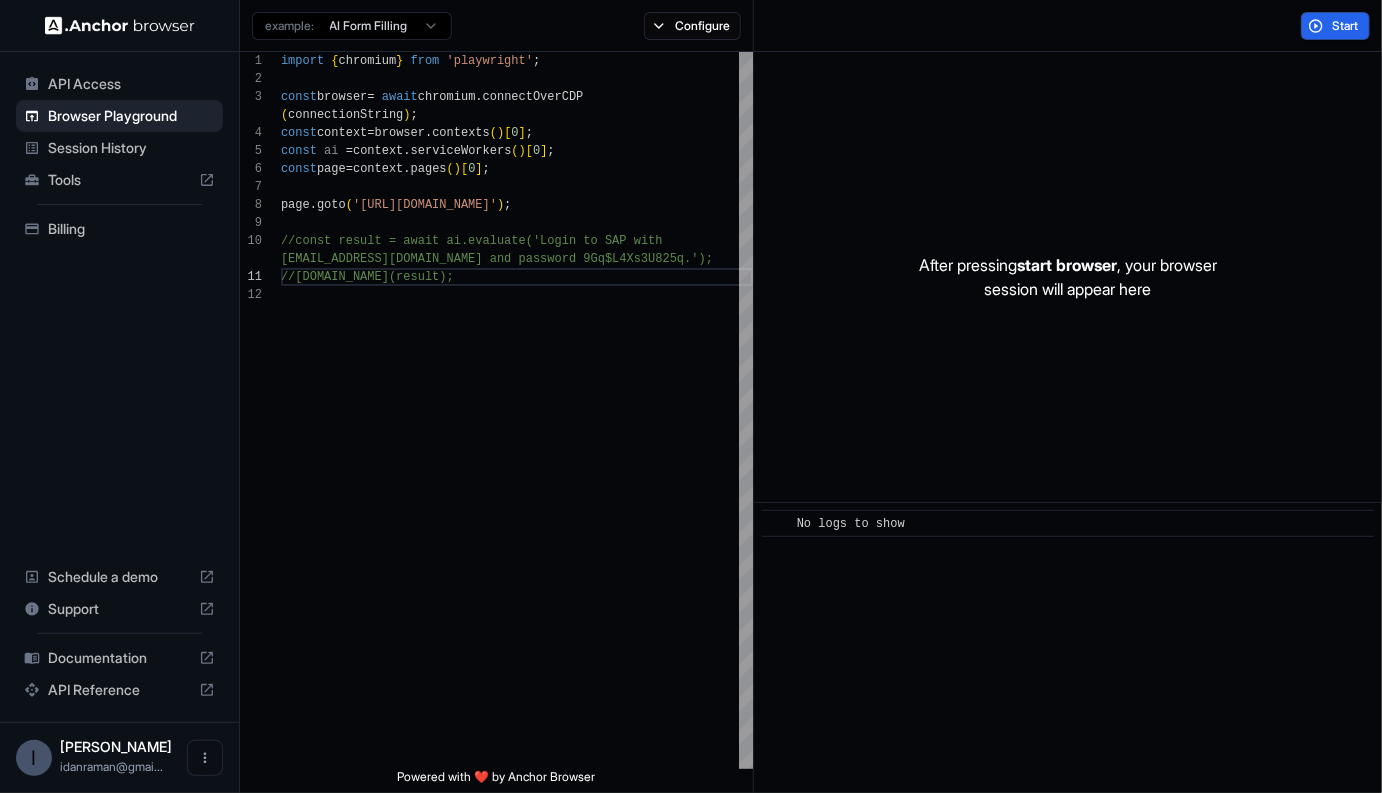 click on "Start" at bounding box center [1068, 26] 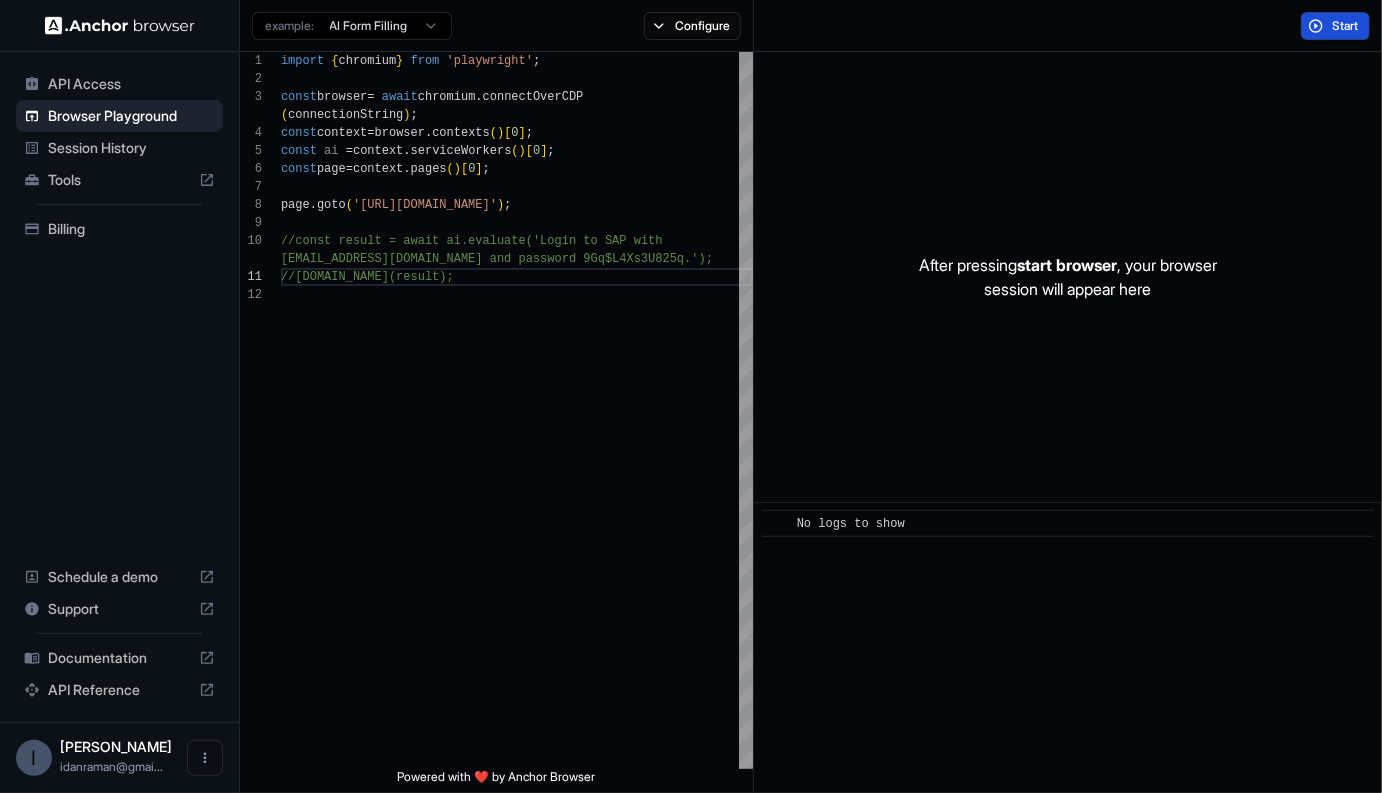 click on "Start" at bounding box center [1335, 26] 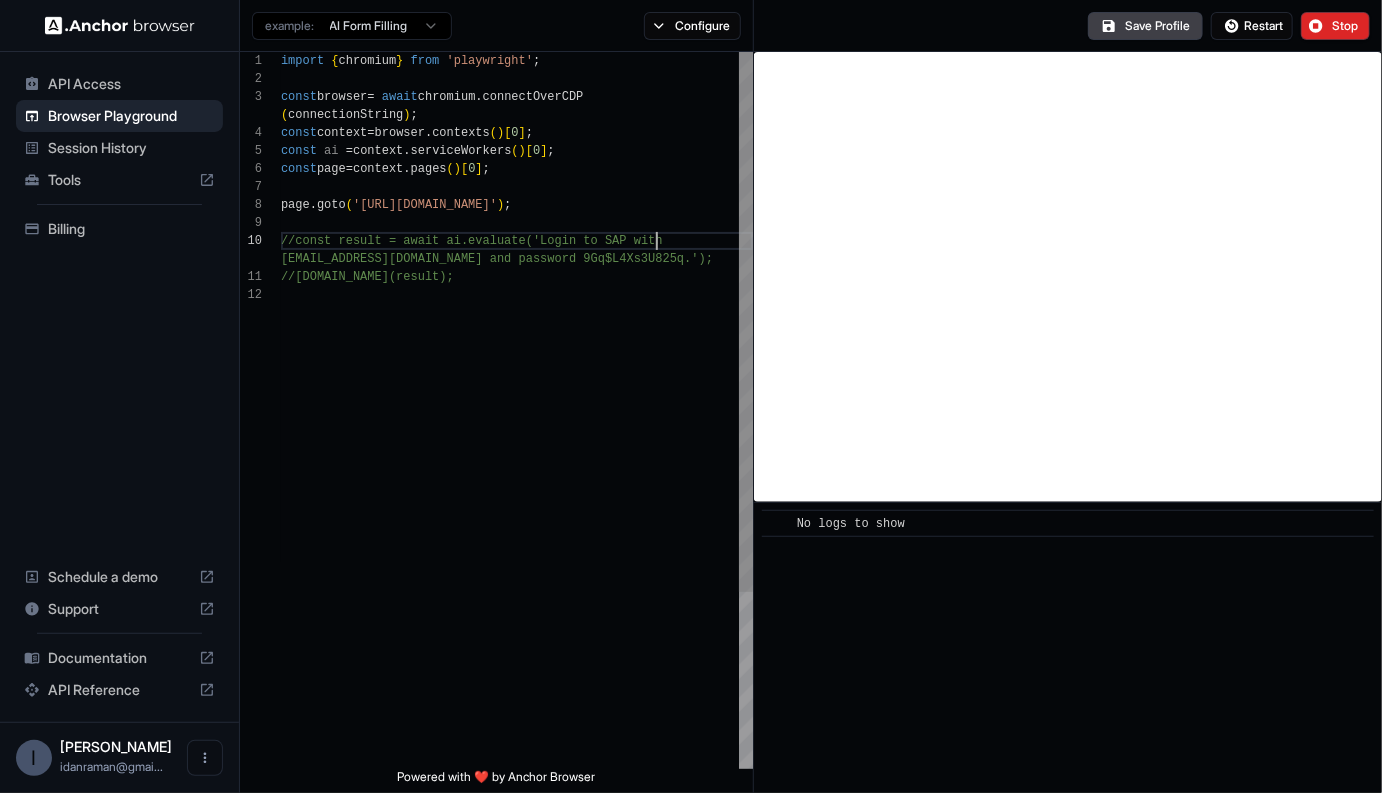 scroll, scrollTop: 0, scrollLeft: 0, axis: both 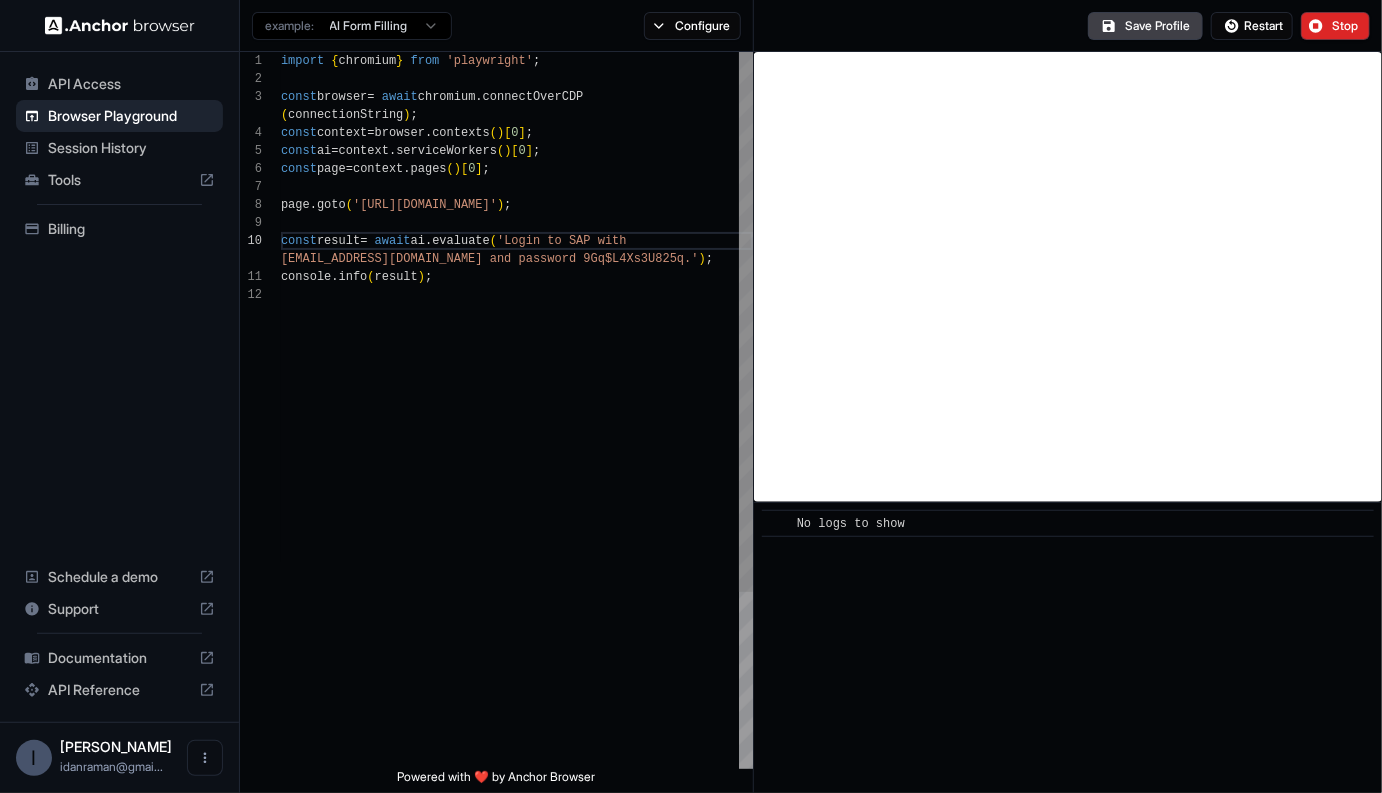 click on "import   {  chromium  }   from   'playwright' ; const  browser  =   await  chromium . connectOverCDP ( connectionString ) ; const  context  =  browser . contexts ( ) [ 0 ] ; const  ai  =  context . serviceWorkers ( ) [ 0 ] ; const  page  =  context . pages ( ) [ 0 ] ; page . goto ( '[URL][DOMAIN_NAME]' ) ; const  result  =   await  ai . evaluate ( 'Login to SAP with  console . info ( result ) ; [EMAIL_ADDRESS][DOMAIN_NAME] and password 9Gq$L4Xs3U825q. ' ) ;" at bounding box center (517, 527) 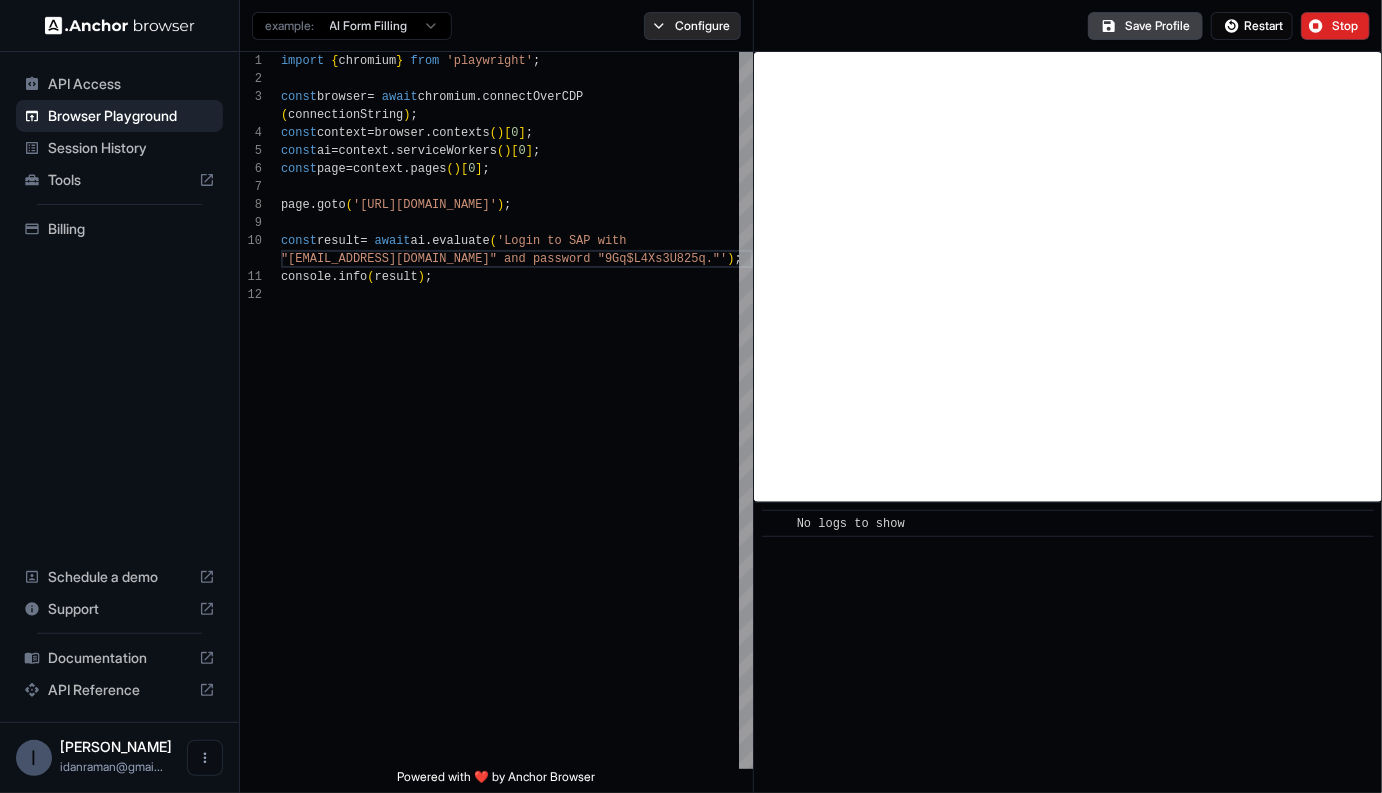 click on "Configure" at bounding box center (692, 26) 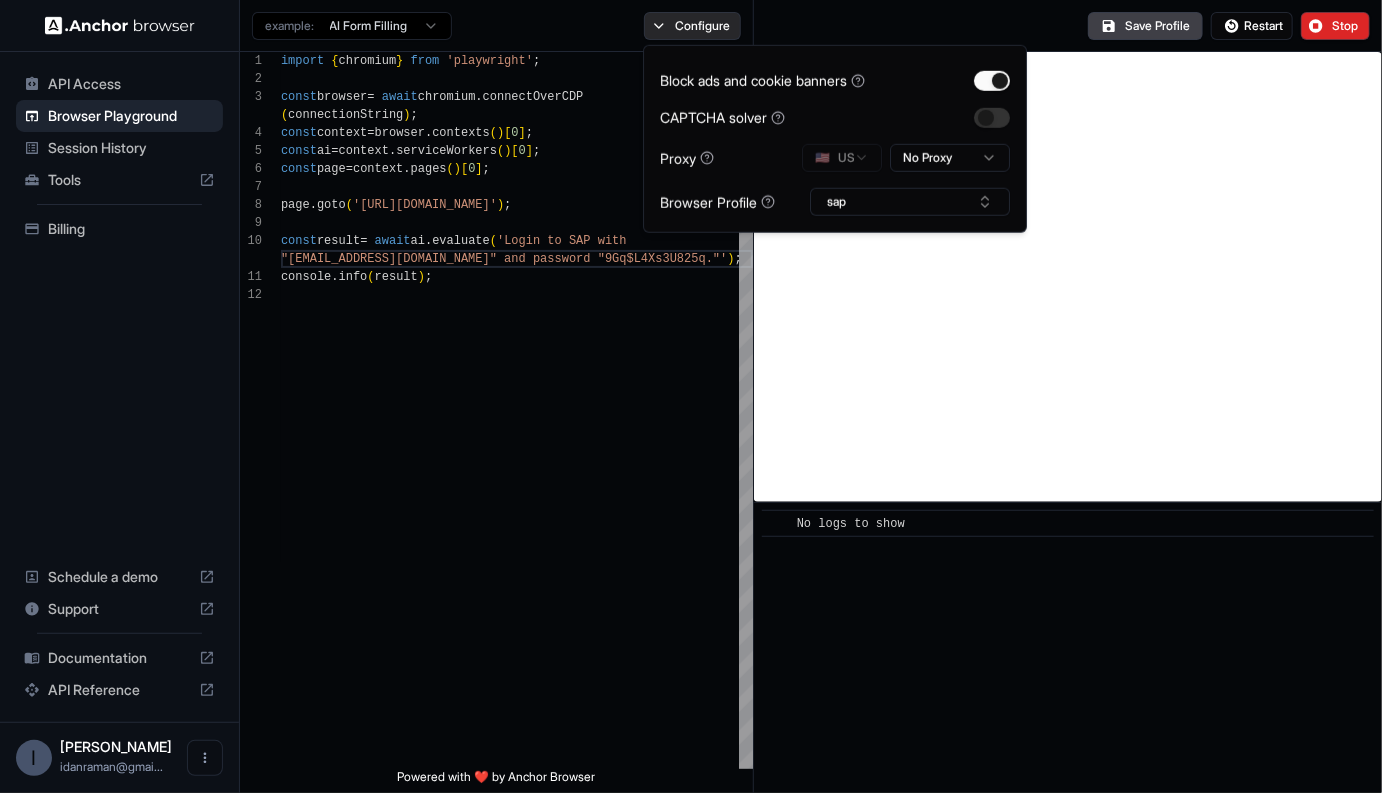 click on "Configure" at bounding box center [692, 26] 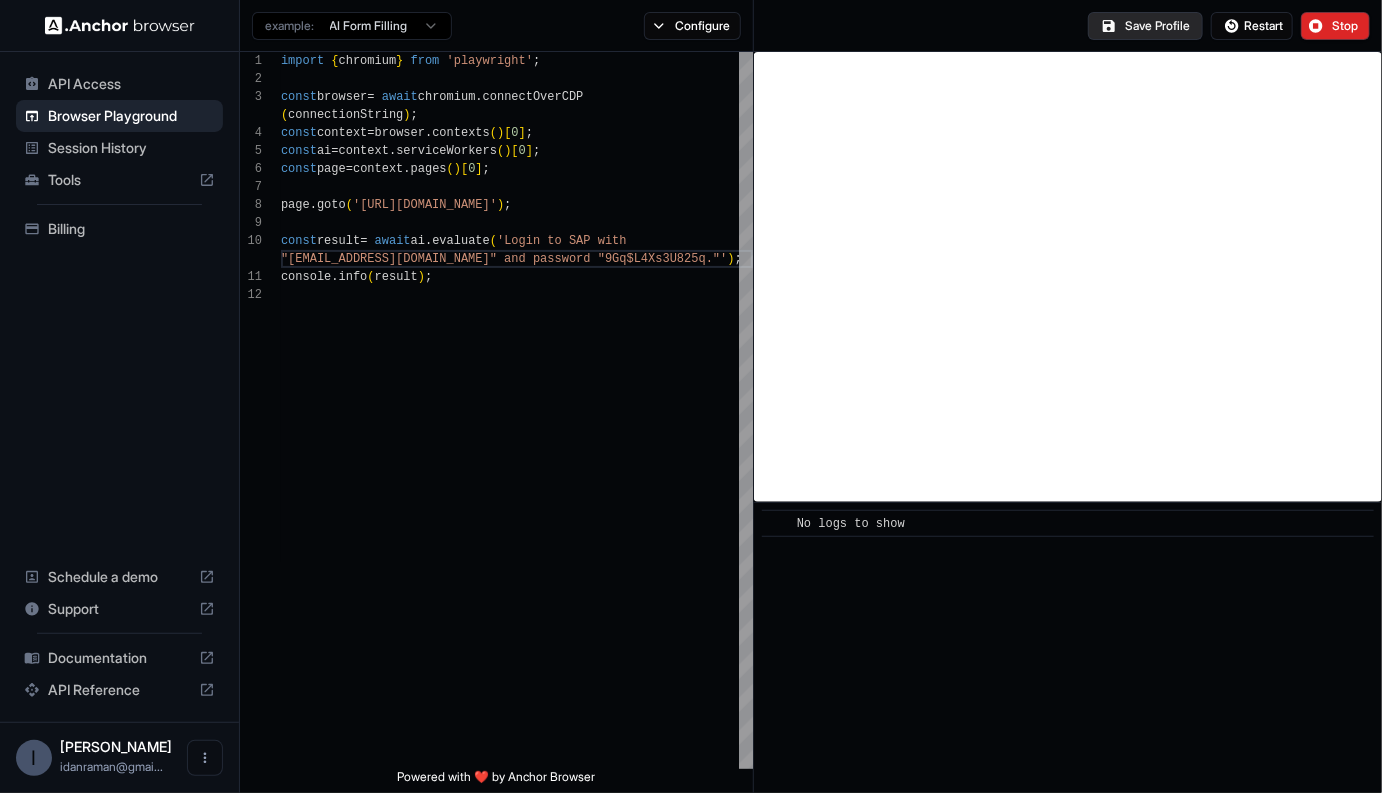 click on "Save Profile" at bounding box center [1145, 26] 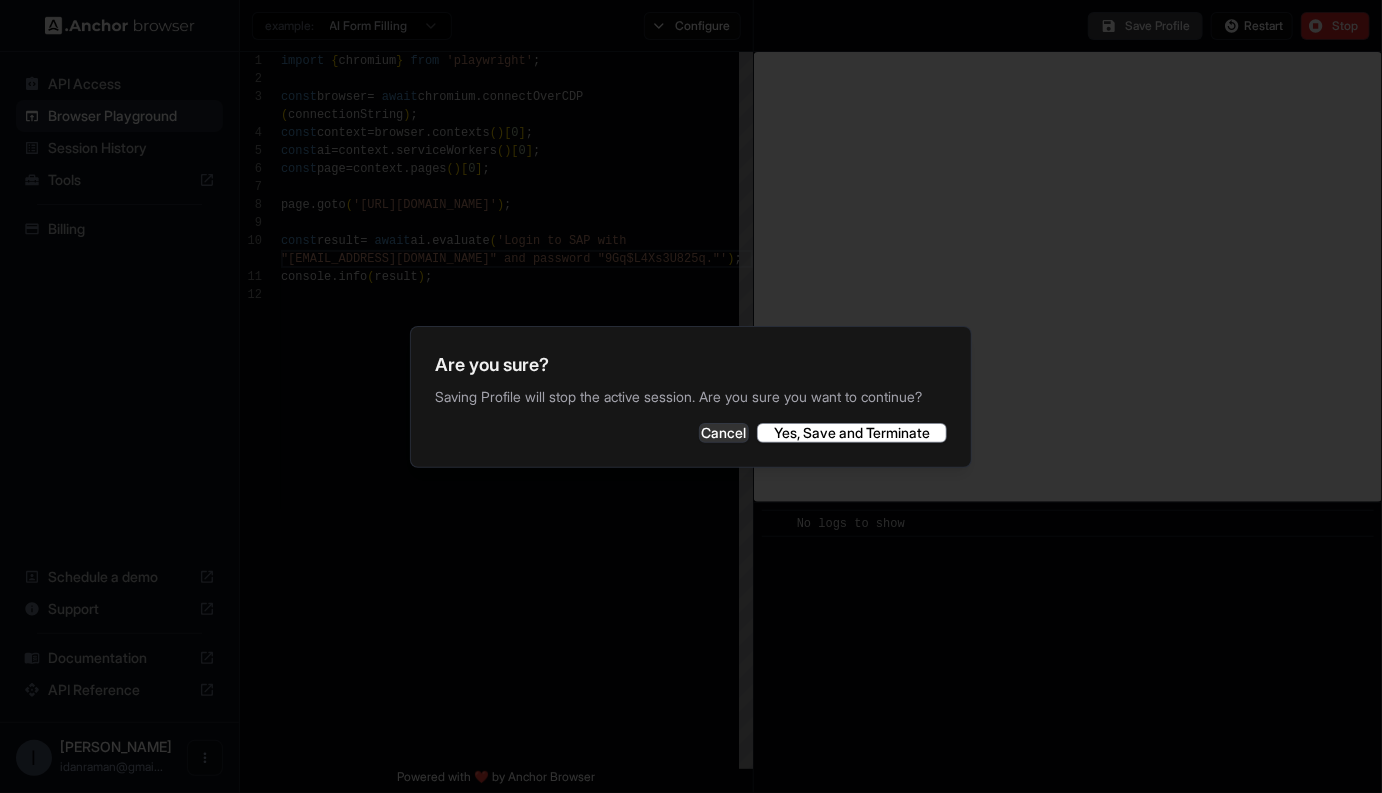 click on "Are you sure? Saving Profile will stop the active session. Are you sure you want to continue? Cancel Yes, Save and Terminate" at bounding box center [691, 397] 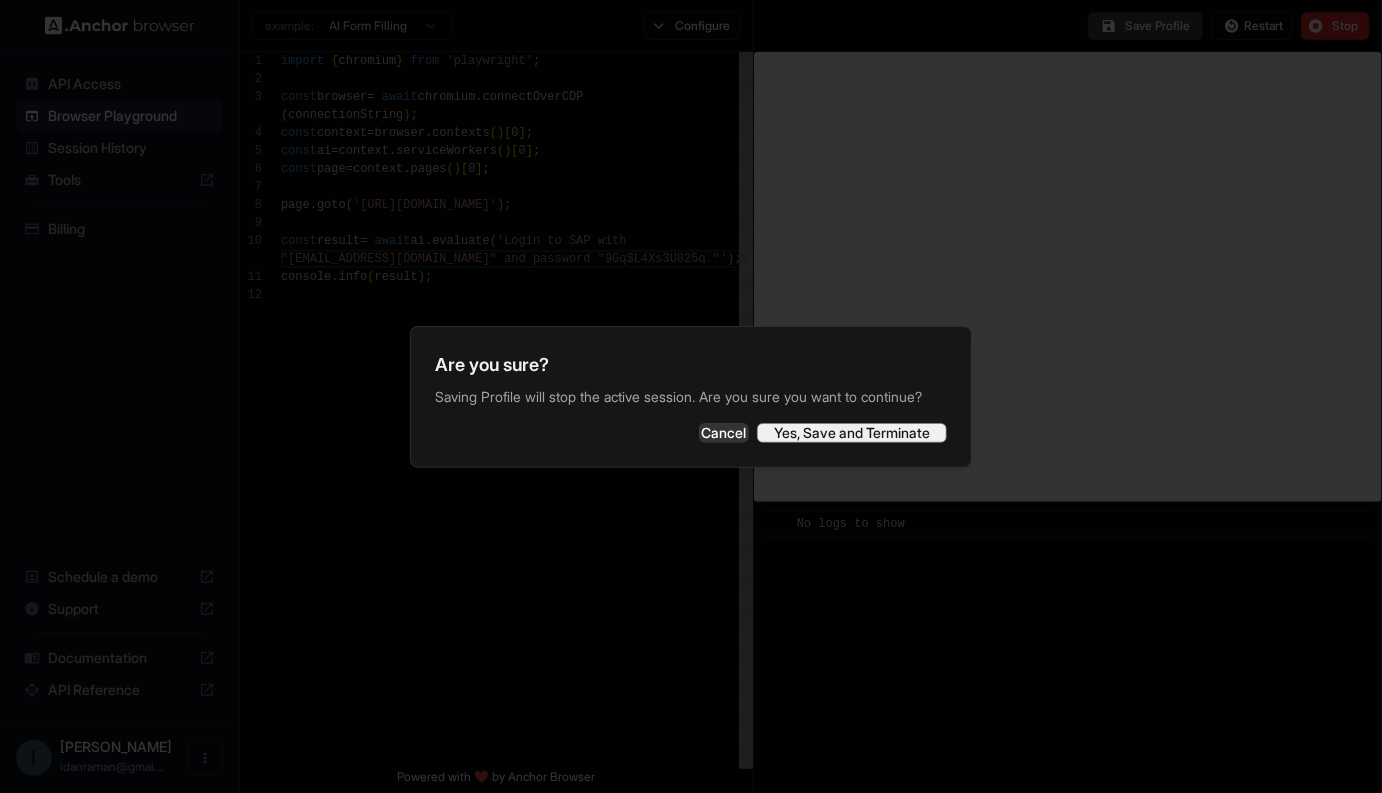click on "Yes, Save and Terminate" at bounding box center [852, 433] 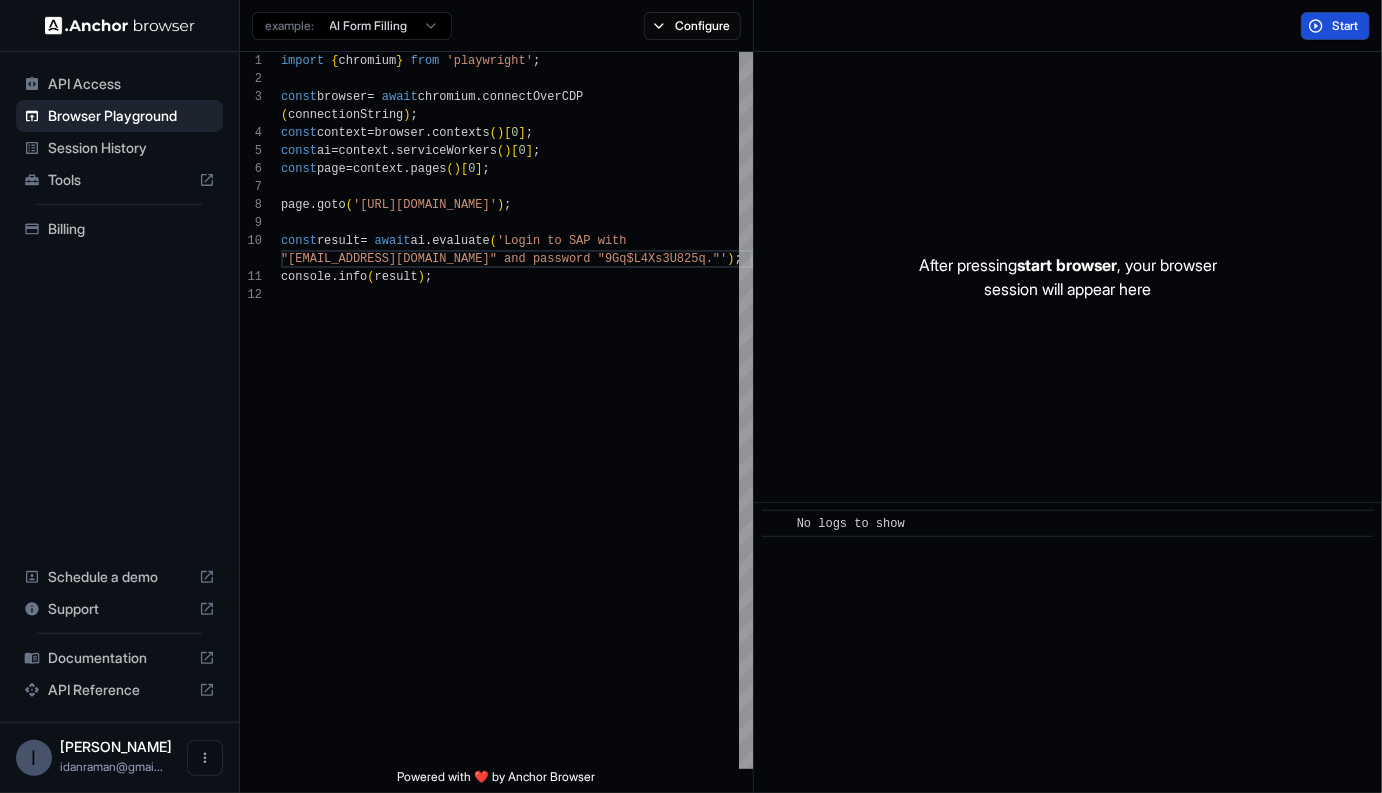 click on "Start" at bounding box center (1335, 26) 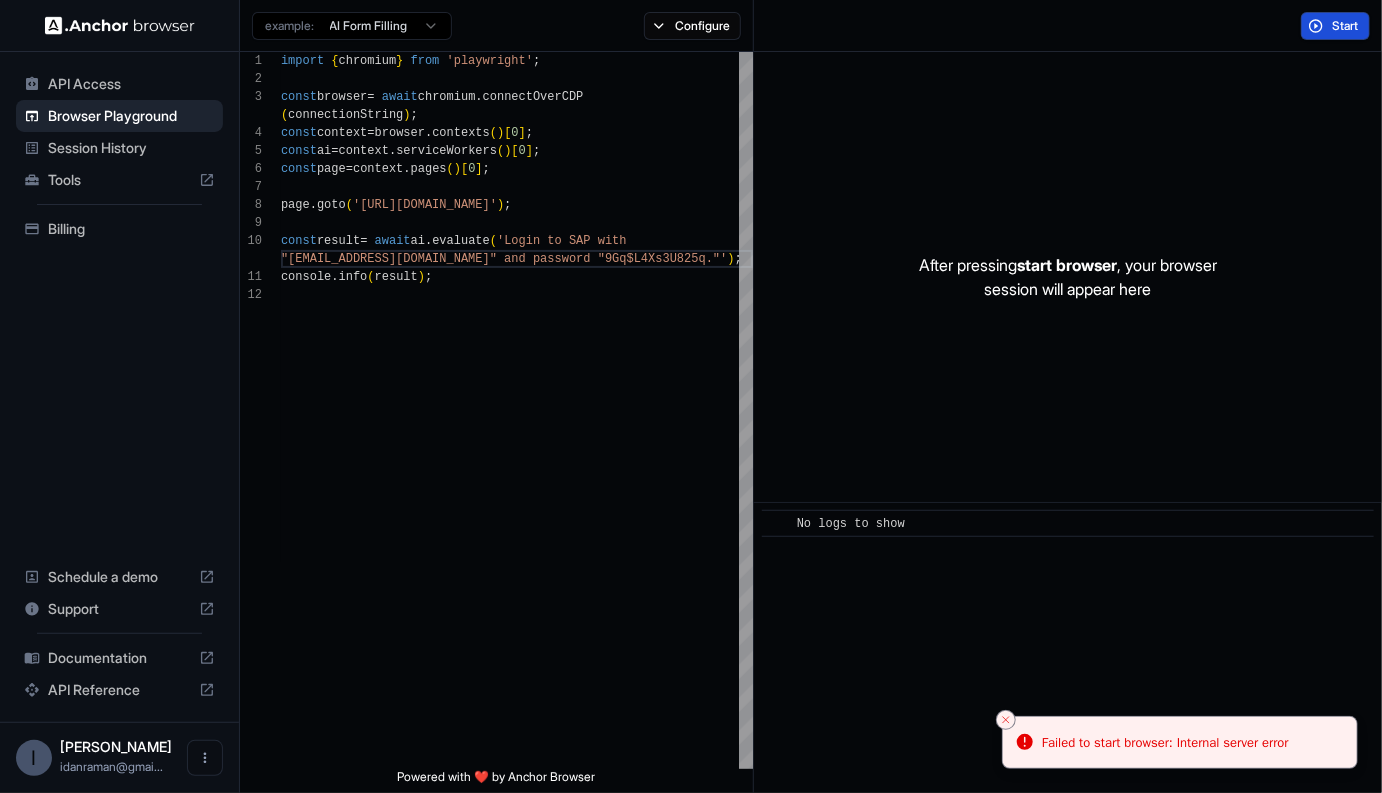 click on "Start" at bounding box center (1335, 26) 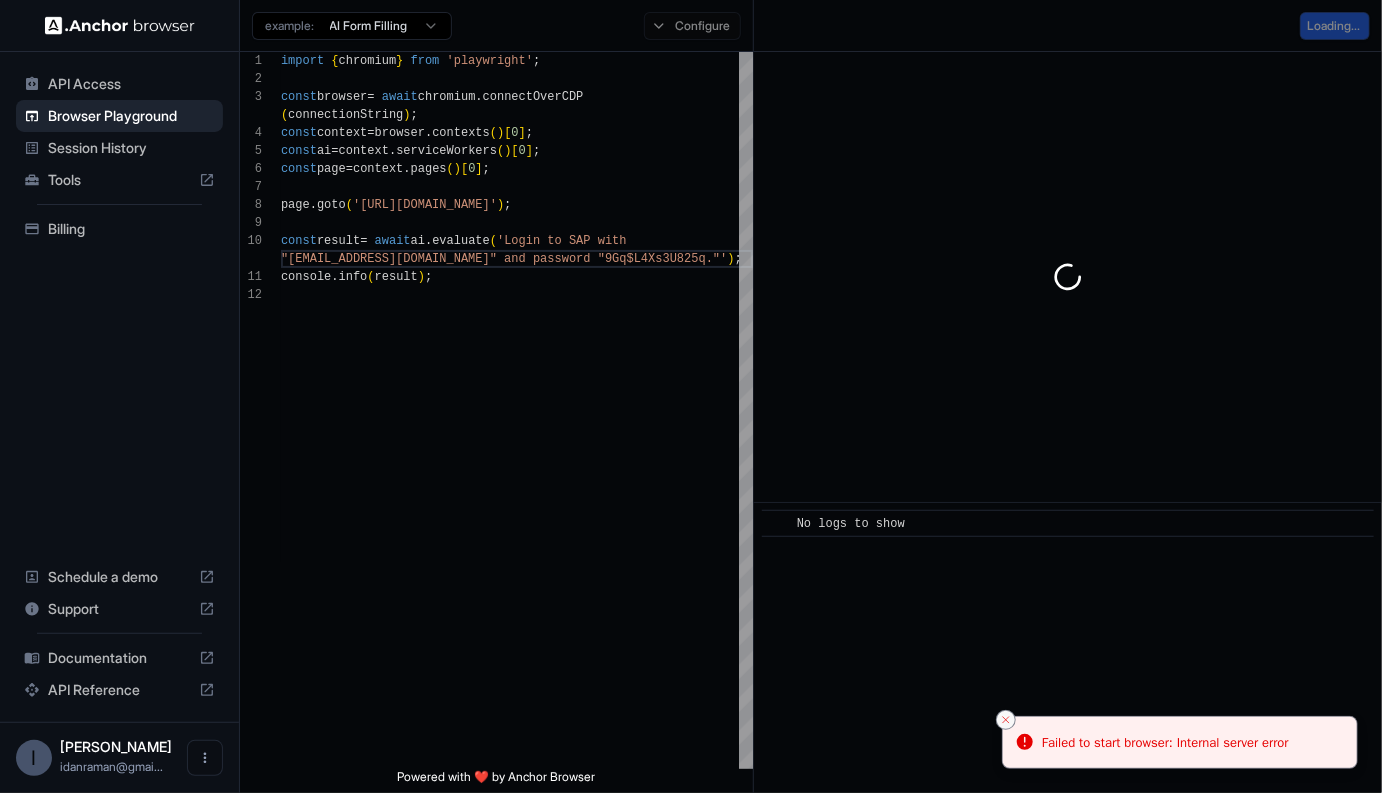 click 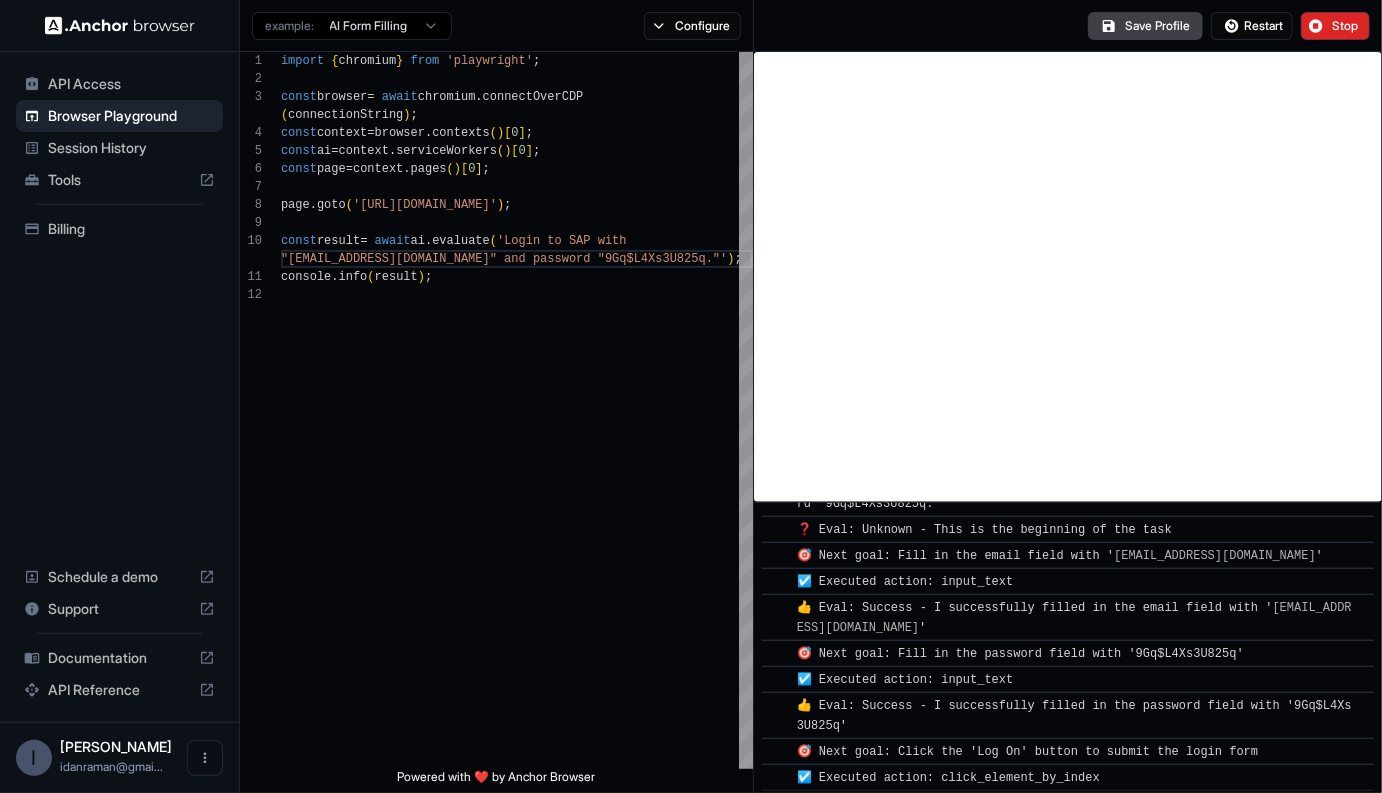 scroll, scrollTop: 111, scrollLeft: 0, axis: vertical 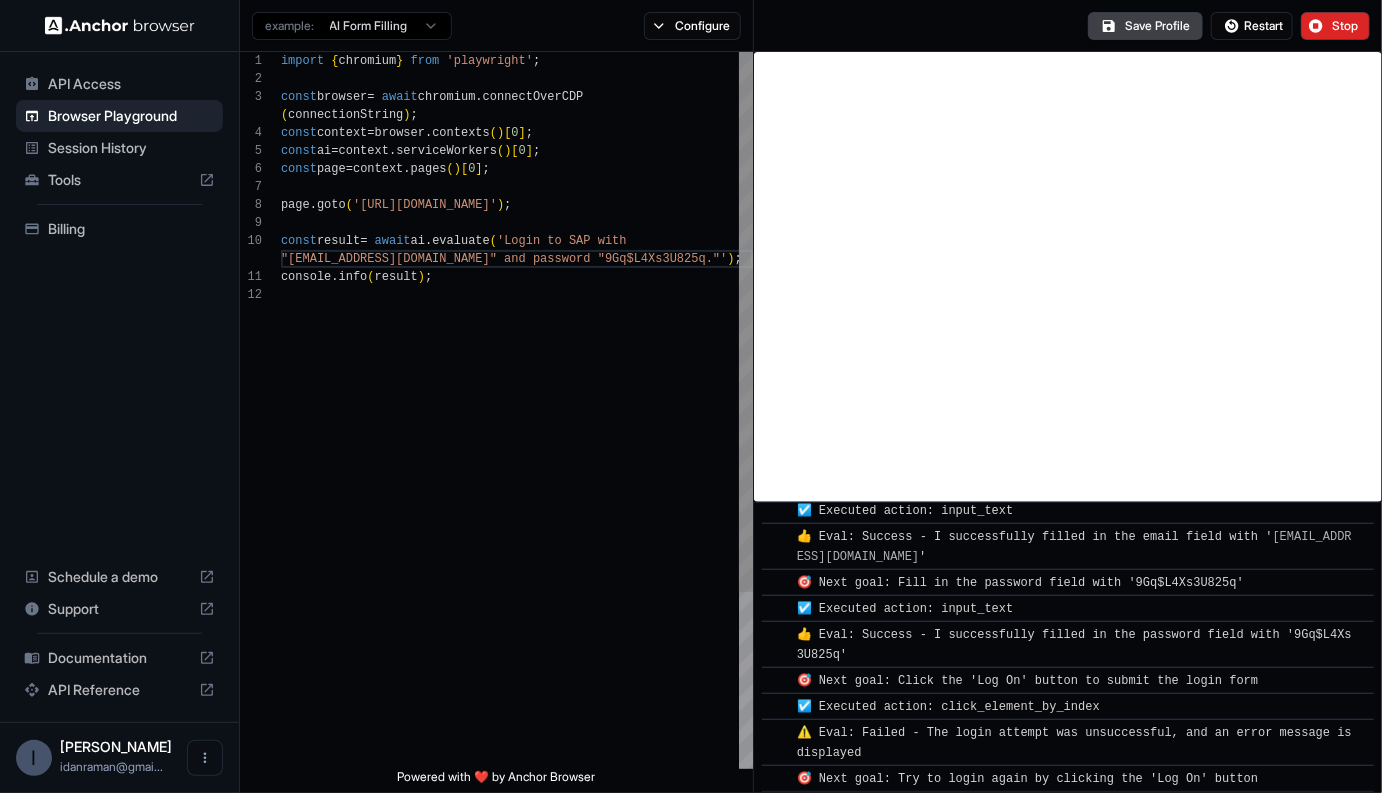 click on "import   {  chromium  }   from   'playwright' ; const  browser  =   await  chromium . connectOverCDP ( connectionString ) ; const  context  =  browser . contexts ( ) [ 0 ] ; const  ai  =  context . serviceWorkers ( ) [ 0 ] ; const  page  =  context . pages ( ) [ 0 ] ; page . goto ( '[URL][DOMAIN_NAME]' ) ; const  result  =   await  ai . evaluate ( 'Login to SAP with  console . info ( result ) ; "[EMAIL_ADDRESS][DOMAIN_NAME]" and password "9Gq$L4Xs3U82 5q."' ) ;" at bounding box center [517, 527] 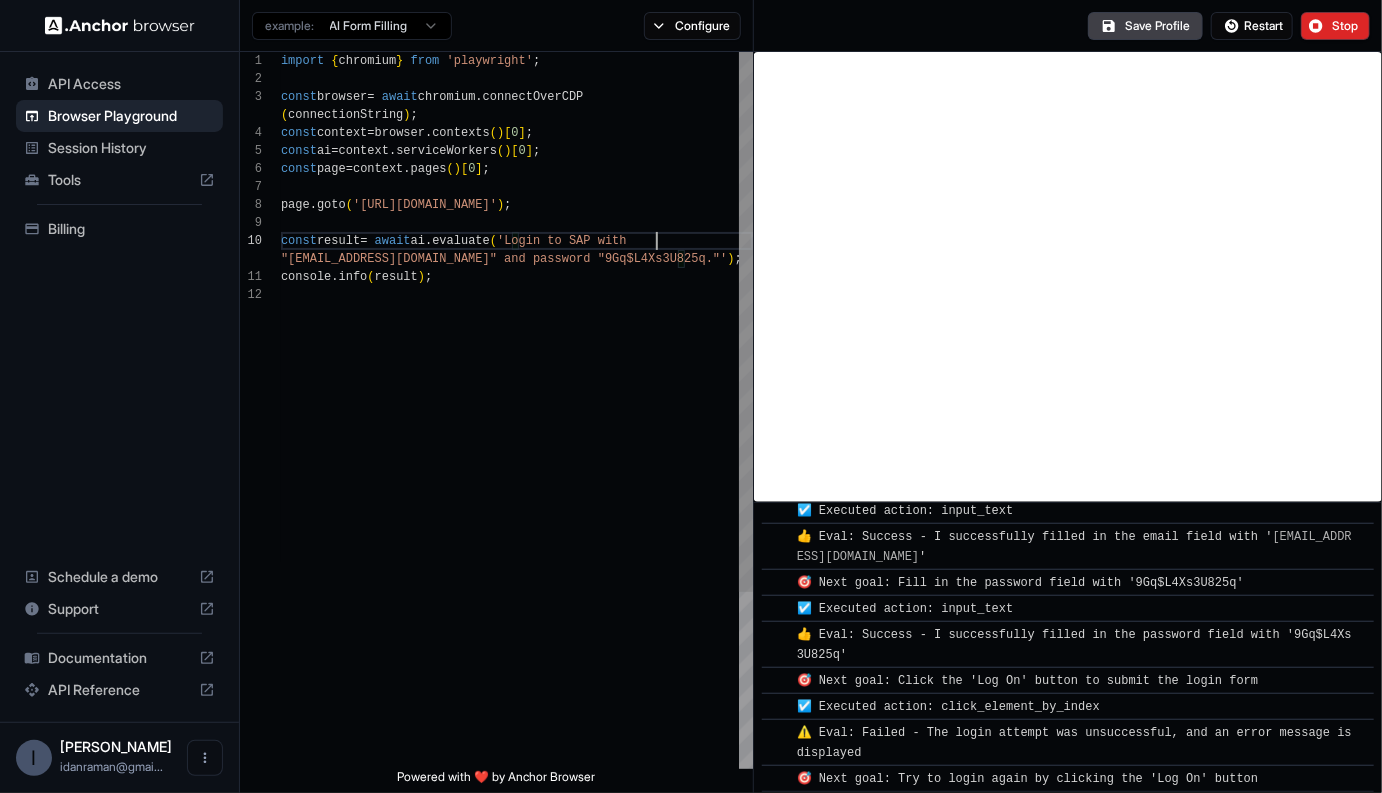 scroll, scrollTop: 137, scrollLeft: 0, axis: vertical 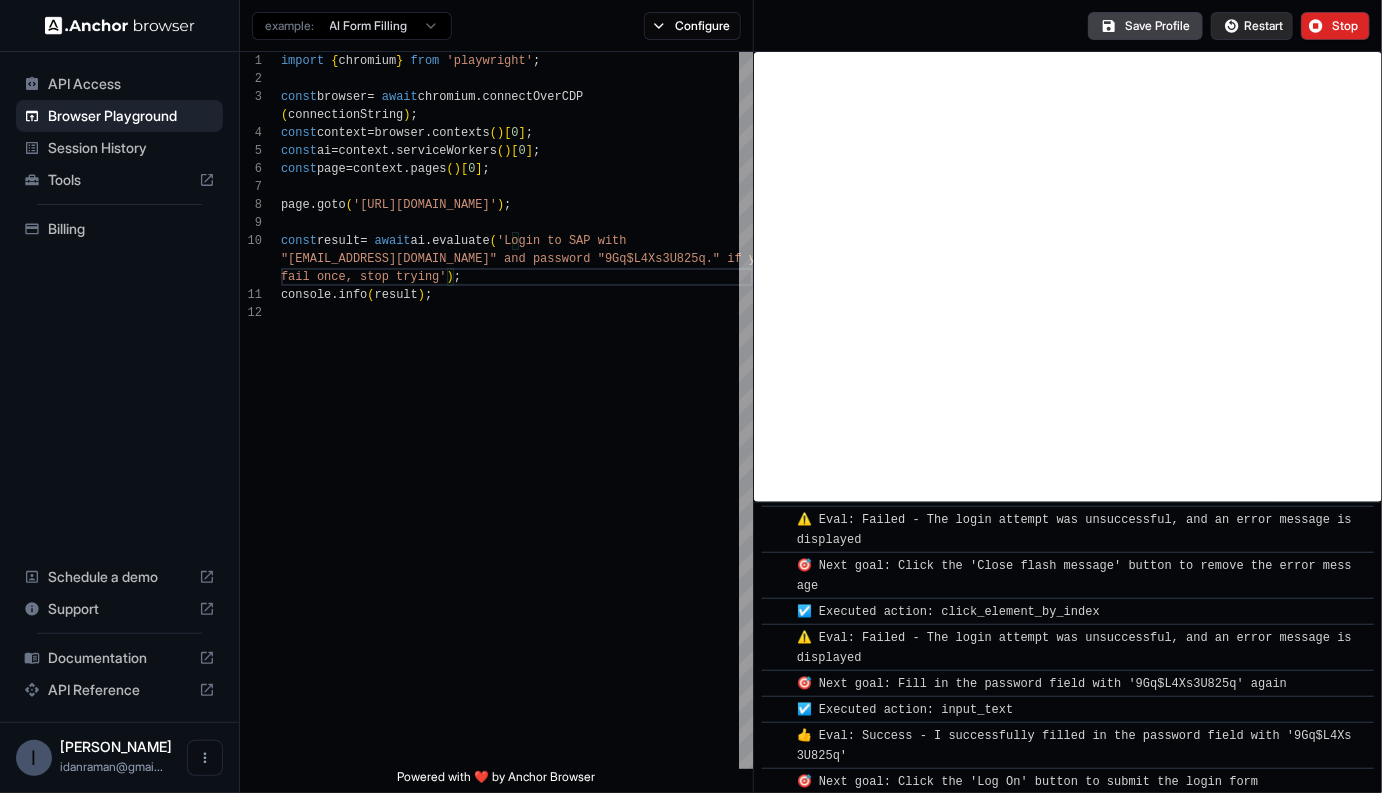 click on "Restart" at bounding box center [1252, 26] 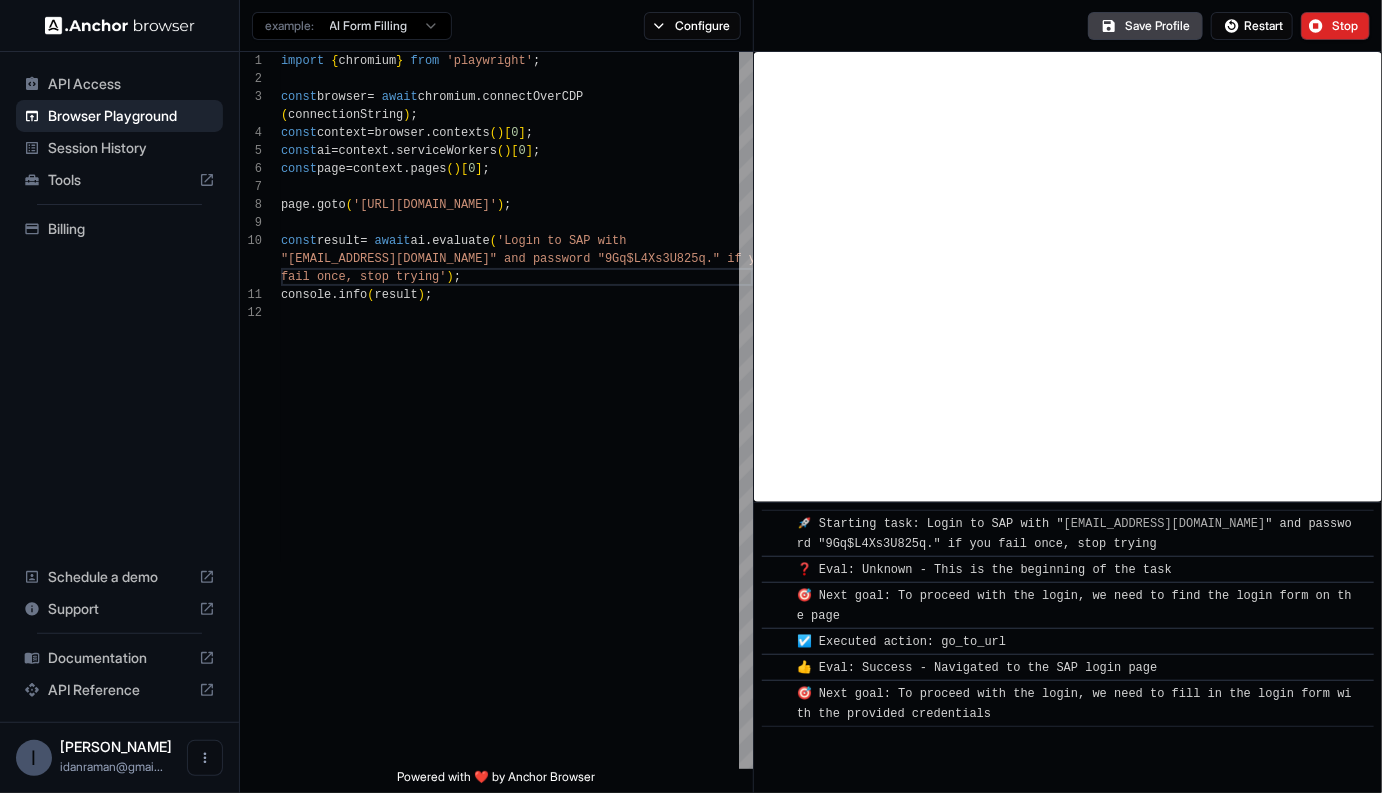scroll, scrollTop: 34, scrollLeft: 0, axis: vertical 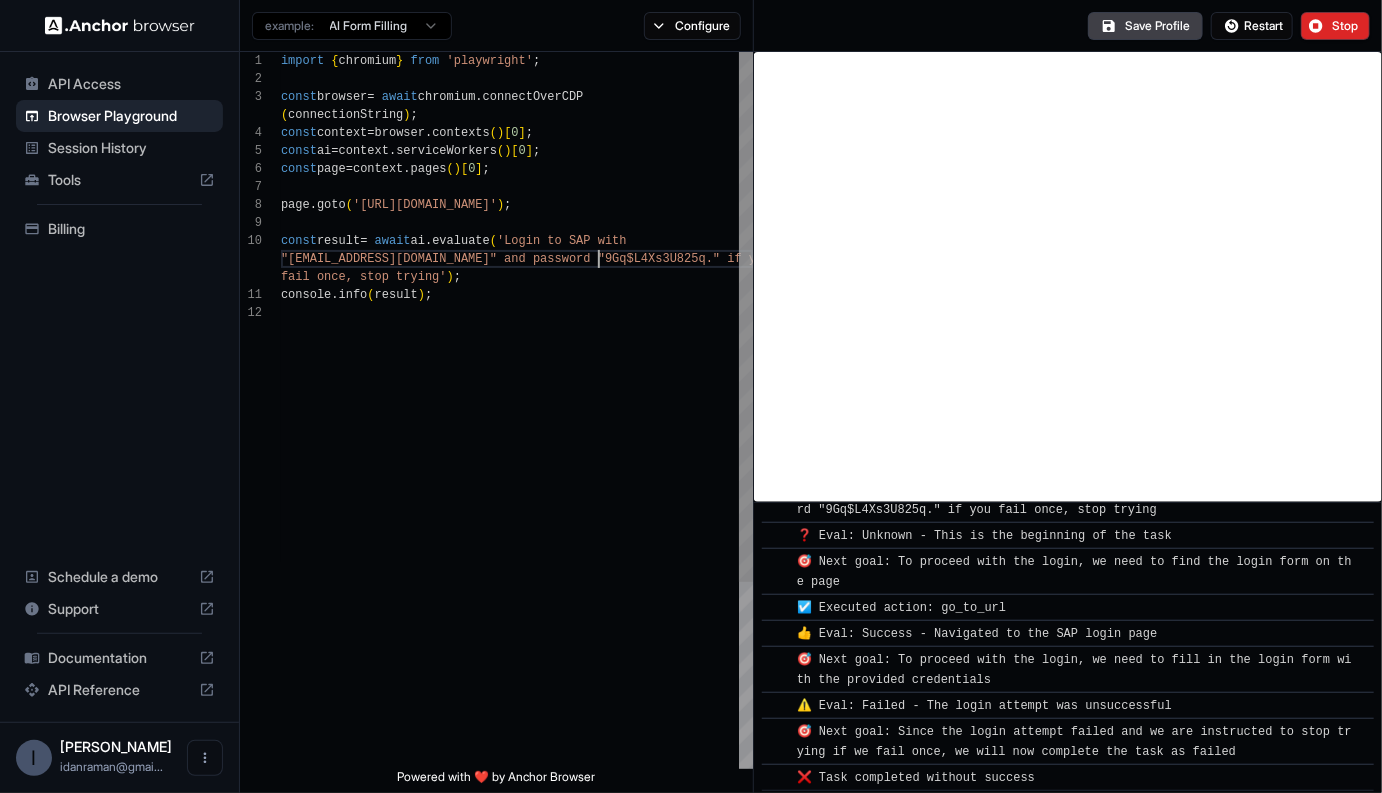 click on "import   {  chromium  }   from   'playwright' ; const  browser  =   await  chromium . connectOverCDP ( connectionString ) ; const  context  =  browser . contexts ( ) [ 0 ] ; const  ai  =  context . serviceWorkers ( ) [ 0 ] ; const  page  =  context . pages ( ) [ 0 ] ; page . goto ( '[URL][DOMAIN_NAME]' ) ; const  result  =   await  ai . evaluate ( 'Login to SAP with  console . info ( result ) ; "[EMAIL_ADDRESS][DOMAIN_NAME]" and password "9Gq$L4Xs3U82 5q." if you  fail once, stop trying' ) ;" at bounding box center (517, 536) 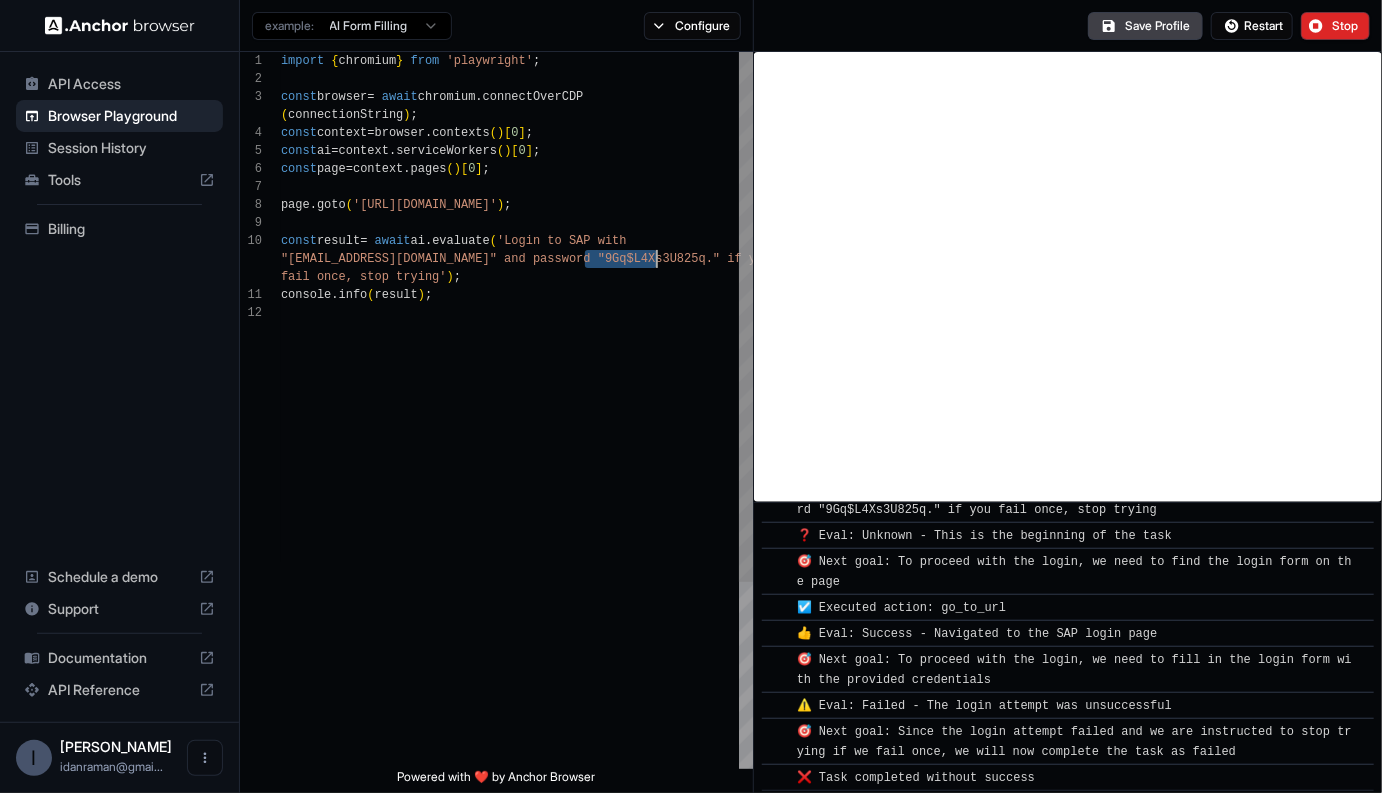click on "import   {  chromium  }   from   'playwright' ; const  browser  =   await  chromium . connectOverCDP ( connectionString ) ; const  context  =  browser . contexts ( ) [ 0 ] ; const  ai  =  context . serviceWorkers ( ) [ 0 ] ; const  page  =  context . pages ( ) [ 0 ] ; page . goto ( '[URL][DOMAIN_NAME]' ) ; const  result  =   await  ai . evaluate ( 'Login to SAP with  console . info ( result ) ; "[EMAIL_ADDRESS][DOMAIN_NAME]" and password "9Gq$L4Xs3U82 5q." if you  fail once, stop trying' ) ;" at bounding box center [517, 536] 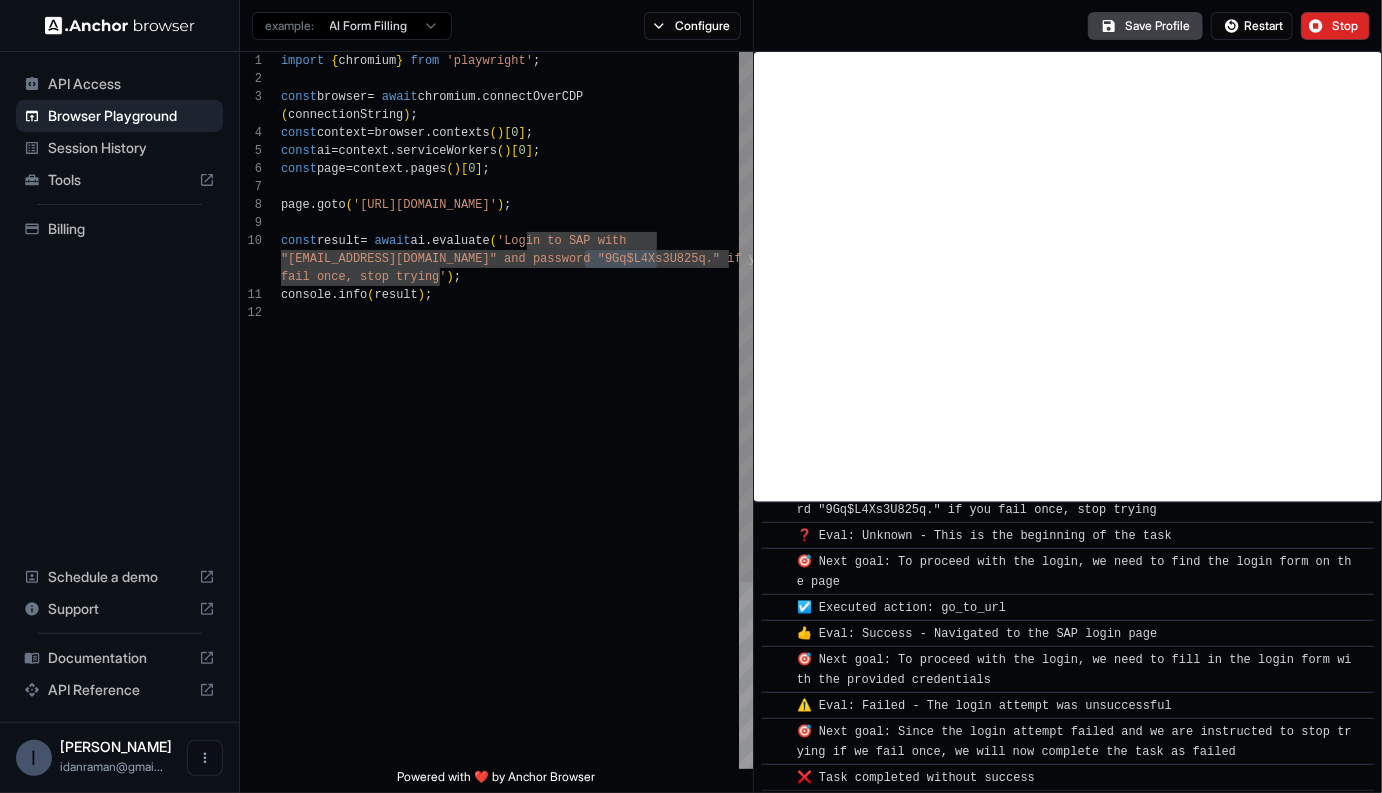 click on "import   {  chromium  }   from   'playwright' ; const  browser  =   await  chromium . connectOverCDP ( connectionString ) ; const  context  =  browser . contexts ( ) [ 0 ] ; const  ai  =  context . serviceWorkers ( ) [ 0 ] ; const  page  =  context . pages ( ) [ 0 ] ; page . goto ( '[URL][DOMAIN_NAME]' ) ; const  result  =   await  ai . evaluate ( 'Login to SAP with  console . info ( result ) ; "[EMAIL_ADDRESS][DOMAIN_NAME]" and password "9Gq$L4Xs3U82 5q." if you  fail once, stop trying' ) ;" at bounding box center [517, 536] 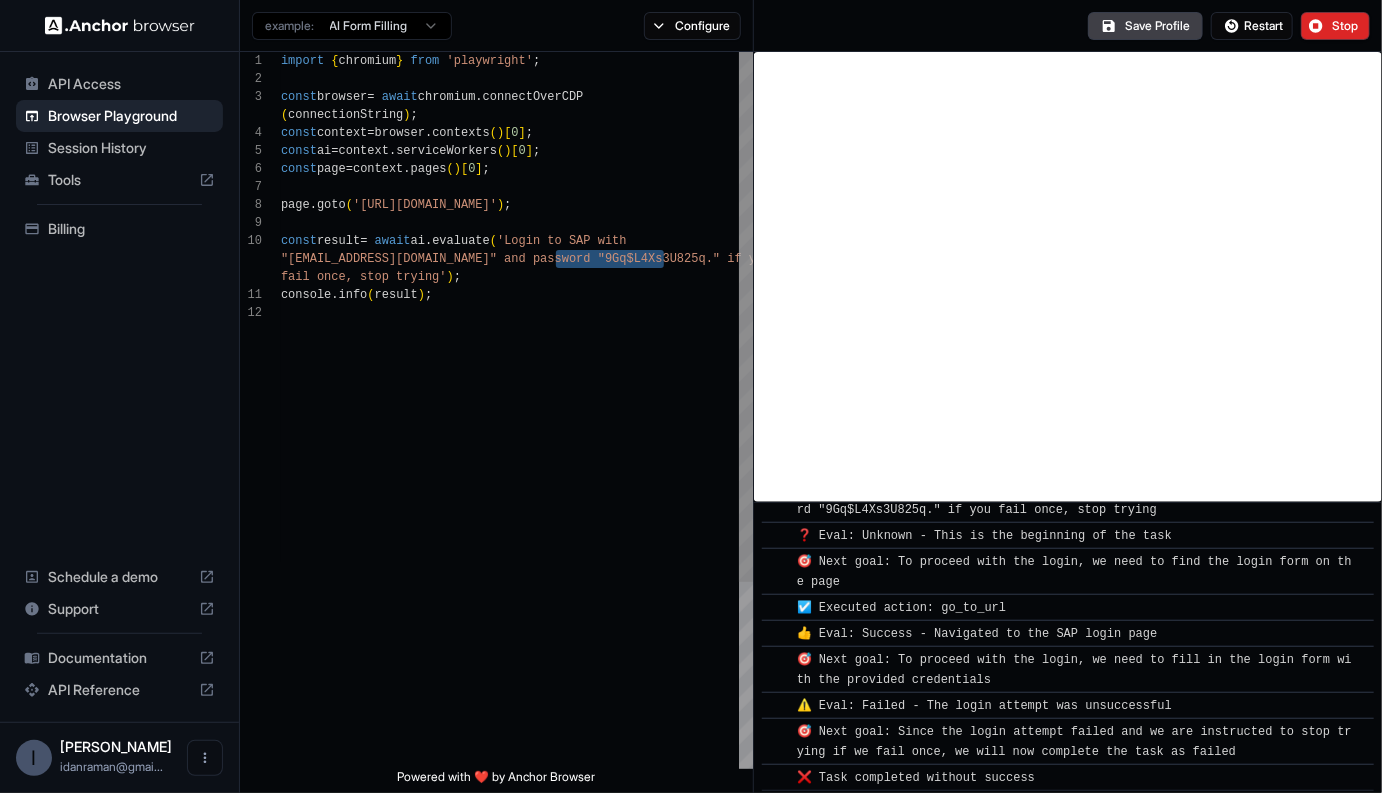 drag, startPoint x: 567, startPoint y: 259, endPoint x: 662, endPoint y: 258, distance: 95.005264 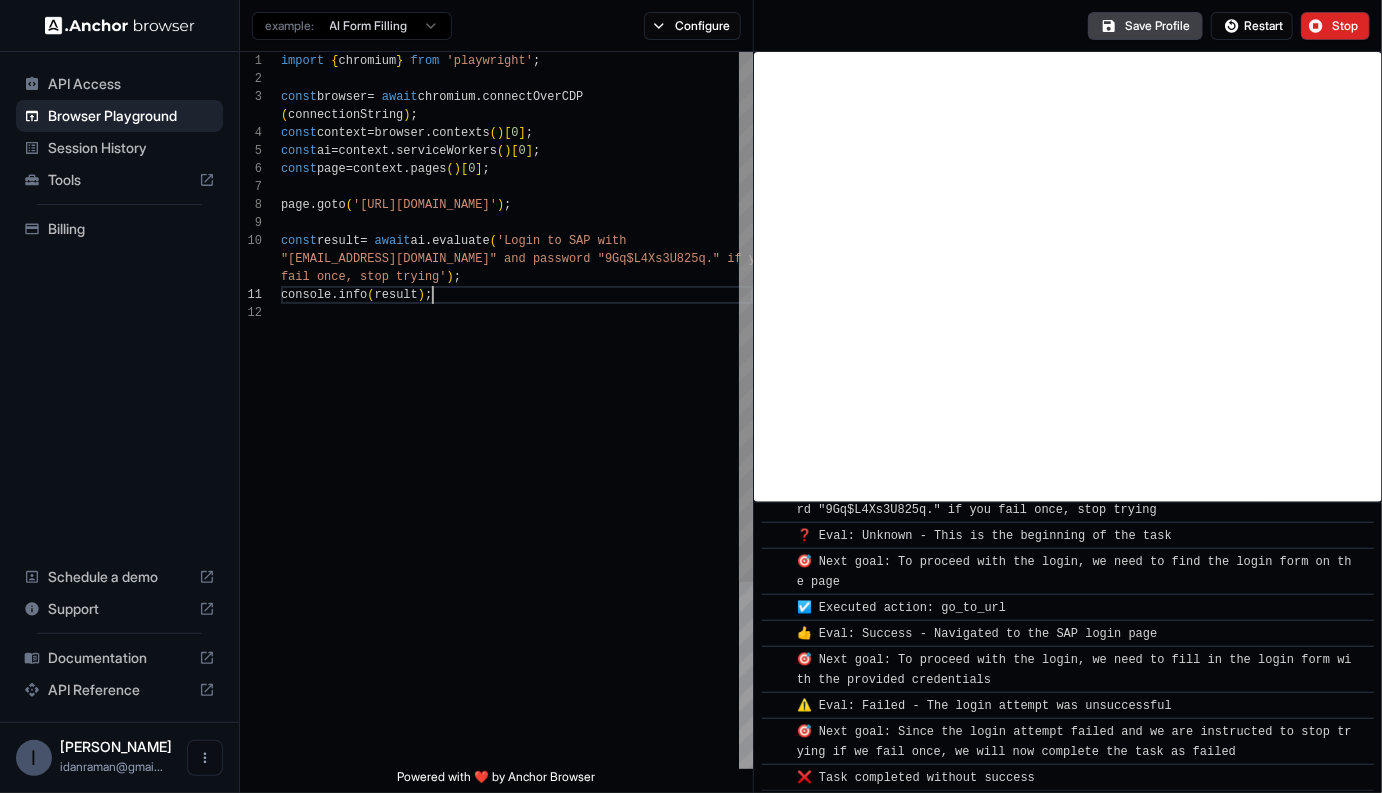 click on "import   {  chromium  }   from   'playwright' ; const  browser  =   await  chromium . connectOverCDP ( connectionString ) ; const  context  =  browser . contexts ( ) [ 0 ] ; const  ai  =  context . serviceWorkers ( ) [ 0 ] ; const  page  =  context . pages ( ) [ 0 ] ; page . goto ( '[URL][DOMAIN_NAME]' ) ; const  result  =   await  ai . evaluate ( 'Login to SAP with  console . info ( result ) ; "[EMAIL_ADDRESS][DOMAIN_NAME]" and password "9Gq$L4Xs3U82 5q." if you  fail once, stop trying' ) ;" at bounding box center (517, 536) 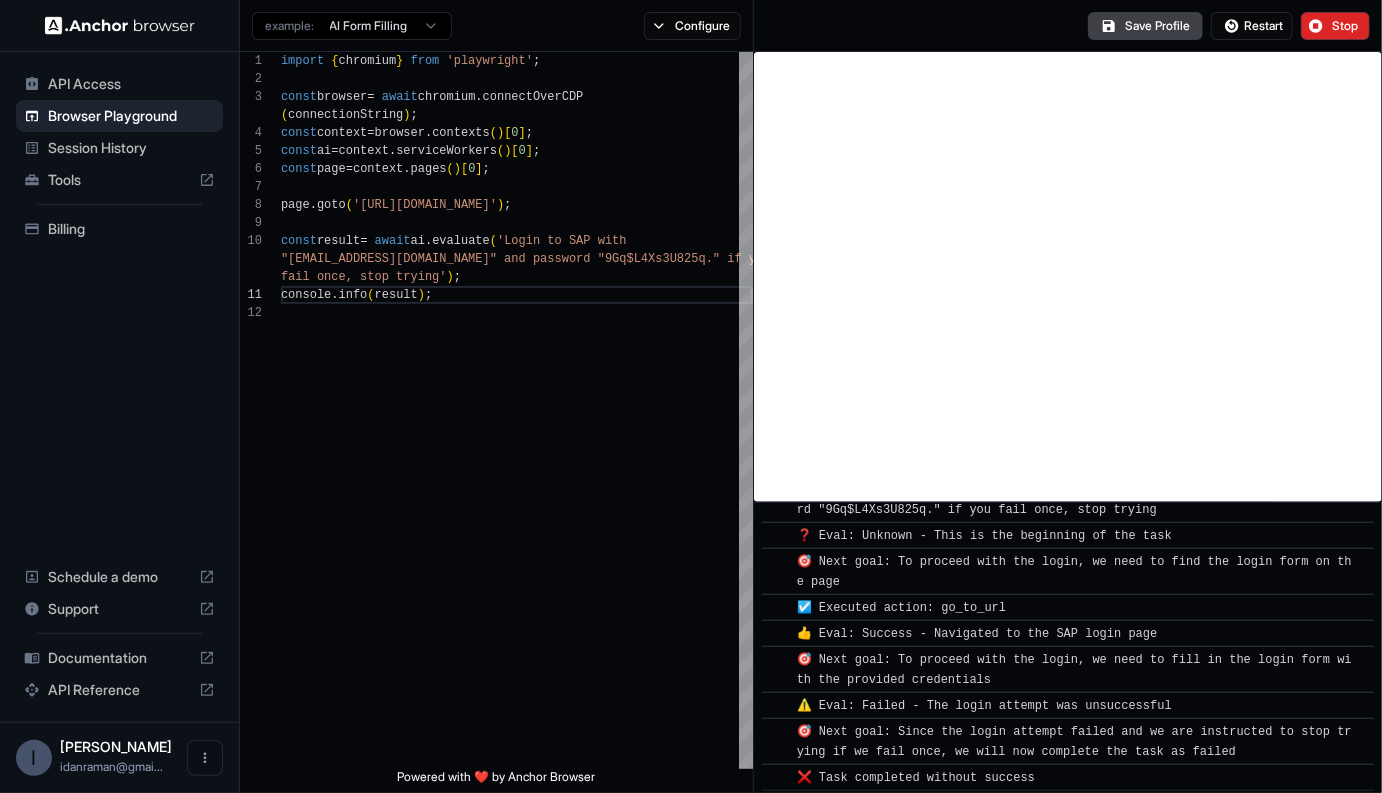 scroll, scrollTop: 0, scrollLeft: 0, axis: both 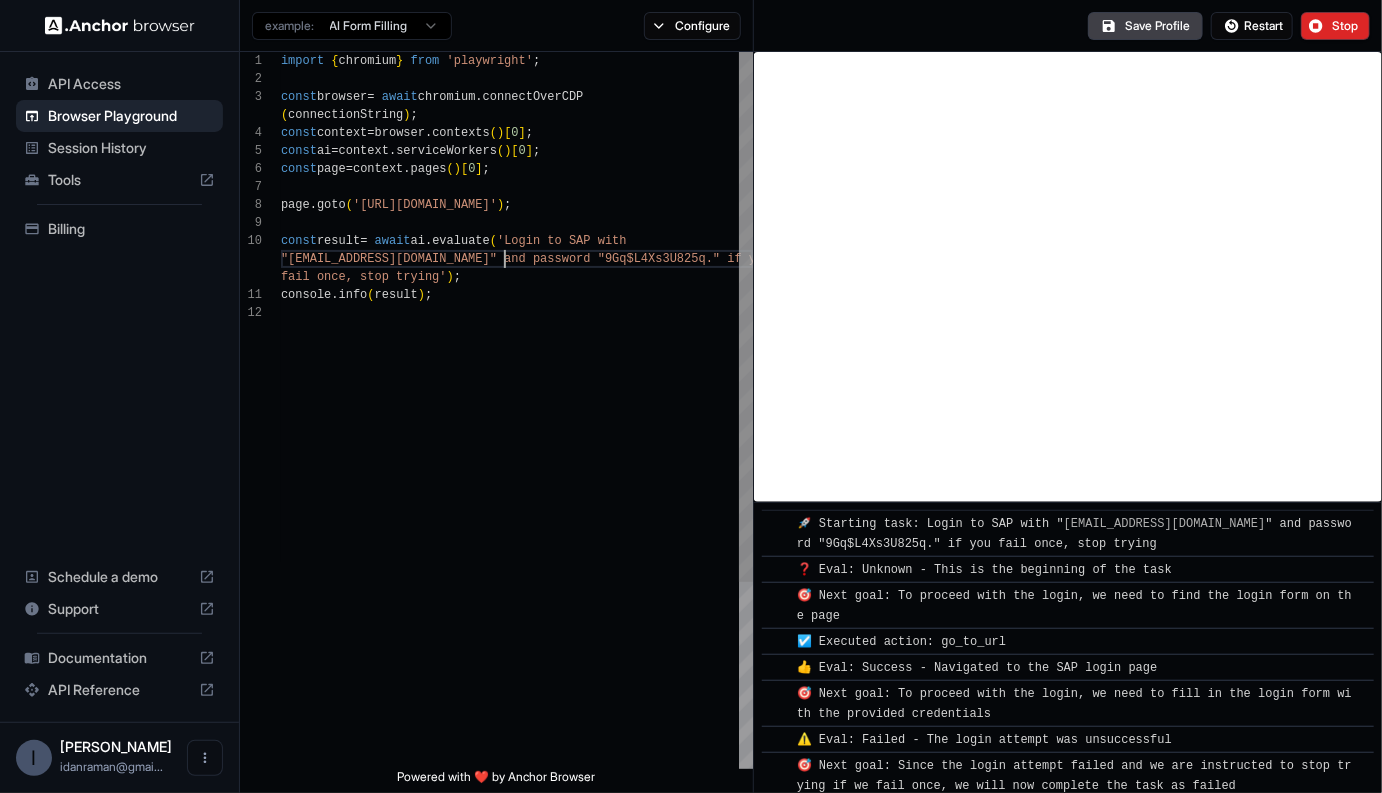 click on "import   {  chromium  }   from   'playwright' ; const  browser  =   await  chromium . connectOverCDP ( connectionString ) ; const  context  =  browser . contexts ( ) [ 0 ] ; const  ai  =  context . serviceWorkers ( ) [ 0 ] ; const  page  =  context . pages ( ) [ 0 ] ; page . goto ( '[URL][DOMAIN_NAME]' ) ; const  result  =   await  ai . evaluate ( 'Login to SAP with  console . info ( result ) ; "[EMAIL_ADDRESS][DOMAIN_NAME]" and password "9Gq$L4Xs3U82 5q." if you  fail once, stop trying' ) ;" at bounding box center (517, 536) 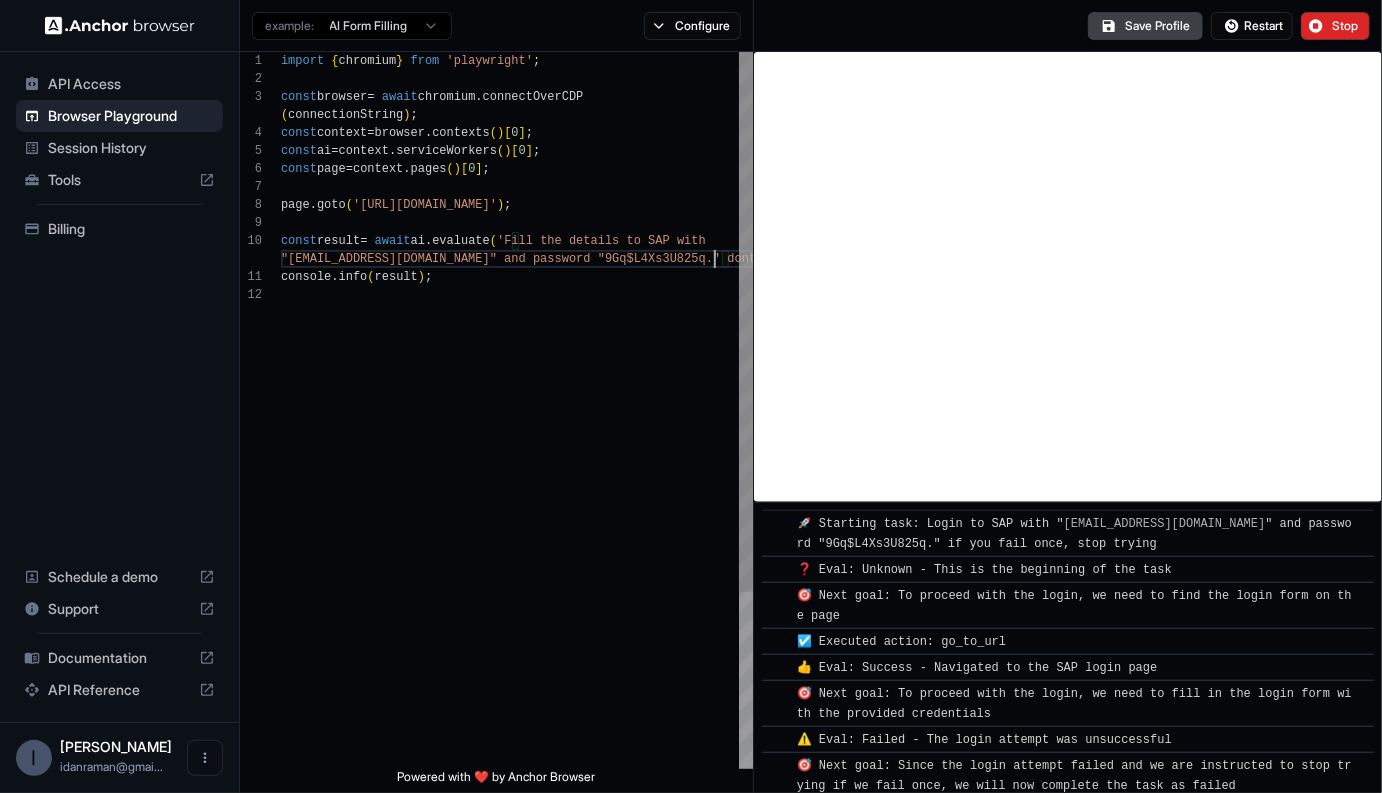 scroll, scrollTop: 36, scrollLeft: 0, axis: vertical 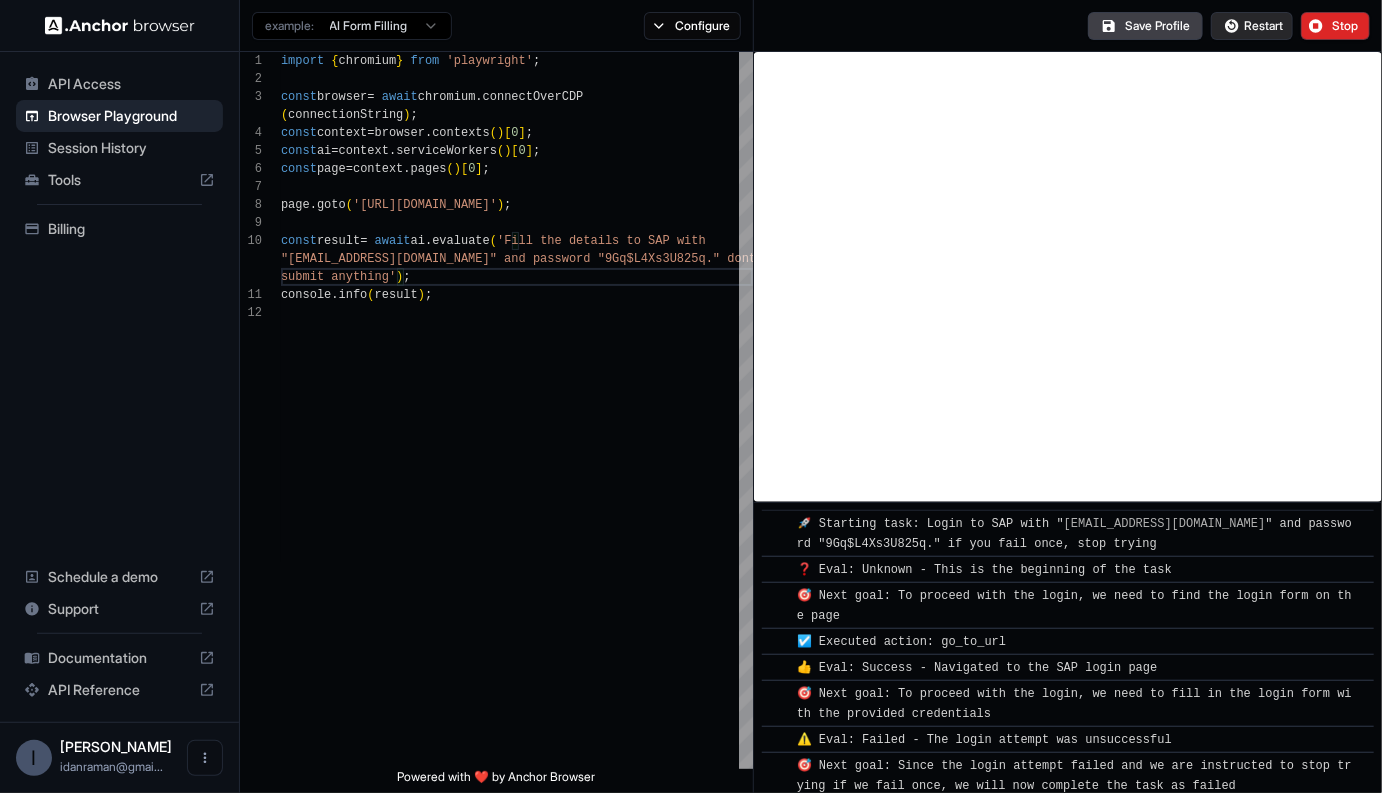 click on "Restart" at bounding box center [1263, 26] 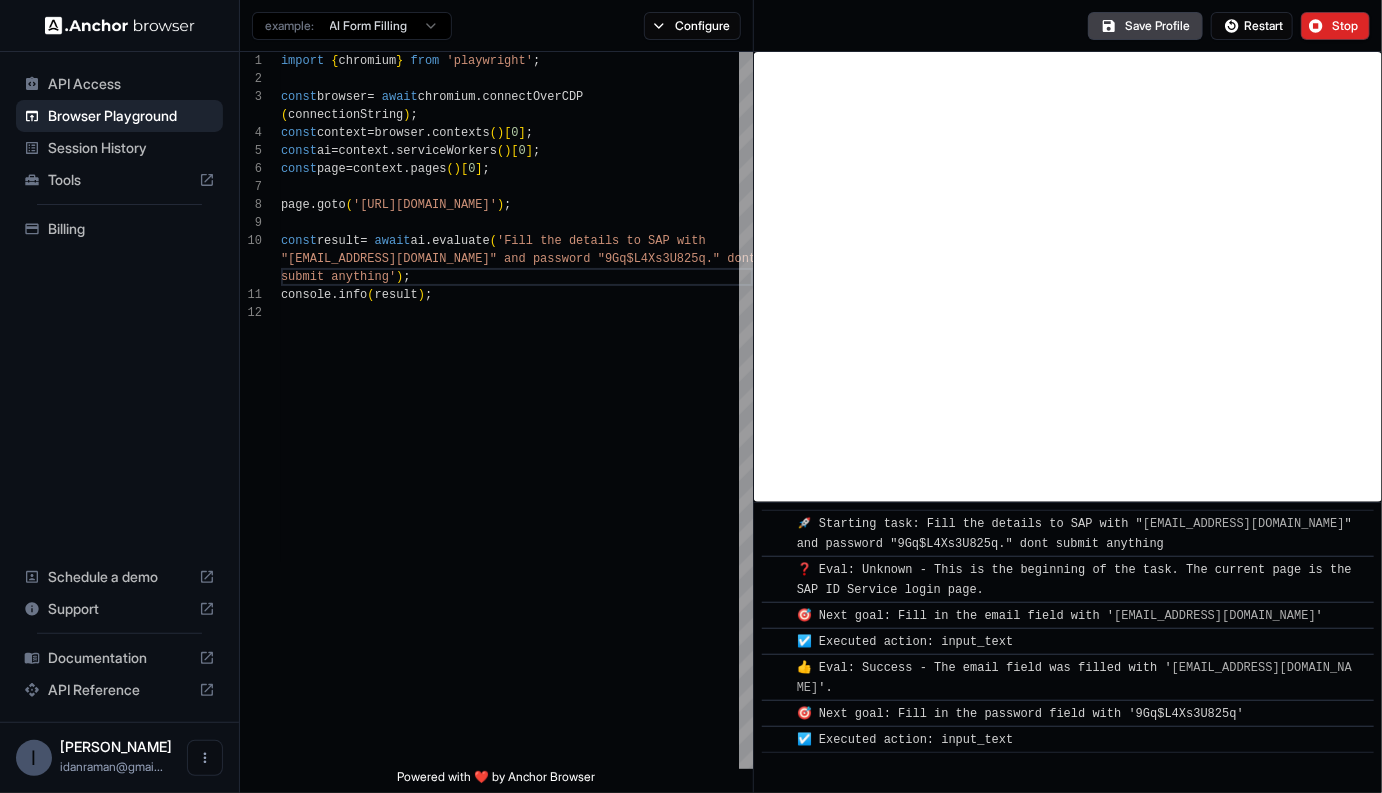 scroll, scrollTop: 20, scrollLeft: 0, axis: vertical 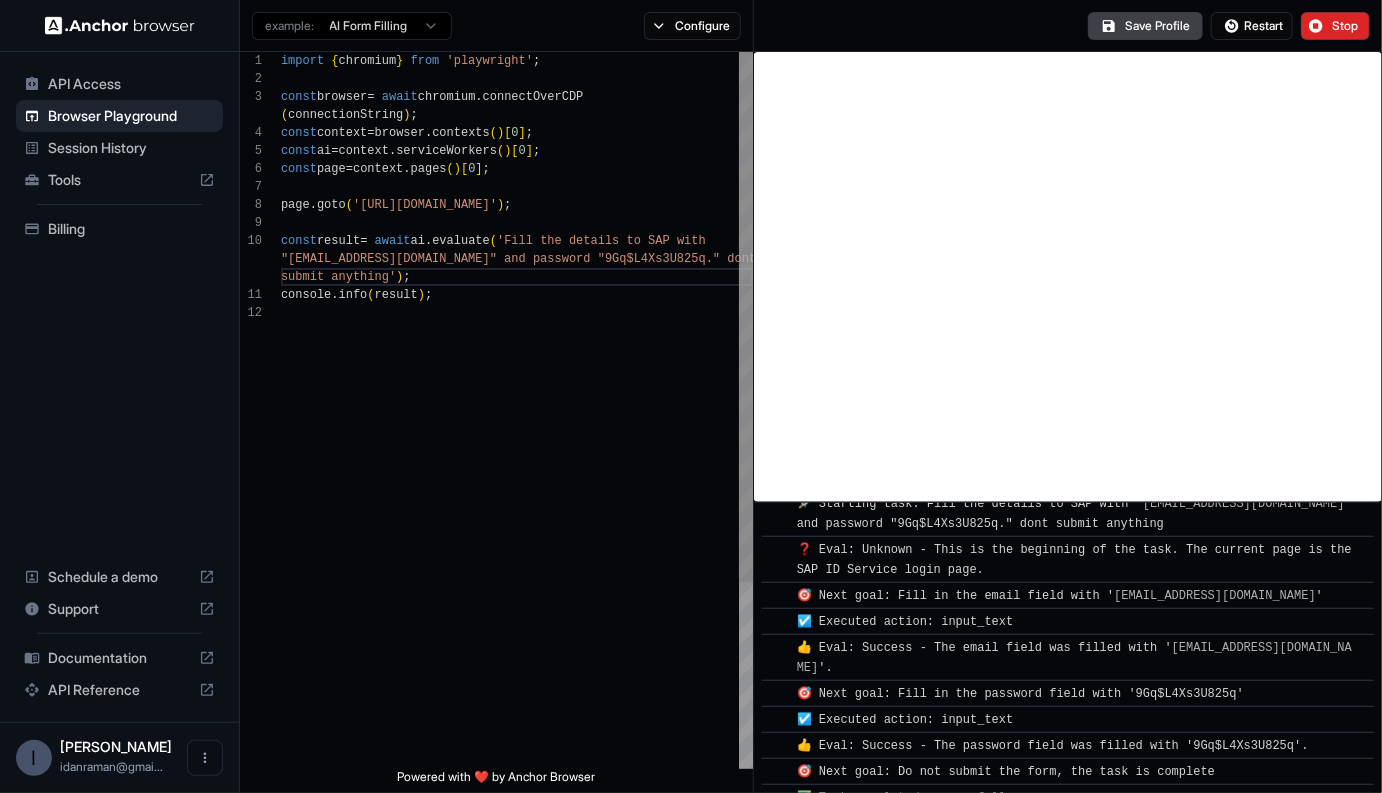 click on "import   {  chromium  }   from   'playwright' ; const  browser  =   await  chromium . connectOverCDP ( connectionString ) ; const  context  =  browser . contexts ( ) [ 0 ] ; const  ai  =  context . serviceWorkers ( ) [ 0 ] ; const  page  =  context . pages ( ) [ 0 ] ; page . goto ( '[URL][DOMAIN_NAME]' ) ; const  result  =   await  ai . evaluate ( 'Fill the details to SAP with  "[EMAIL_ADDRESS][DOMAIN_NAME]" and password "9Gq$L4Xs3U82 5q." dont  console . info ( result ) ; submit anything' ) ;" at bounding box center (517, 536) 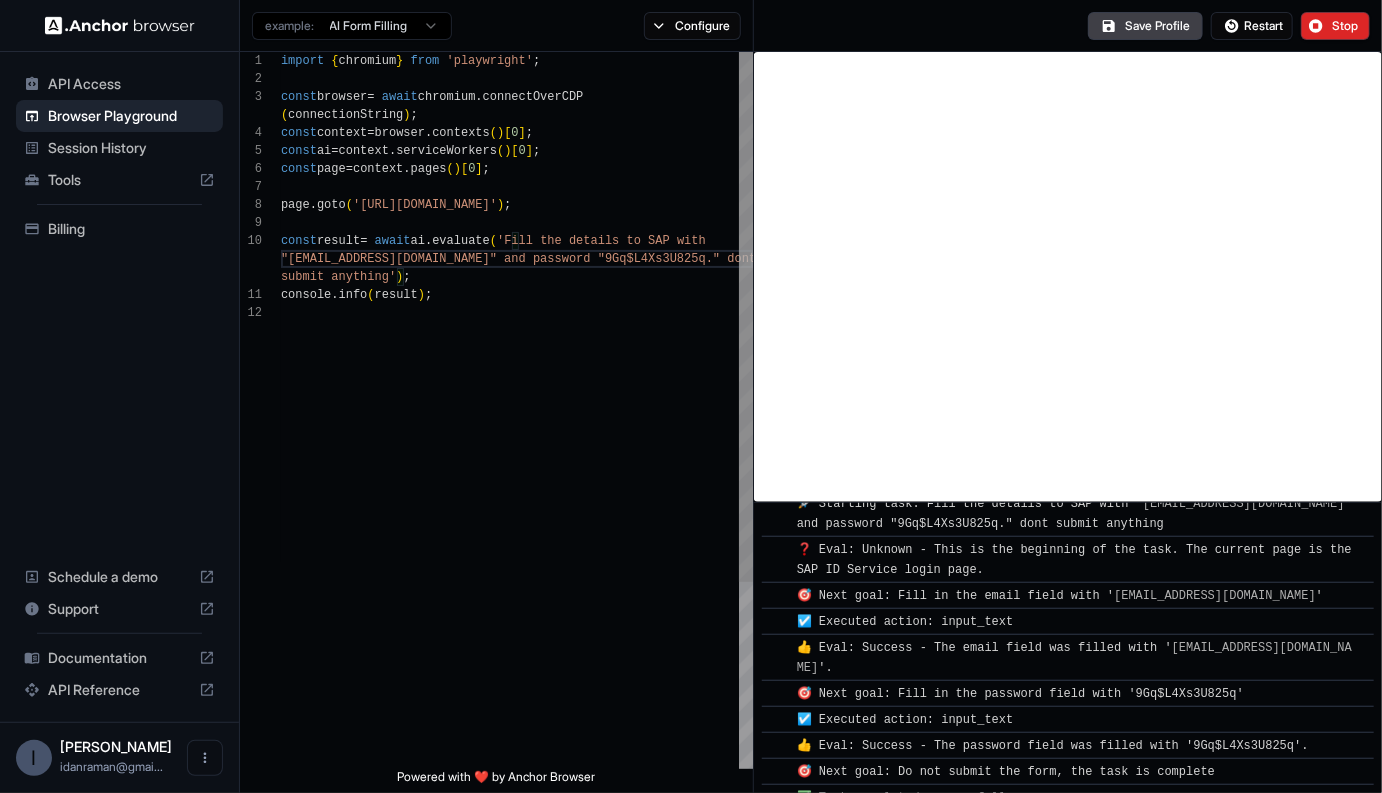 click on "import   {  chromium  }   from   'playwright' ; const  browser  =   await  chromium . connectOverCDP ( connectionString ) ; const  context  =  browser . contexts ( ) [ 0 ] ; const  ai  =  context . serviceWorkers ( ) [ 0 ] ; const  page  =  context . pages ( ) [ 0 ] ; page . goto ( '[URL][DOMAIN_NAME]' ) ; const  result  =   await  ai . evaluate ( 'Fill the details to SAP with  "[EMAIL_ADDRESS][DOMAIN_NAME]" and password "9Gq$L4Xs3U82 5q." dont  console . info ( result ) ; submit anything' ) ;" at bounding box center (517, 536) 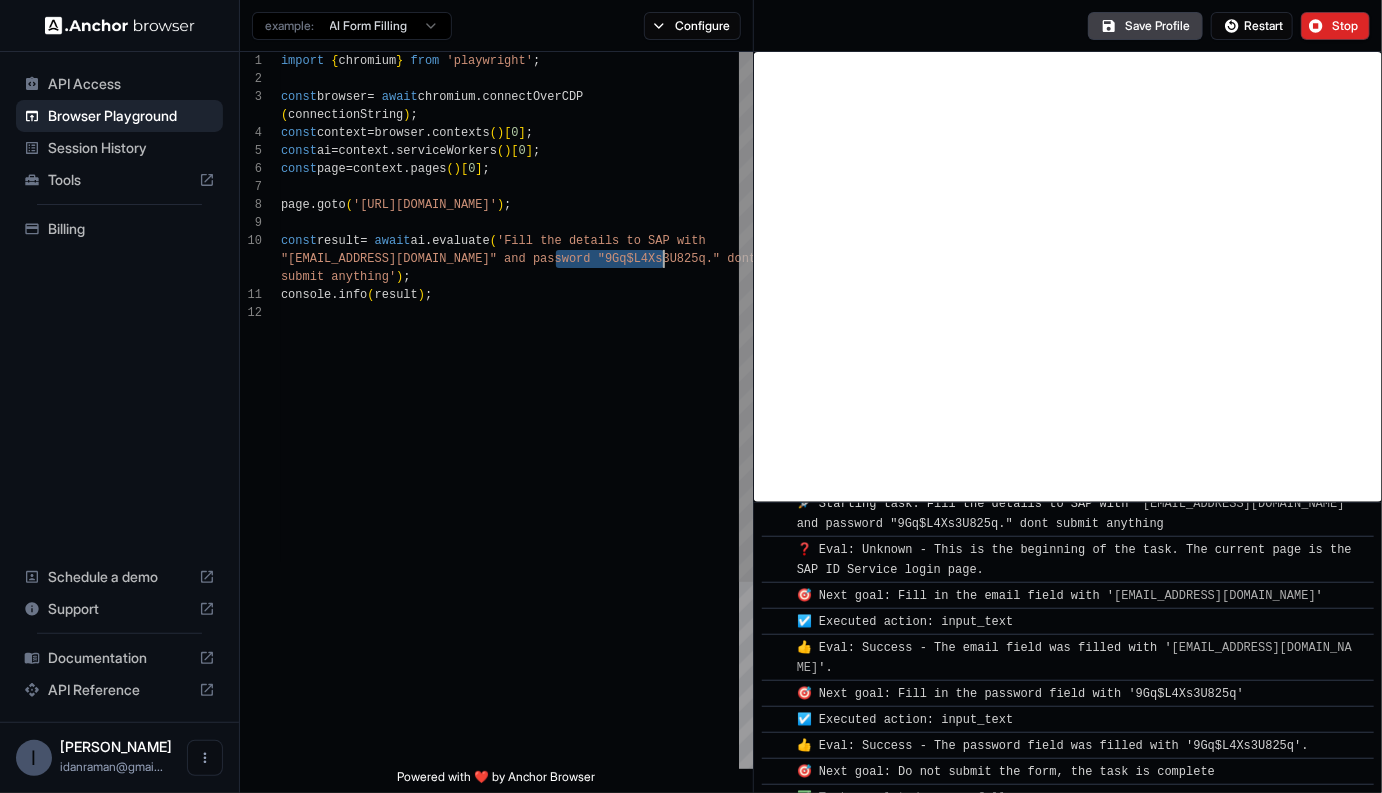 drag, startPoint x: 559, startPoint y: 260, endPoint x: 661, endPoint y: 260, distance: 102 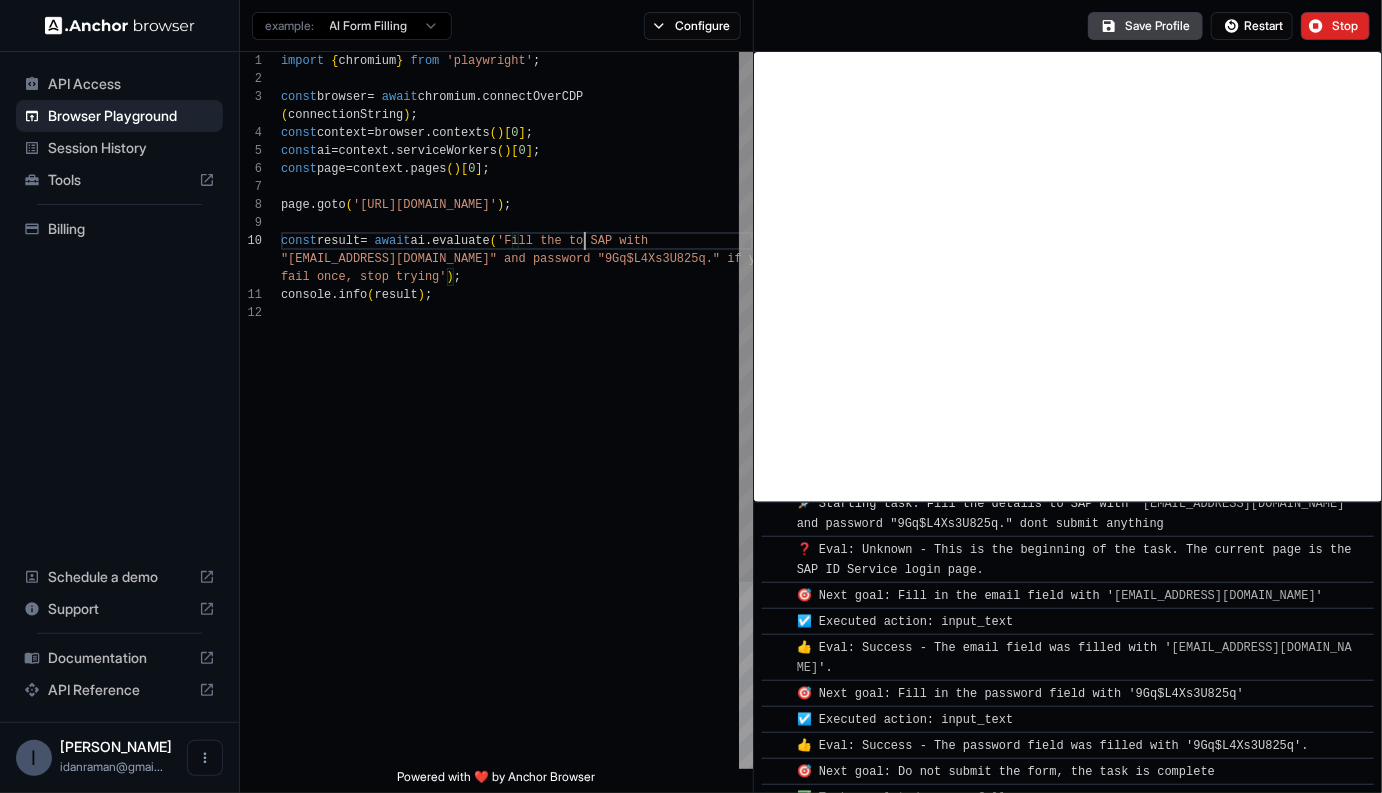 scroll, scrollTop: 0, scrollLeft: 0, axis: both 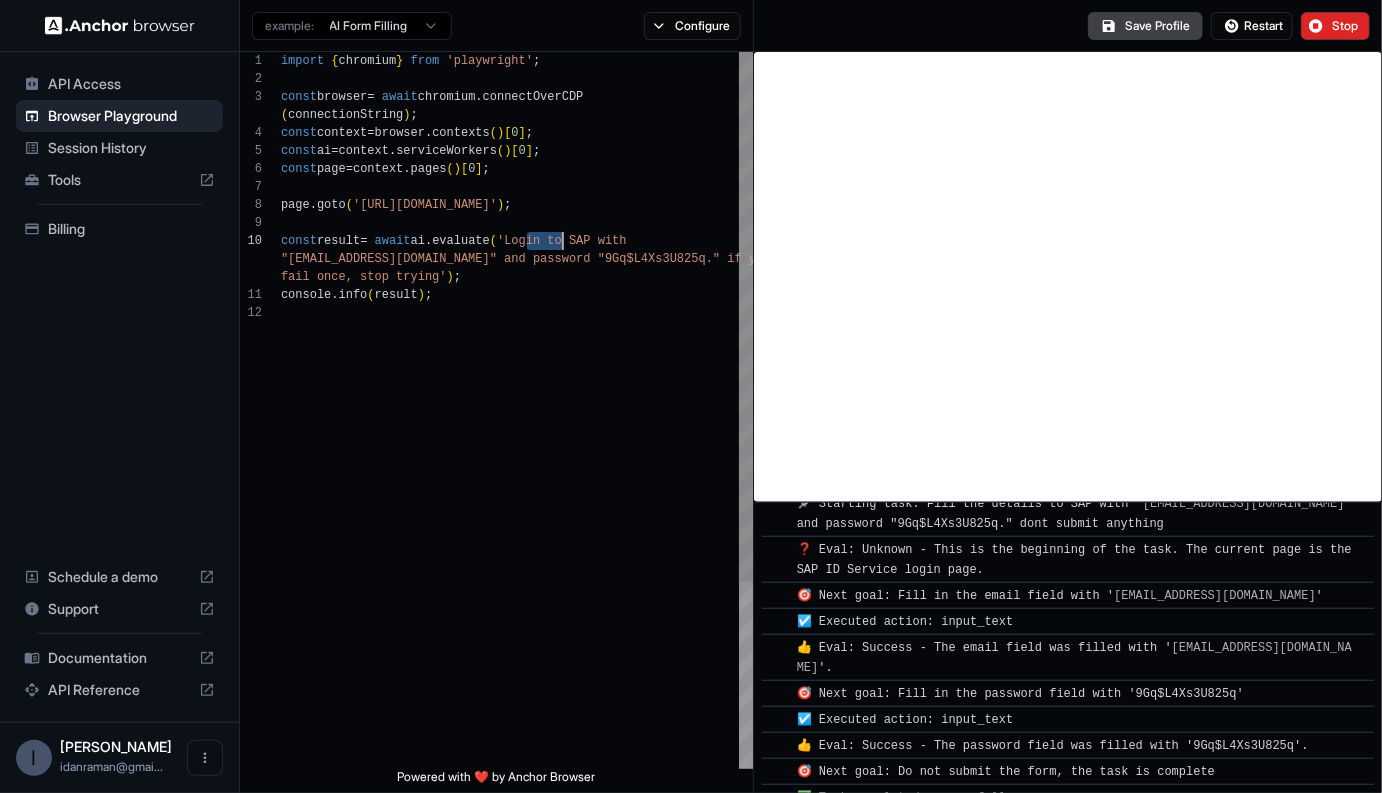 click on "import   {  chromium  }   from   'playwright' ; const  browser  =   await  chromium . connectOverCDP ( connectionString ) ; const  context  =  browser . contexts ( ) [ 0 ] ; const  ai  =  context . serviceWorkers ( ) [ 0 ] ; const  page  =  context . pages ( ) [ 0 ] ; page . goto ( '[URL][DOMAIN_NAME]' ) ; const  result  =   await  ai . evaluate ( 'Login to SAP with  "[EMAIL_ADDRESS][DOMAIN_NAME]" and password "9Gq$L4Xs3U82 5q." if you  console . info ( result ) ; fail once, stop trying' ) ;" at bounding box center [517, 536] 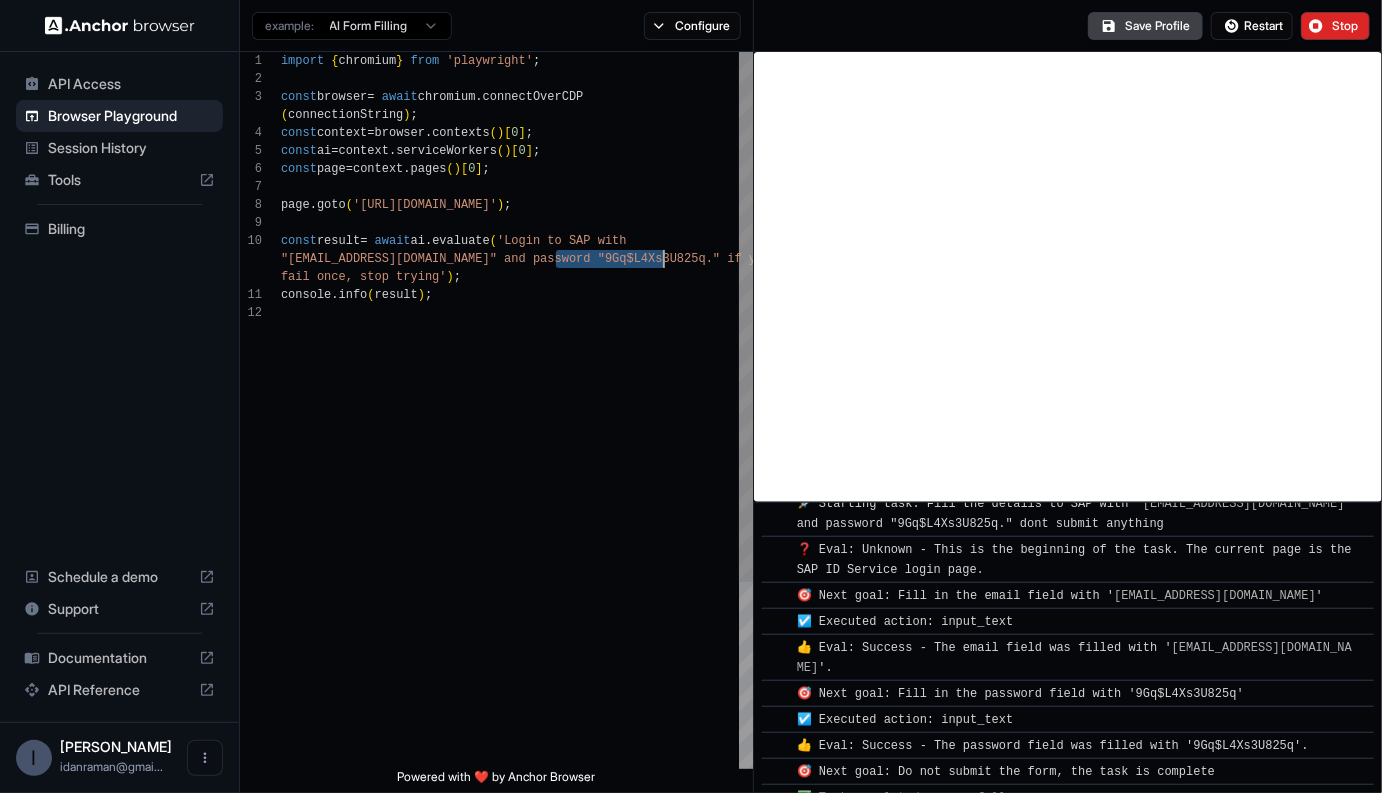 drag, startPoint x: 578, startPoint y: 258, endPoint x: 660, endPoint y: 260, distance: 82.02438 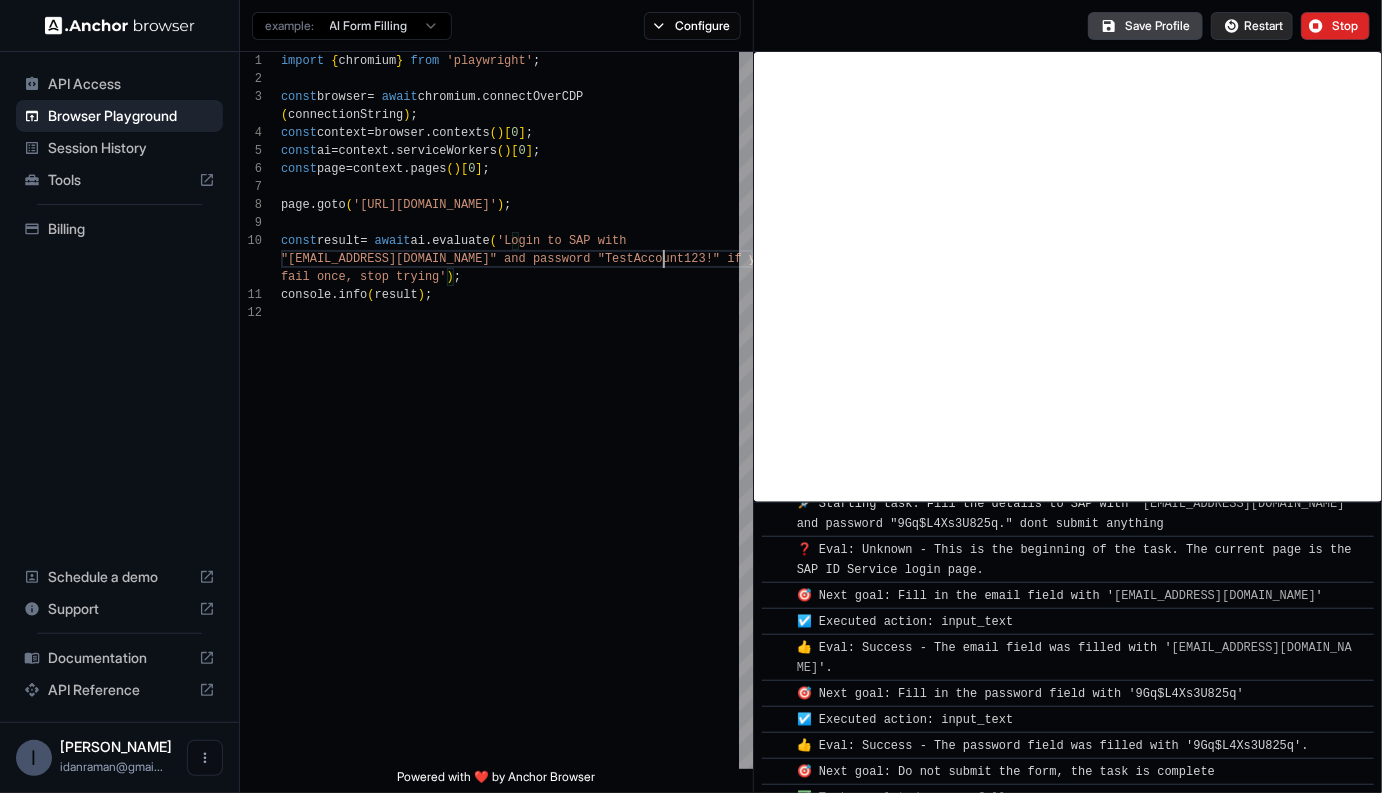click on "Restart" at bounding box center [1252, 26] 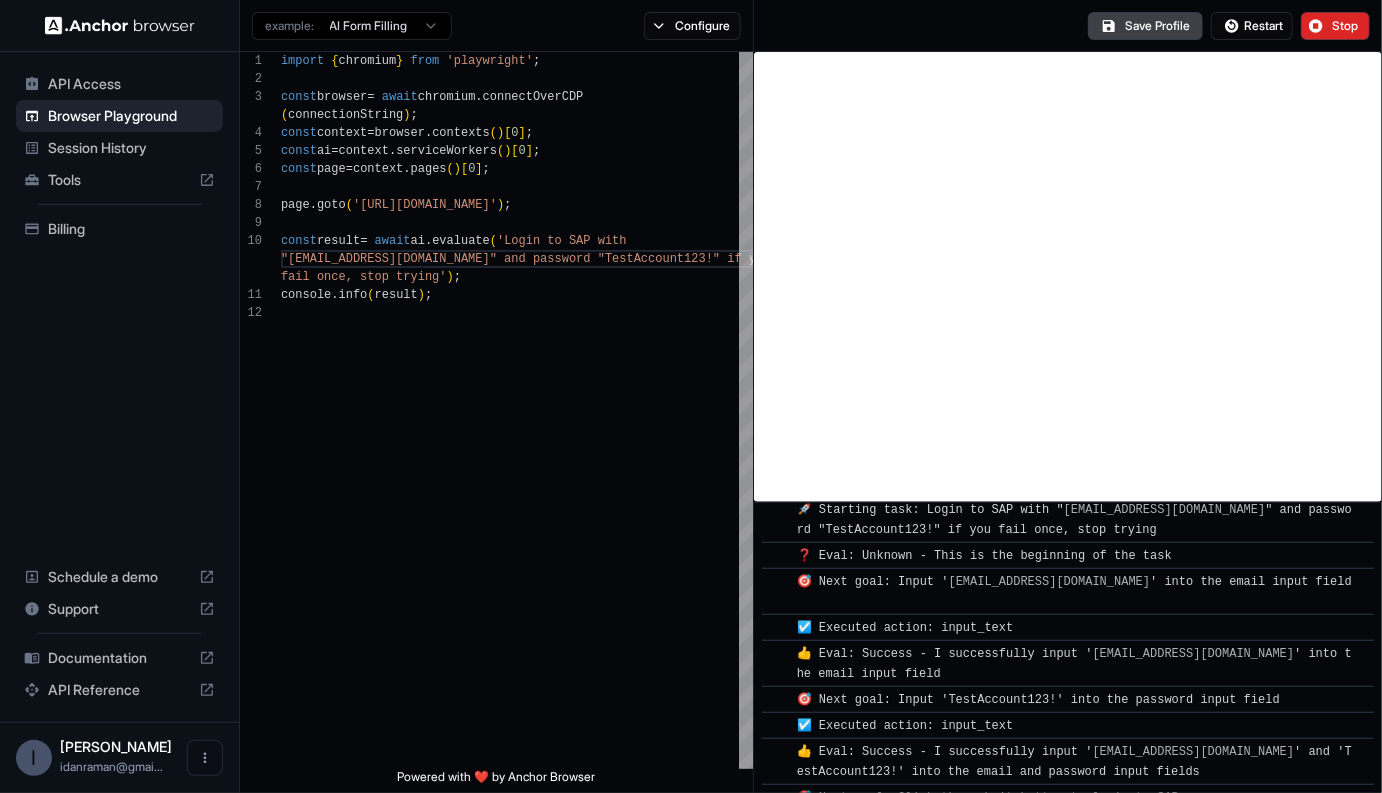 scroll, scrollTop: 197, scrollLeft: 0, axis: vertical 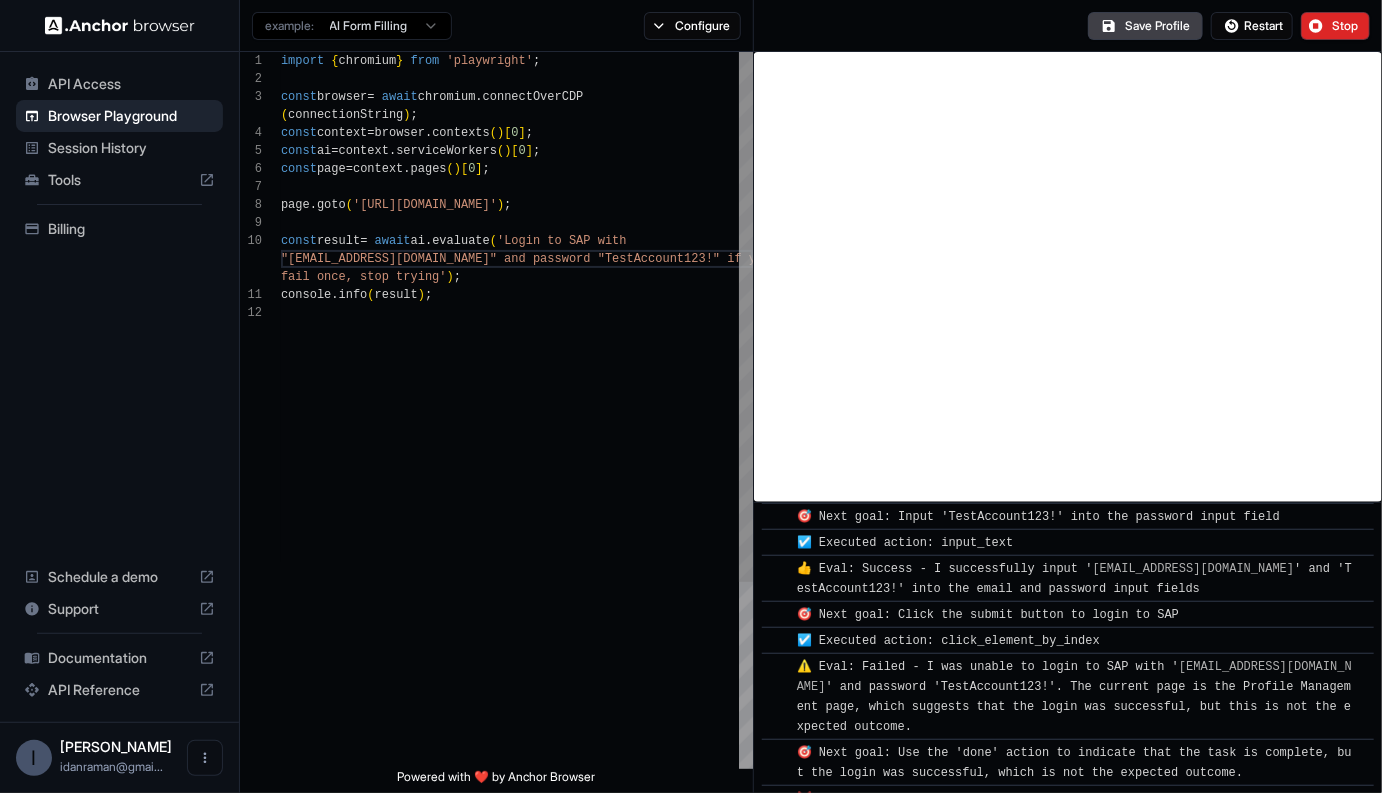 click on "import   {  chromium  }   from   'playwright' ; const  browser  =   await  chromium . connectOverCDP ( connectionString ) ; const  context  =  browser . contexts ( ) [ 0 ] ; const  ai  =  context . serviceWorkers ( ) [ 0 ] ; const  page  =  context . pages ( ) [ 0 ] ; page . goto ( '[URL][DOMAIN_NAME]' ) ; const  result  =   await  ai . evaluate ( 'Login to SAP with  "[EMAIL_ADDRESS][DOMAIN_NAME]" and password "TestAccount1 23!" if you  console . info ( result ) ; fail once, stop trying' ) ;" at bounding box center (517, 536) 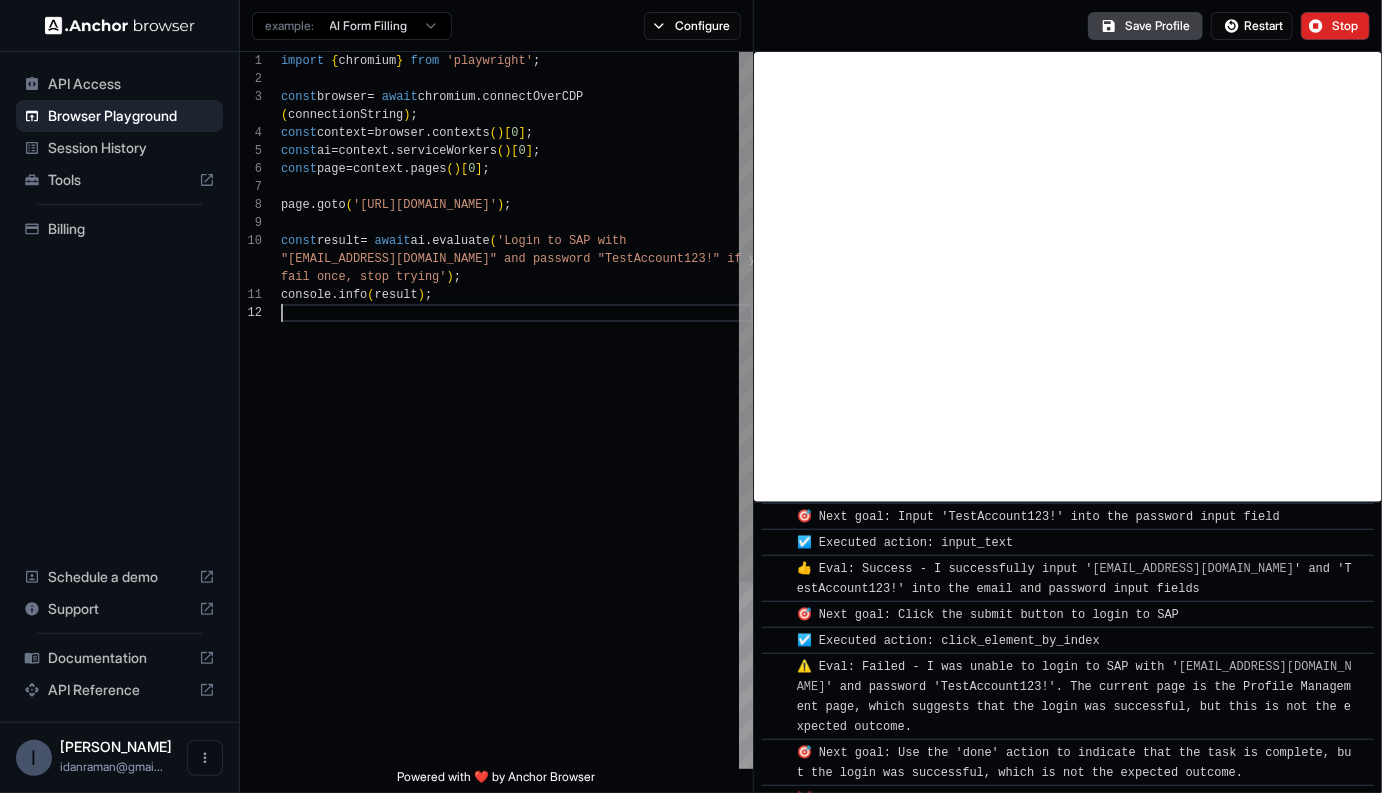 scroll, scrollTop: 72, scrollLeft: 0, axis: vertical 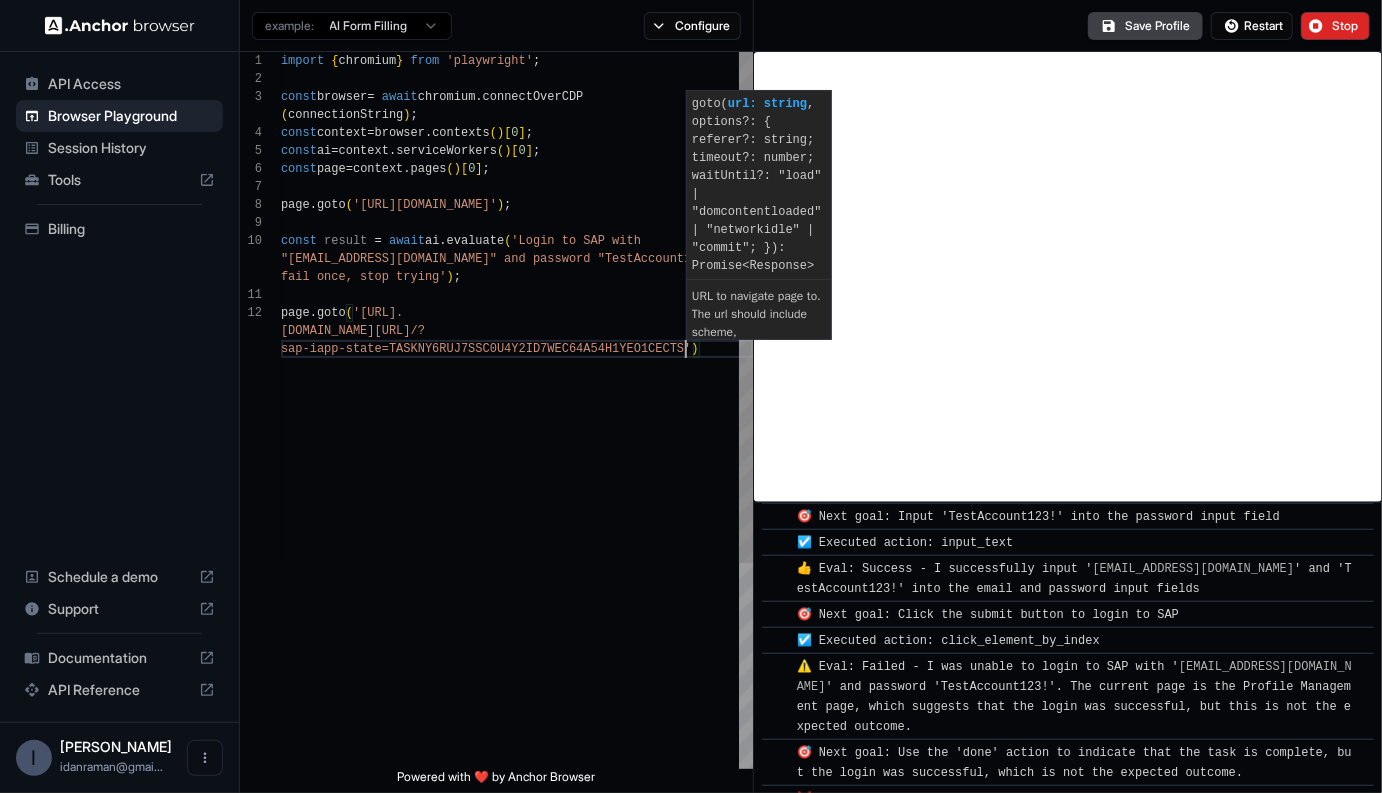 click on "import   {  chromium  }   from   'playwright' ; const  browser  =   await  chromium . connectOverCDP ( connectionString ) ; const  context  =  browser . contexts ( ) [ 0 ] ; const  ai  =  context . serviceWorkers ( ) [ 0 ] ; const  page  =  context . pages ( ) [ 0 ] ; page . goto ( '[URL][DOMAIN_NAME]' ) ; const   result   =   await  ai . evaluate ( 'Login to SAP with  "[EMAIL_ADDRESS][DOMAIN_NAME]" and password "TestAccount1 23!" if you  fail once, stop trying' ) ; page . goto ( '[URL]. [DOMAIN_NAME][URL] /? sap-iapp-state=TASKNY6RUJ7SSC0U4Y2ID7WEC64A54H1YEO 1CECTS ' )" at bounding box center [517, 554] 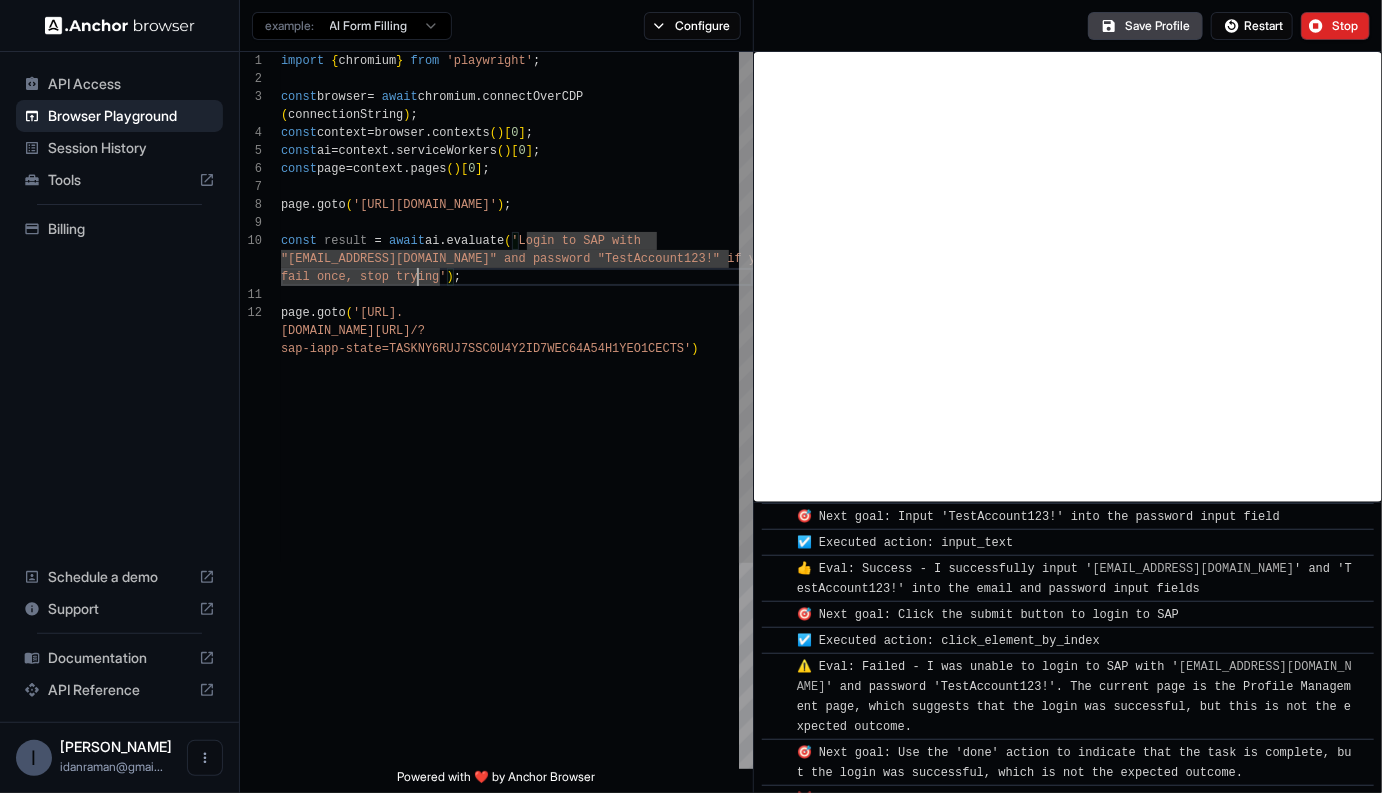 click on "import   {  chromium  }   from   'playwright' ; const  browser  =   await  chromium . connectOverCDP ( connectionString ) ; const  context  =  browser . contexts ( ) [ 0 ] ; const  ai  =  context . serviceWorkers ( ) [ 0 ] ; const  page  =  context . pages ( ) [ 0 ] ; page . goto ( '[URL][DOMAIN_NAME]' ) ; const   result   =   await  ai . evaluate ( 'Login to SAP with  "[EMAIL_ADDRESS][DOMAIN_NAME]" and password "TestAccount1 23!" if you  fail once, stop trying' ) ; page . goto ( '[URL]. [DOMAIN_NAME][URL] /? sap-iapp-state=TASKNY6RUJ7SSC0U4Y2ID7WEC64A54H1YEO 1CECTS' )" at bounding box center (517, 554) 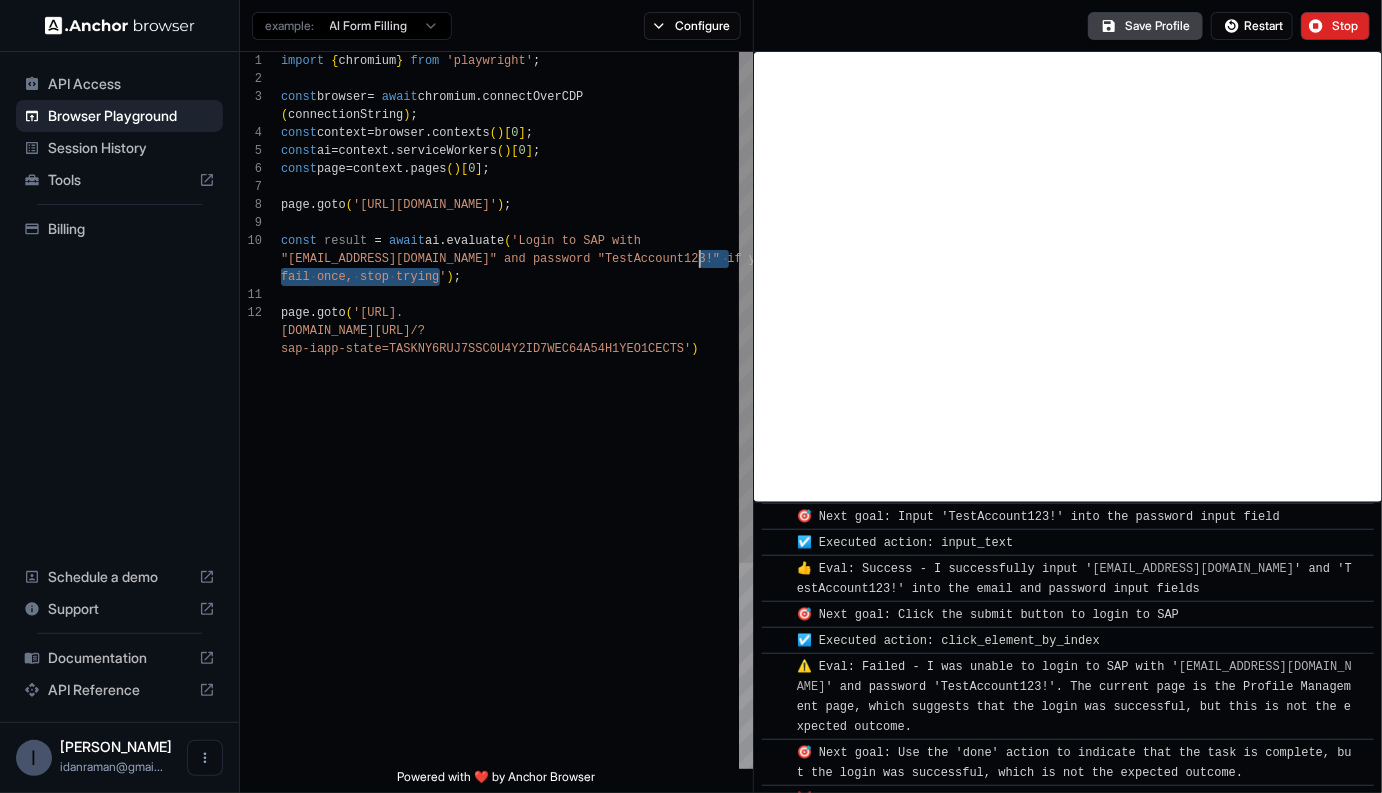scroll, scrollTop: 18, scrollLeft: 0, axis: vertical 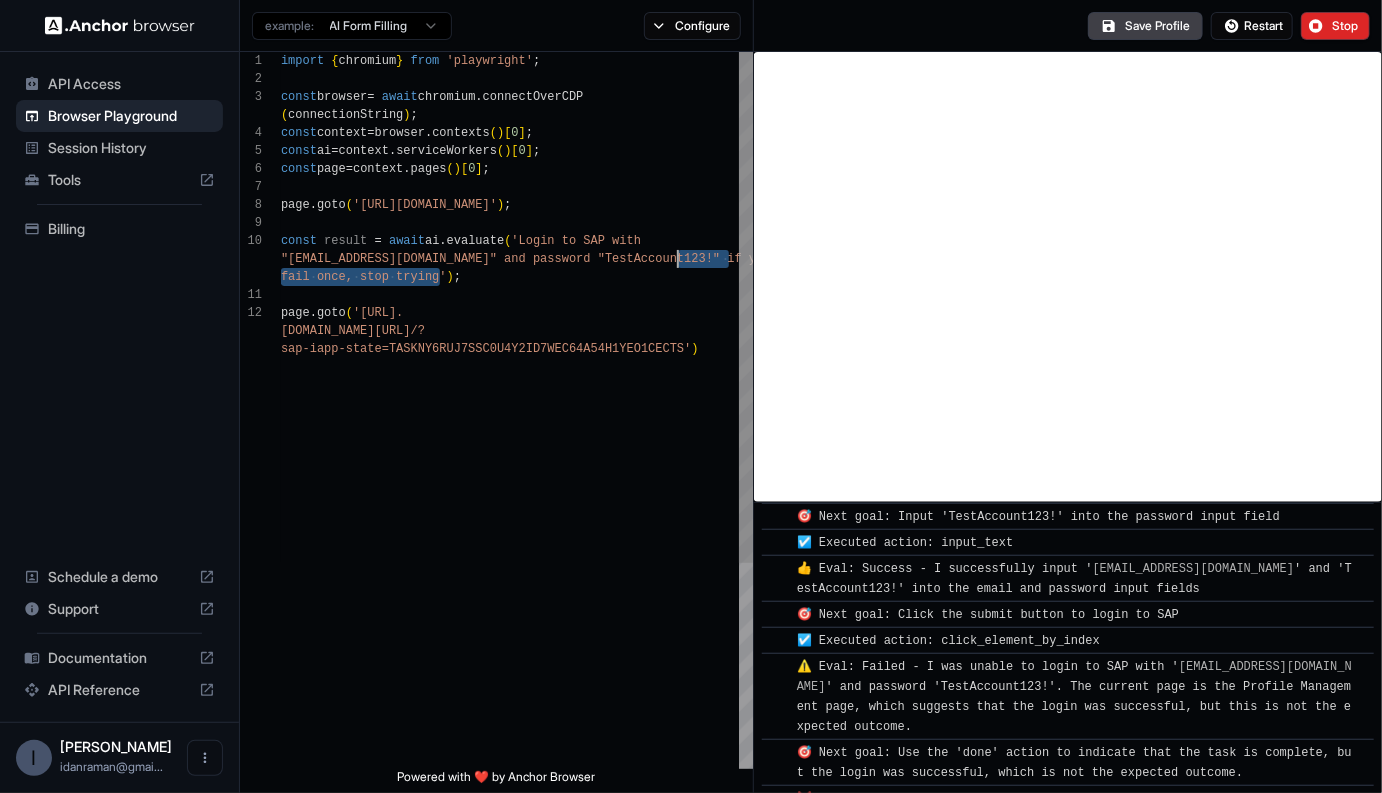 drag, startPoint x: 442, startPoint y: 272, endPoint x: 673, endPoint y: 257, distance: 231.4865 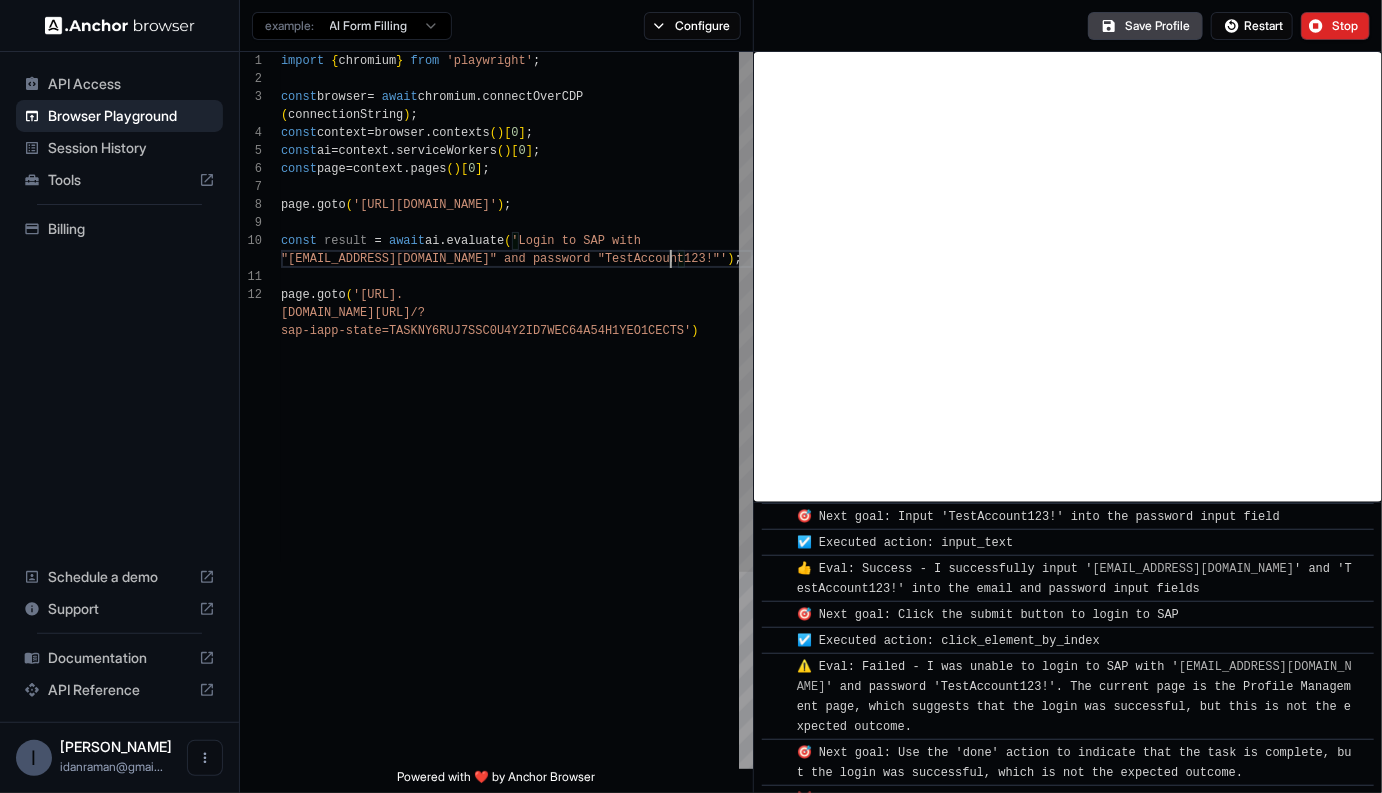 scroll, scrollTop: 0, scrollLeft: 0, axis: both 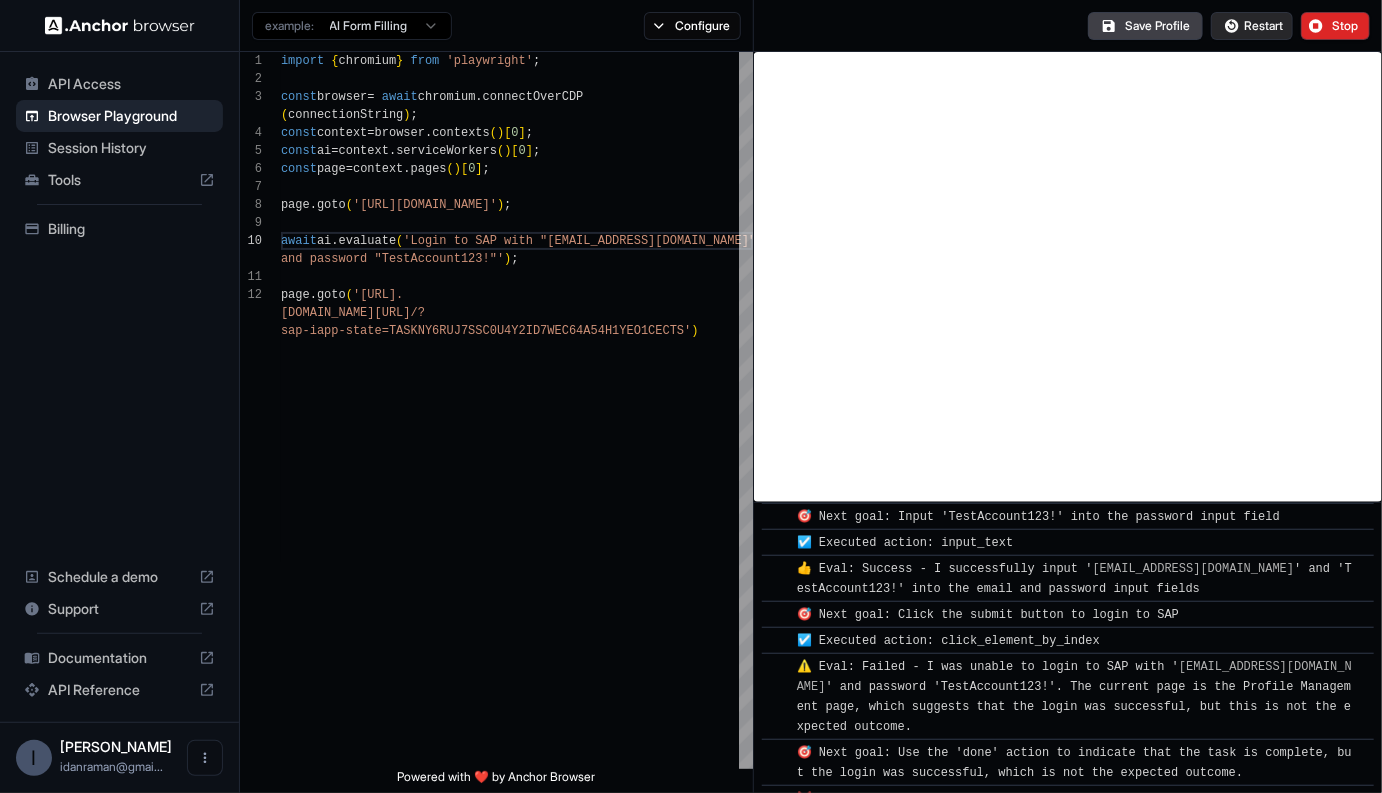 click on "Restart" at bounding box center (1252, 26) 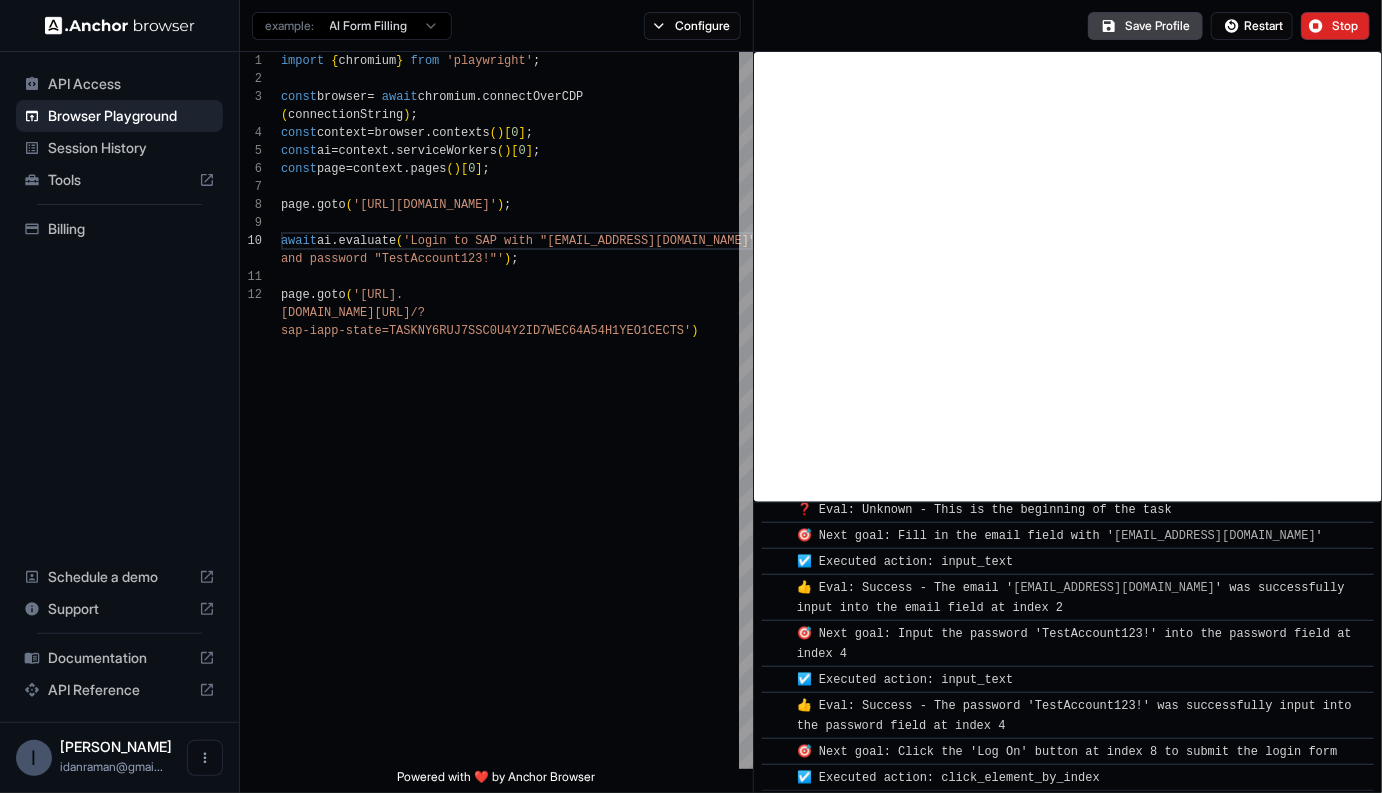 scroll, scrollTop: 177, scrollLeft: 0, axis: vertical 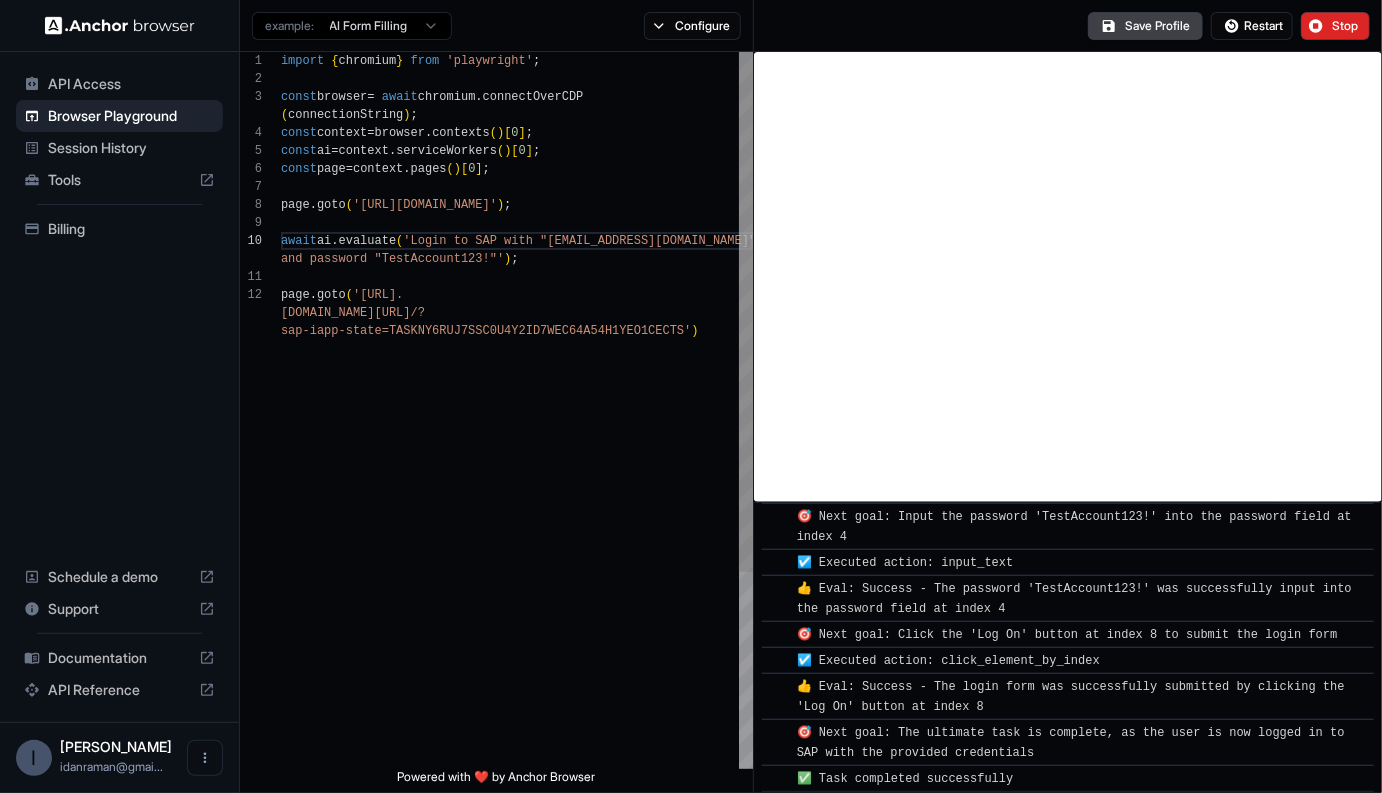 click on "import   {  chromium  }   from   'playwright' ; const  browser  =   await  chromium . connectOverCDP ( connectionString ) ; const  context  =  browser . contexts ( ) [ 0 ] ; const  ai  =  context . serviceWorkers ( ) [ 0 ] ; const  page  =  context . pages ( ) [ 0 ] ; page . goto ( '[URL][DOMAIN_NAME]' ) ; await  ai . evaluate ( 'Login to SAP with "[EMAIL_ADDRESS][DOMAIN_NAME]"  and password "TestAccount123!"' ) ; page . goto ( '[URL]. [DOMAIN_NAME][URL] /? sap-iapp-state=TASKNY6RUJ7SSC0U4Y2ID7WEC64A54H1YEO 1CECTS' )" at bounding box center [517, 545] 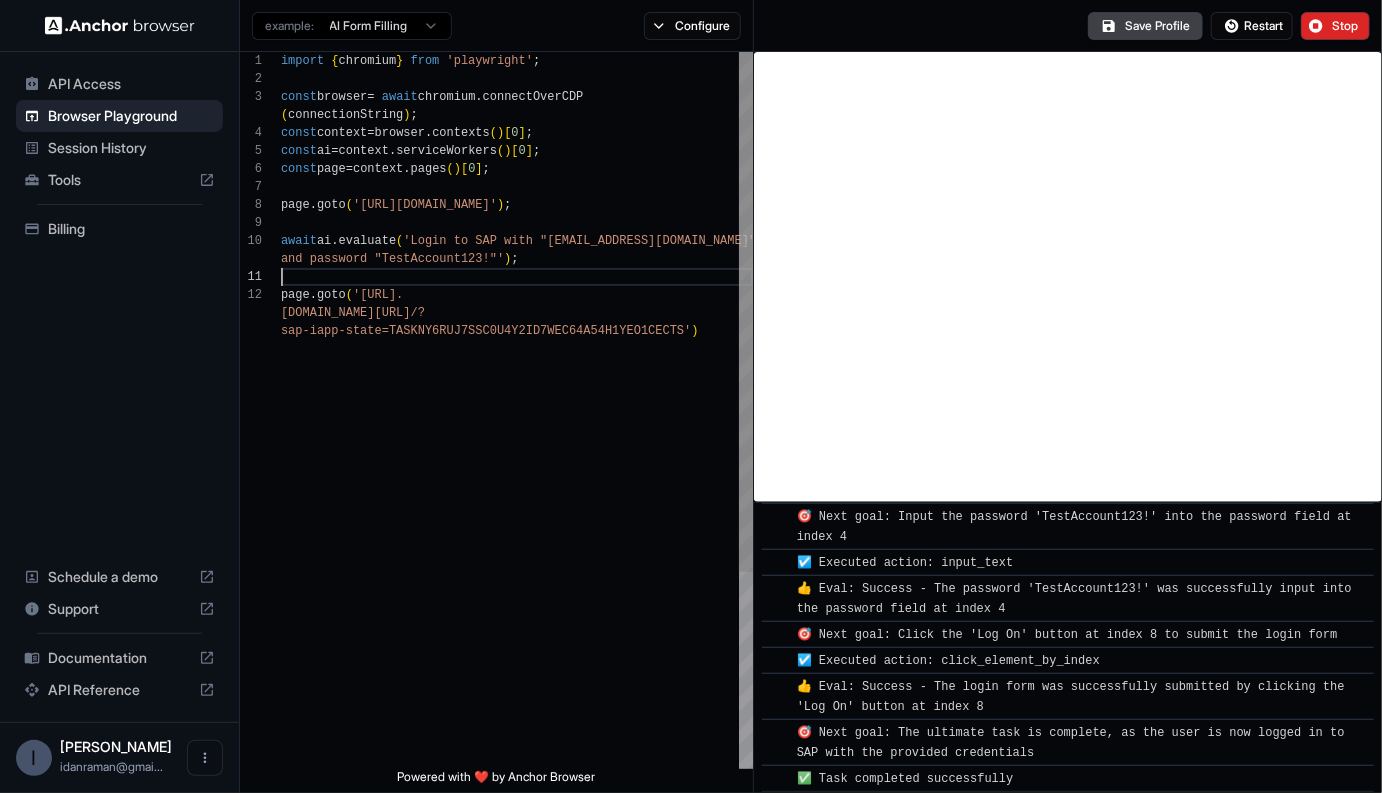 click on "import   {  chromium  }   from   'playwright' ; const  browser  =   await  chromium . connectOverCDP ( connectionString ) ; const  context  =  browser . contexts ( ) [ 0 ] ; const  ai  =  context . serviceWorkers ( ) [ 0 ] ; const  page  =  context . pages ( ) [ 0 ] ; page . goto ( '[URL][DOMAIN_NAME]' ) ; await  ai . evaluate ( 'Login to SAP with "[EMAIL_ADDRESS][DOMAIN_NAME]"  and password "TestAccount123!"' ) ; page . goto ( '[URL]. [DOMAIN_NAME][URL] /? sap-iapp-state=TASKNY6RUJ7SSC0U4Y2ID7WEC64A54H1YEO 1CECTS' )" at bounding box center [517, 545] 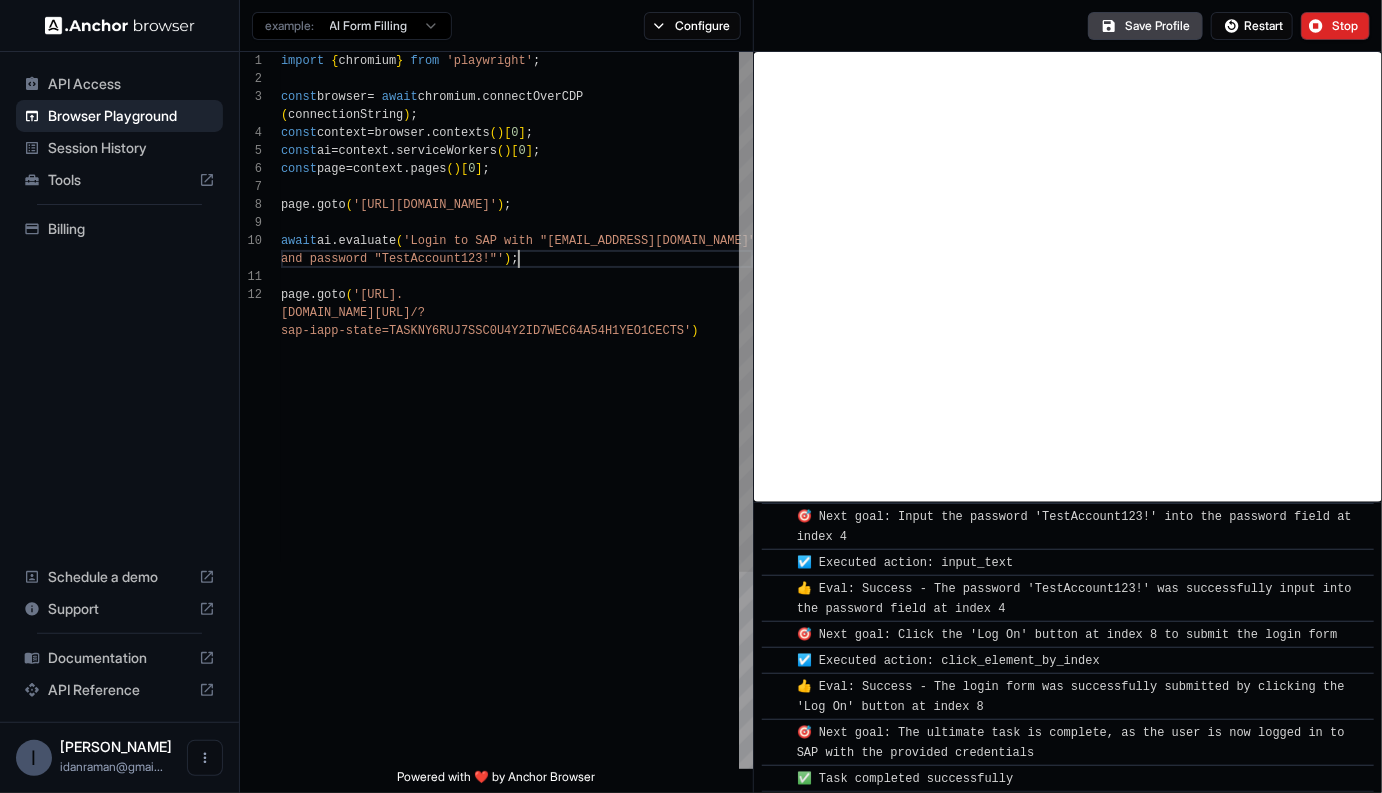 scroll, scrollTop: 0, scrollLeft: 0, axis: both 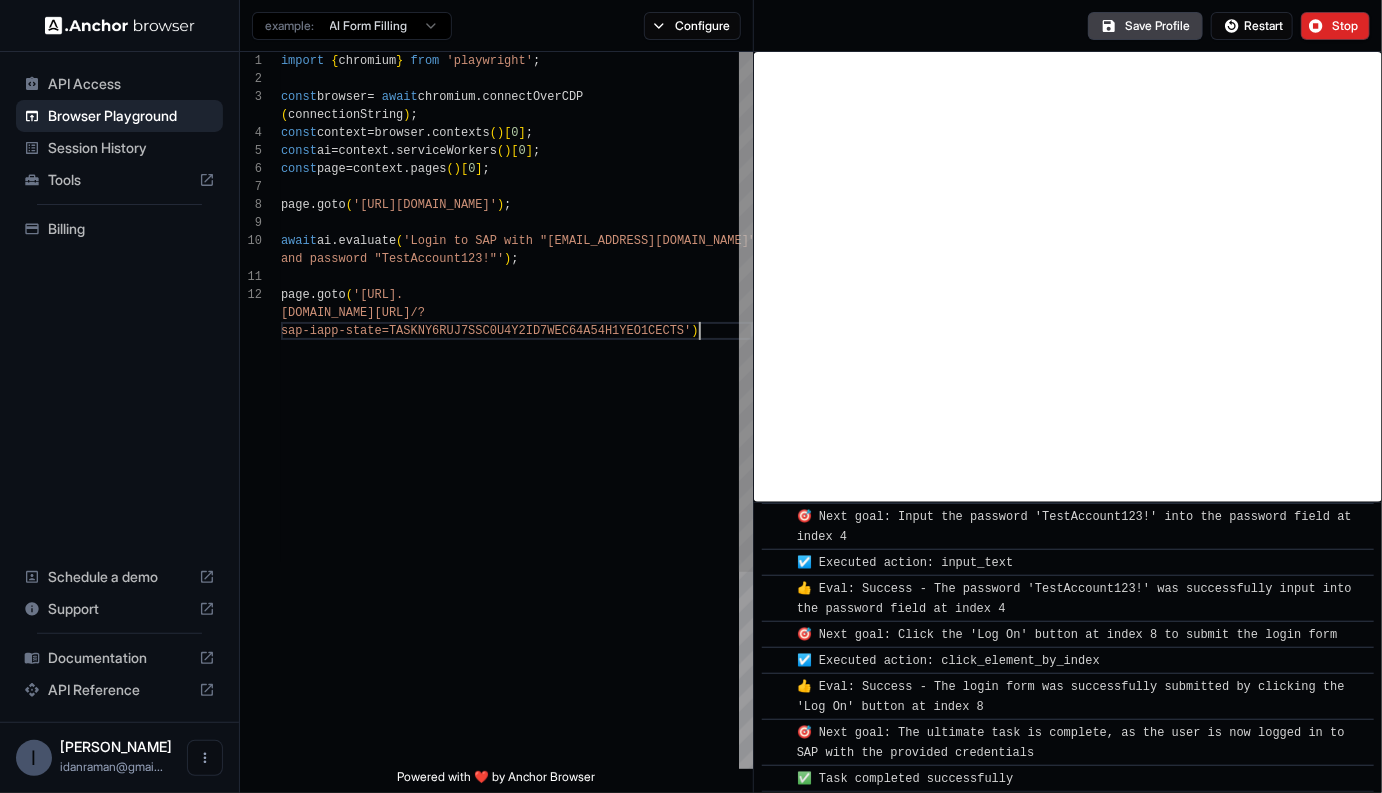 click on "import   {  chromium  }   from   'playwright' ; const  browser  =   await  chromium . connectOverCDP ( connectionString ) ; const  context  =  browser . contexts ( ) [ 0 ] ; const  ai  =  context . serviceWorkers ( ) [ 0 ] ; const  page  =  context . pages ( ) [ 0 ] ; page . goto ( '[URL][DOMAIN_NAME]' ) ; await  ai . evaluate ( 'Login to SAP with "[EMAIL_ADDRESS][DOMAIN_NAME]"  and password "TestAccount123!"' ) ; page . goto ( '[URL]. [DOMAIN_NAME][URL] /? sap-iapp-state=TASKNY6RUJ7SSC0U4Y2ID7WEC64A54H1YEO 1CECTS' )" at bounding box center [517, 545] 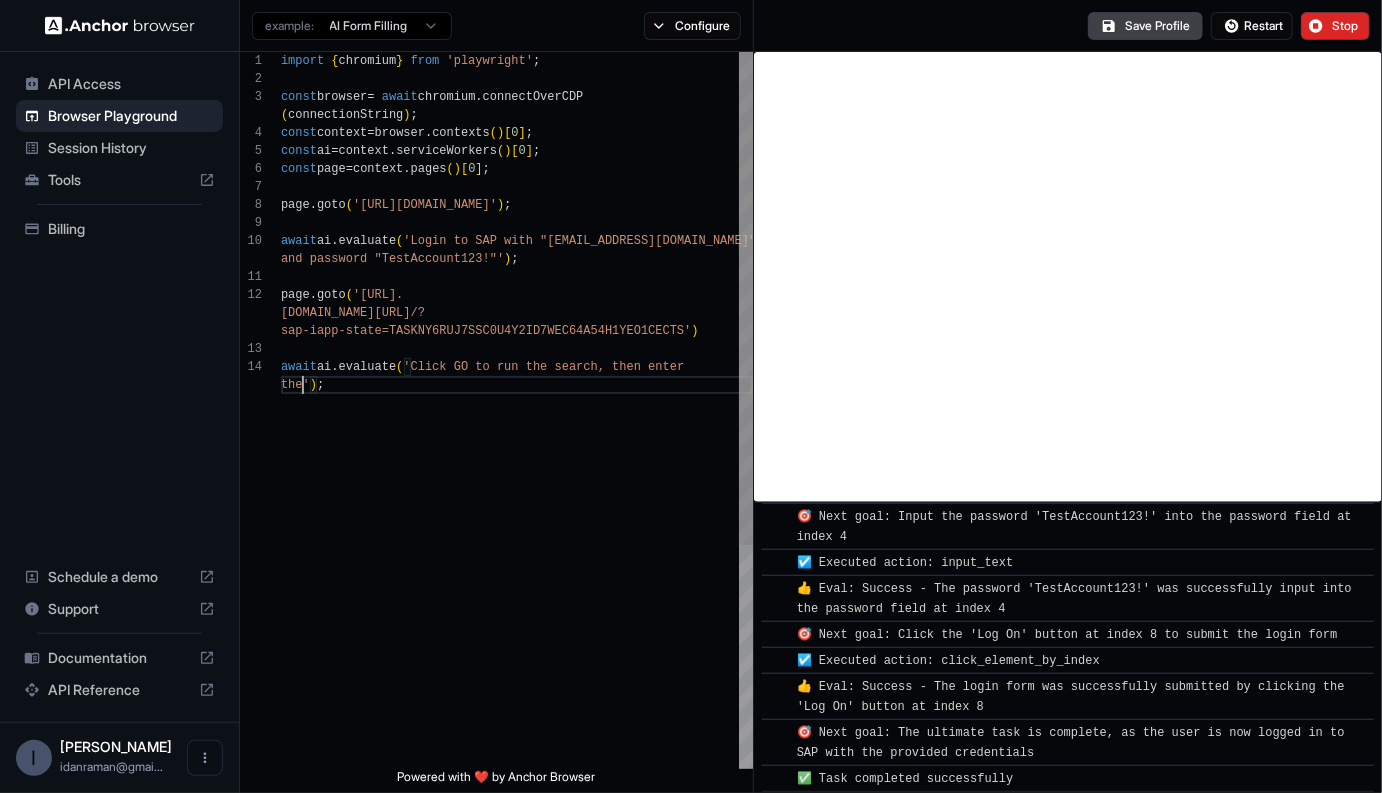 scroll, scrollTop: 144, scrollLeft: 0, axis: vertical 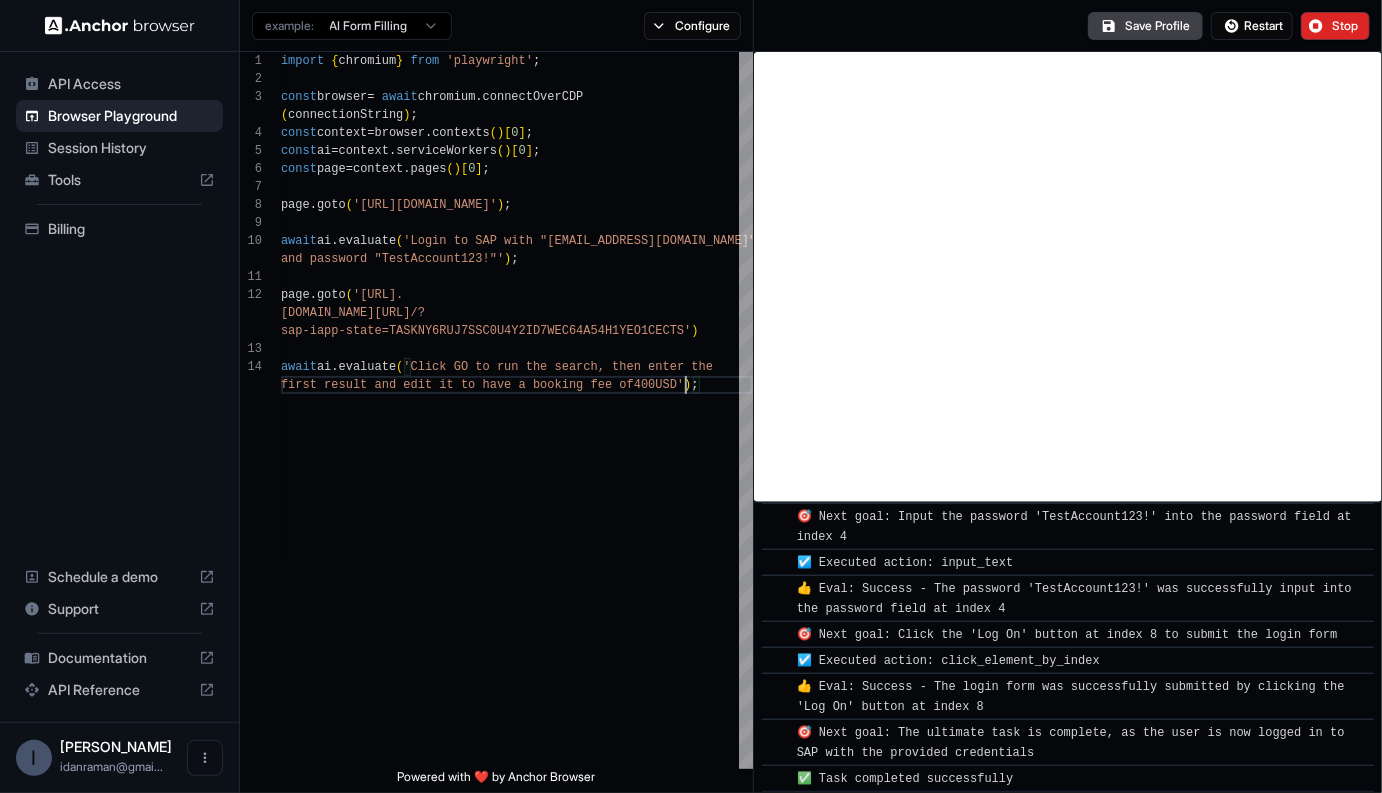 click on "Restart" at bounding box center [1252, 26] 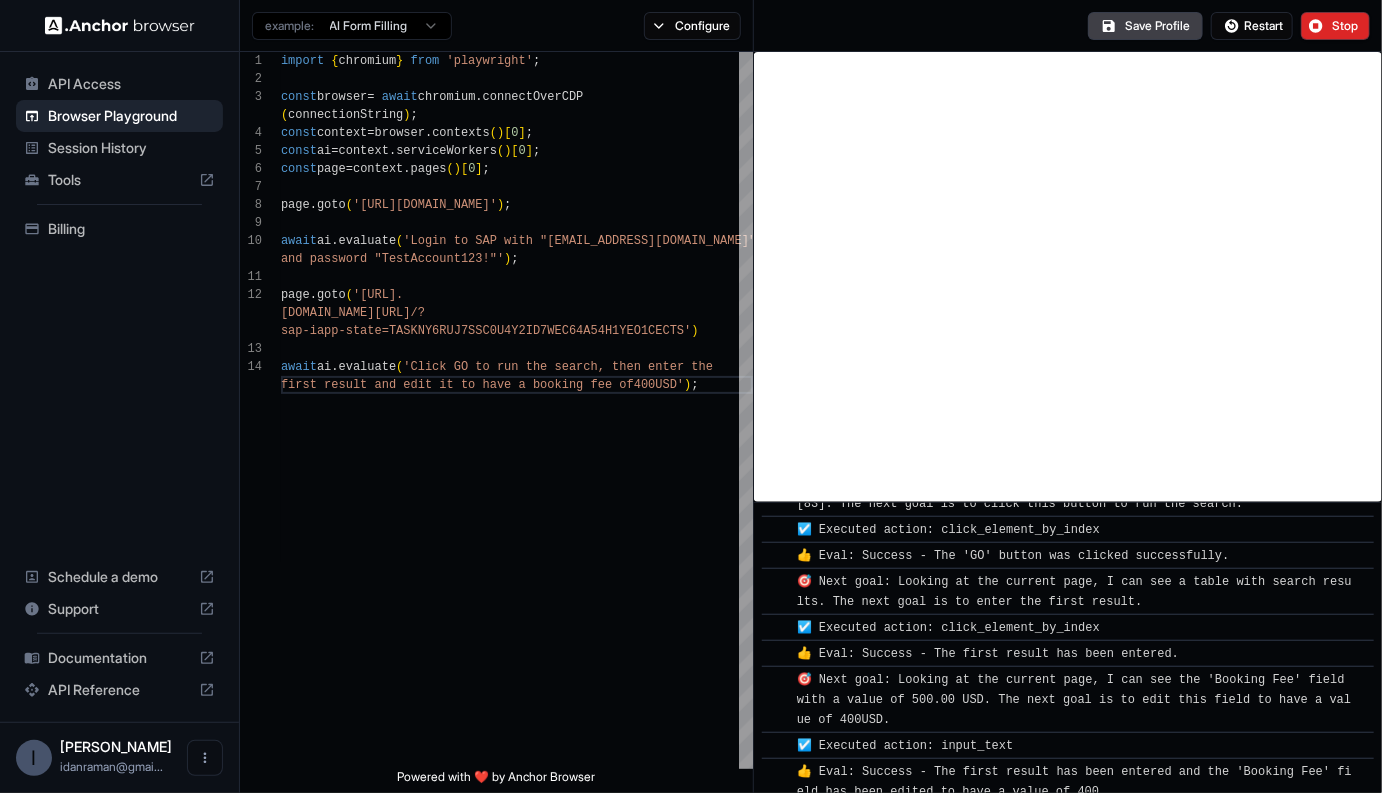 scroll, scrollTop: 883, scrollLeft: 0, axis: vertical 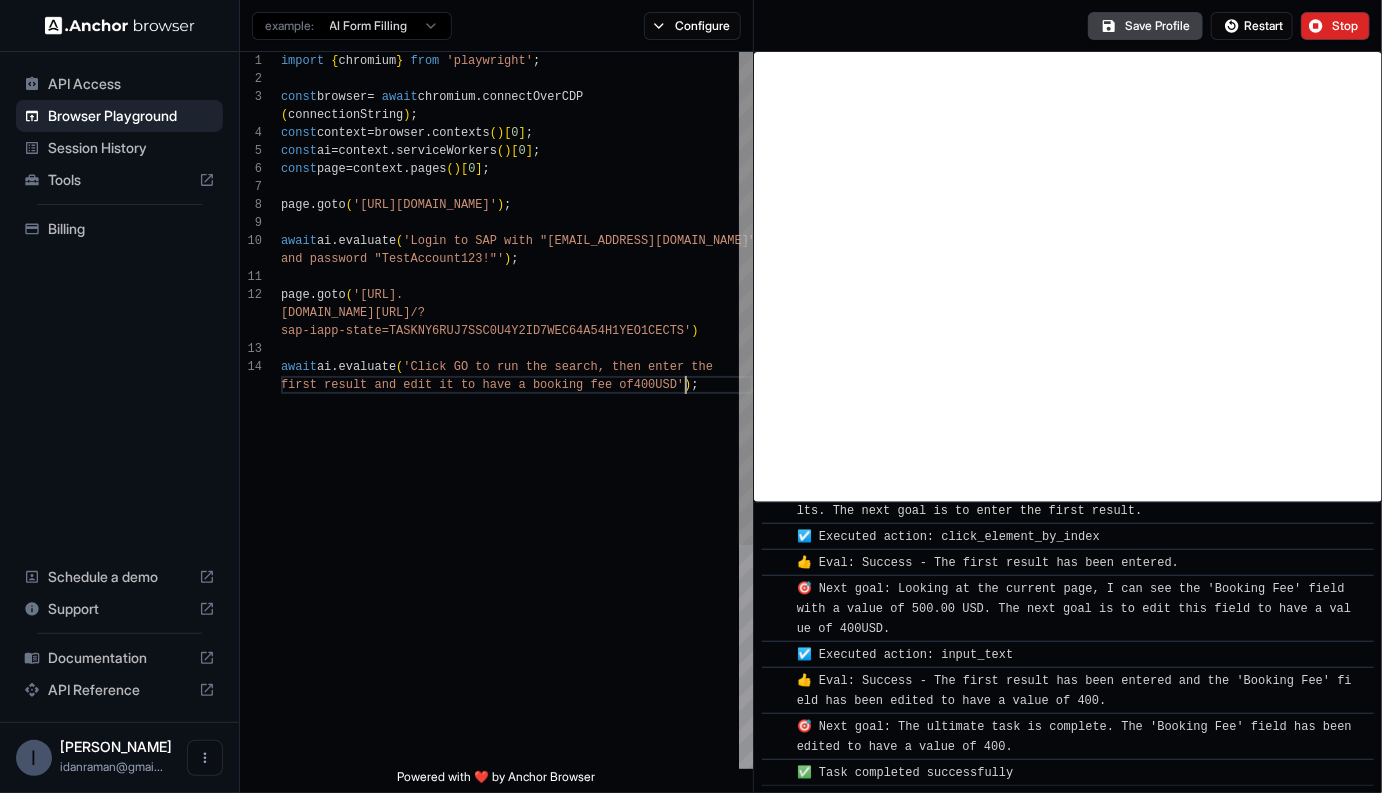 click on "import   {  chromium  }   from   'playwright' ; const  browser  =   await  chromium . connectOverCDP ( connectionString ) ; const  context  =  browser . contexts ( ) [ 0 ] ; const  ai  =  context . serviceWorkers ( ) [ 0 ] ; const  page  =  context . pages ( ) [ 0 ] ; page . goto ( '[URL][DOMAIN_NAME]' ) ; await  ai . evaluate ( 'Login to SAP with "[EMAIL_ADDRESS][DOMAIN_NAME]"  and password "TestAccount123!"' ) ; page . goto ( '[URL]. [DOMAIN_NAME][URL] /? sap-iapp-state=TASKNY6RUJ7SSC0U4Y2ID7WEC64A54H1YEO 1CECTS' ) await  ai . evaluate ( 'Click GO to run the search, then enter the  first result and edit it to have a booking fee of  400USD' ) ;" at bounding box center [517, 572] 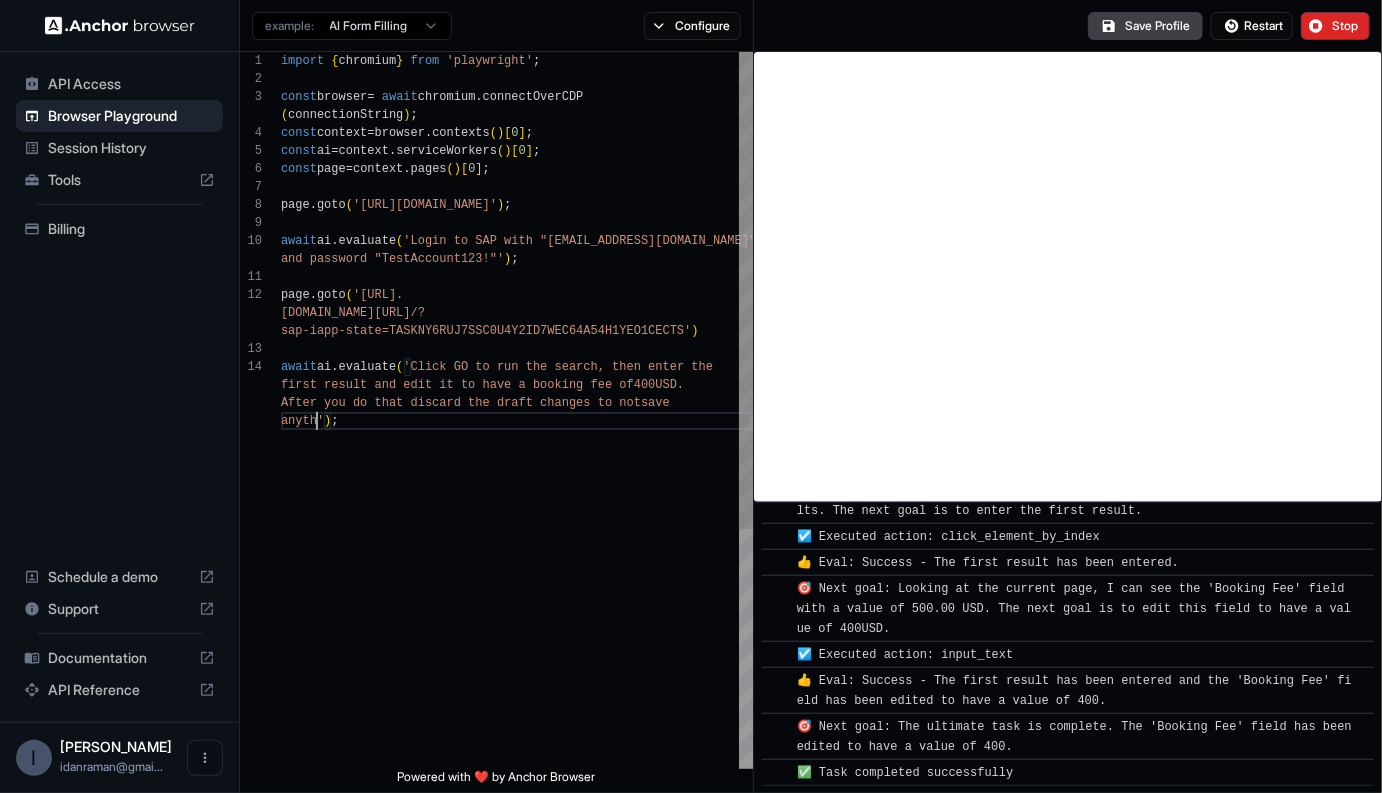 scroll, scrollTop: 0, scrollLeft: 0, axis: both 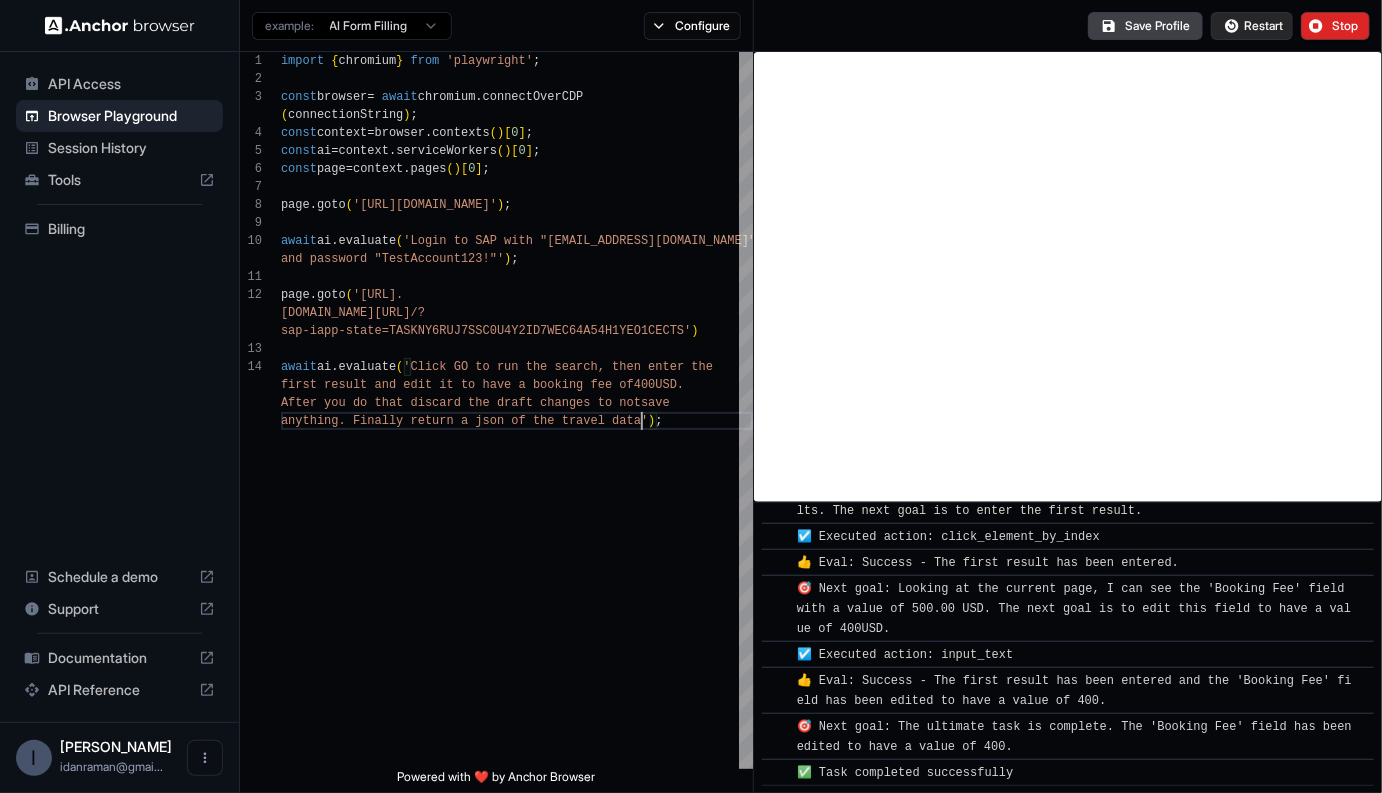 click on "Restart" at bounding box center (1252, 26) 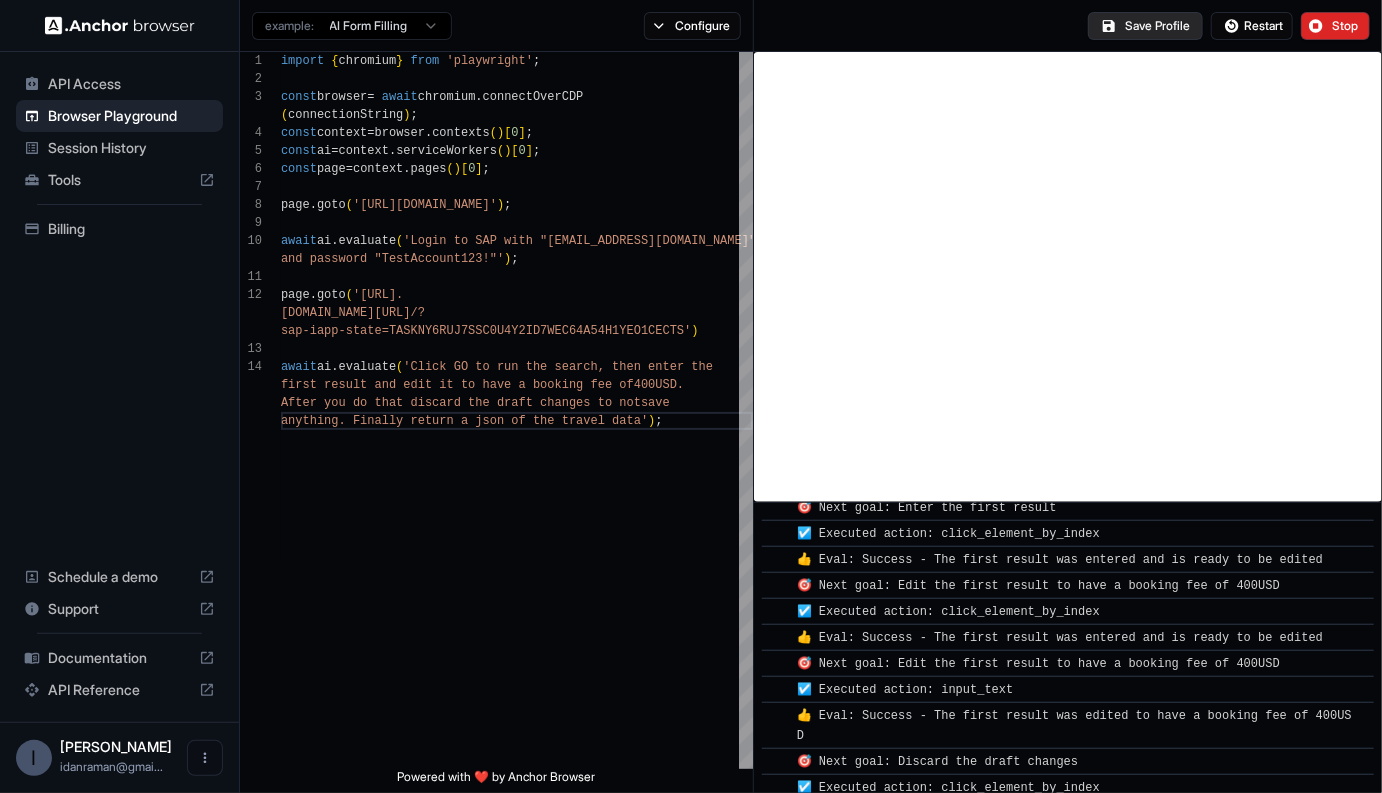 scroll, scrollTop: 917, scrollLeft: 0, axis: vertical 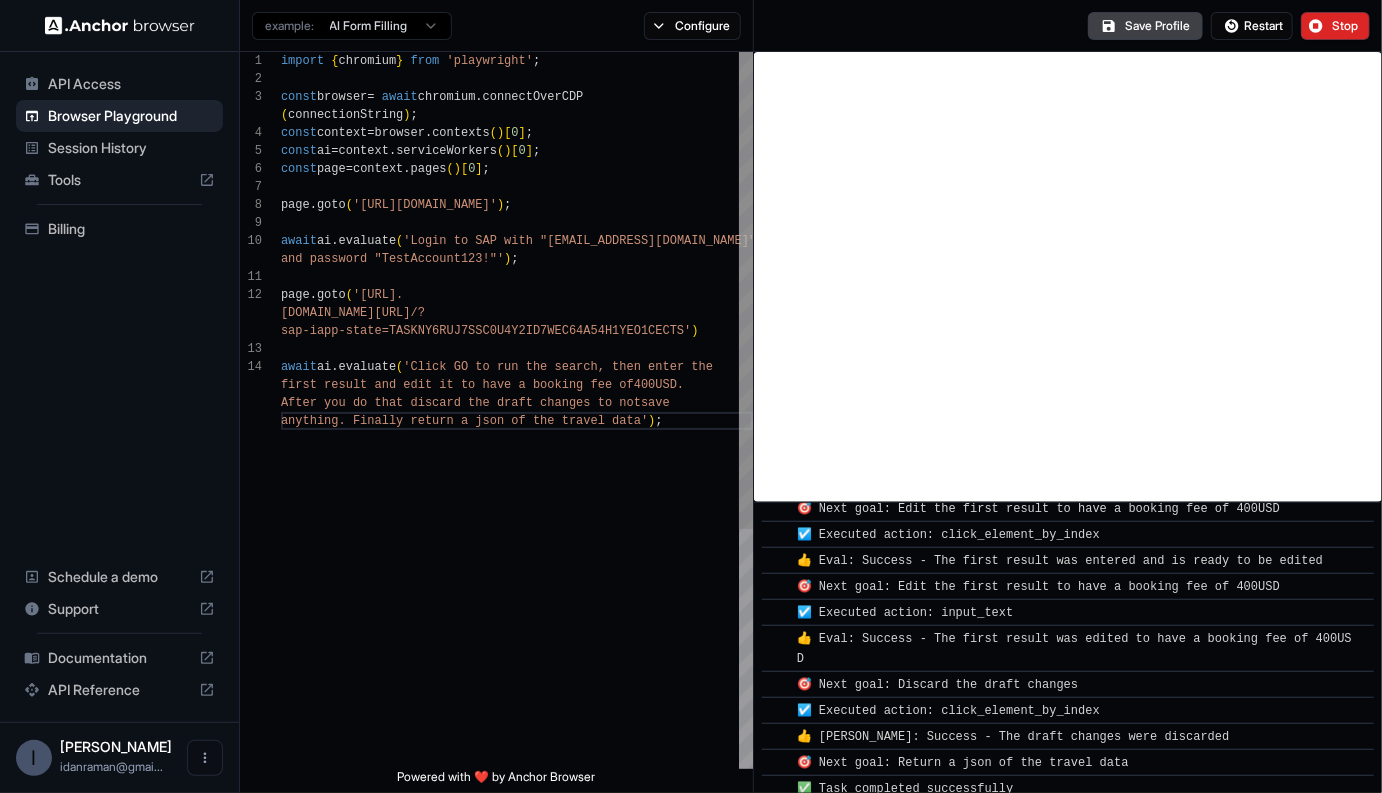 click on "import   {  chromium  }   from   'playwright' ; const  browser  =   await  chromium . connectOverCDP ( connectionString ) ; const  context  =  browser . contexts ( ) [ 0 ] ; const  ai  =  context . serviceWorkers ( ) [ 0 ] ; const  page  =  context . pages ( ) [ 0 ] ; page . goto ( '[URL][DOMAIN_NAME]' ) ; await  ai . evaluate ( 'Login to SAP with "[EMAIL_ADDRESS][DOMAIN_NAME]"  and password "TestAccount123!"' ) ; page . goto ( '[URL]. [DOMAIN_NAME][URL] /? sap-iapp-state=TASKNY6RUJ7SSC0U4Y2ID7WEC64A54H1YEO 1CECTS' ) await  ai . evaluate ( 'Click GO to run the search, then enter the  first result and edit it to have a booking fee of  400USD.  After you do that discard the draft changes to not  save  anything. Finally return a json of the travel data ' ) ;" at bounding box center [517, 590] 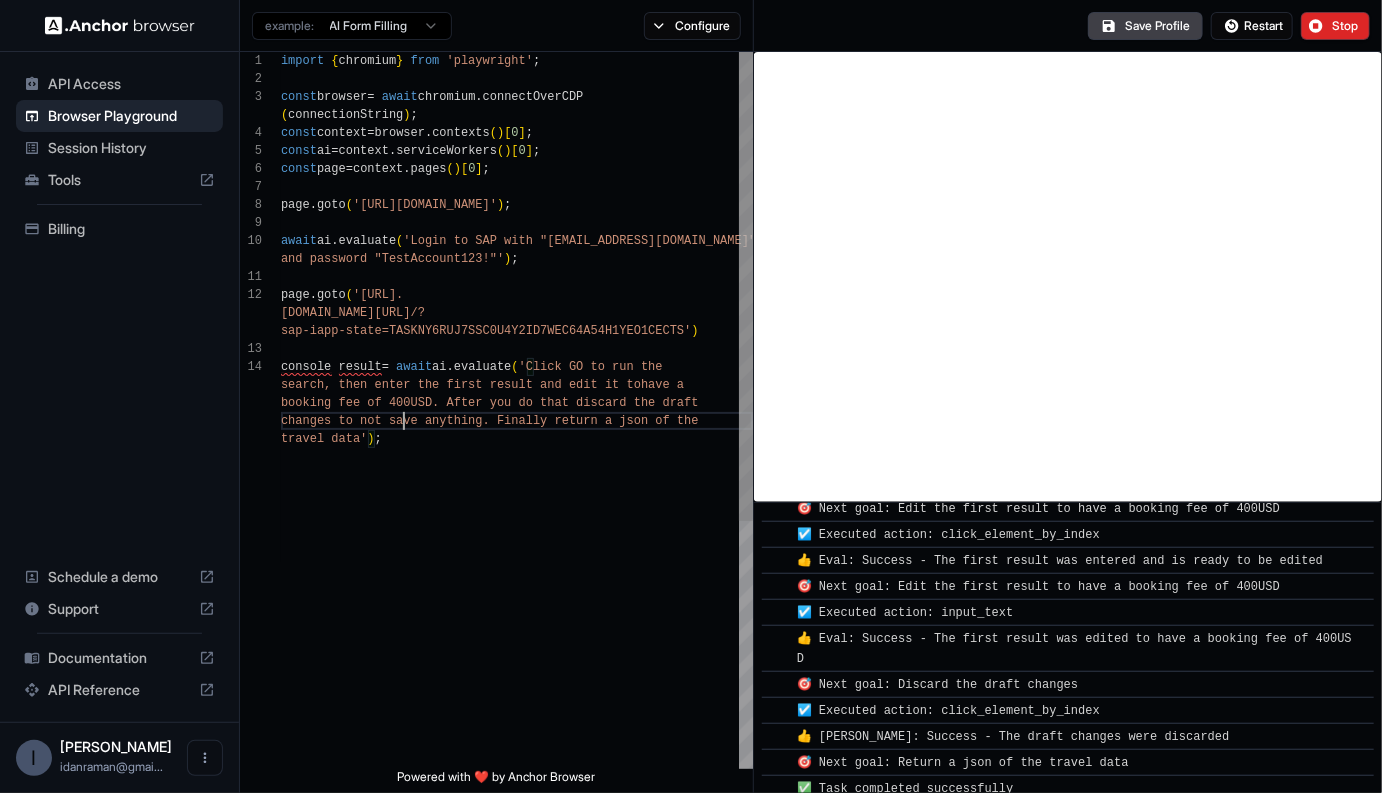 scroll, scrollTop: 18, scrollLeft: 0, axis: vertical 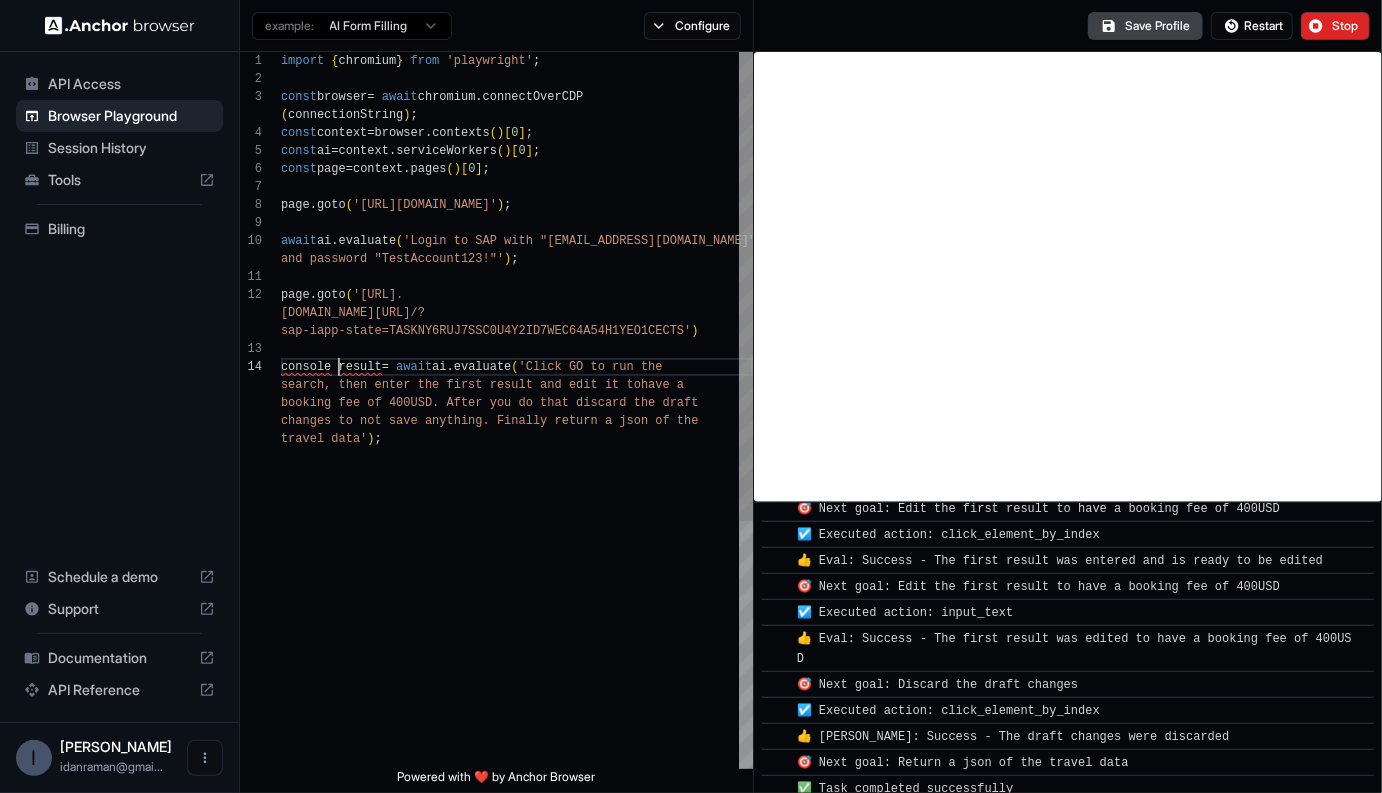 click on "import   {  chromium  }   from   'playwright' ; const  browser  =   await  chromium . connectOverCDP ( connectionString ) ; const  context  =  browser . contexts ( ) [ 0 ] ; const  ai  =  context . serviceWorkers ( ) [ 0 ] ; const  page  =  context . pages ( ) [ 0 ] ; page . goto ( '[URL][DOMAIN_NAME]' ) ; await  ai . evaluate ( 'Login to SAP with "[EMAIL_ADDRESS][DOMAIN_NAME]"  and password "TestAccount123!"' ) ; page . goto ( '[URL]. [DOMAIN_NAME][URL] /? sap-iapp-state=TASKNY6RUJ7SSC0U4Y2ID7WEC64A54H1YEO 1CECTS' ) console result  =   await  ai . evaluate ( 'Click GO to run the  search, then enter the first result and edit it to  have a  booking fee of 400USD. After you do that discard t he draft  changes to not save anything. Finally return a jso n of the  travel data' ) ;" at bounding box center [517, 599] 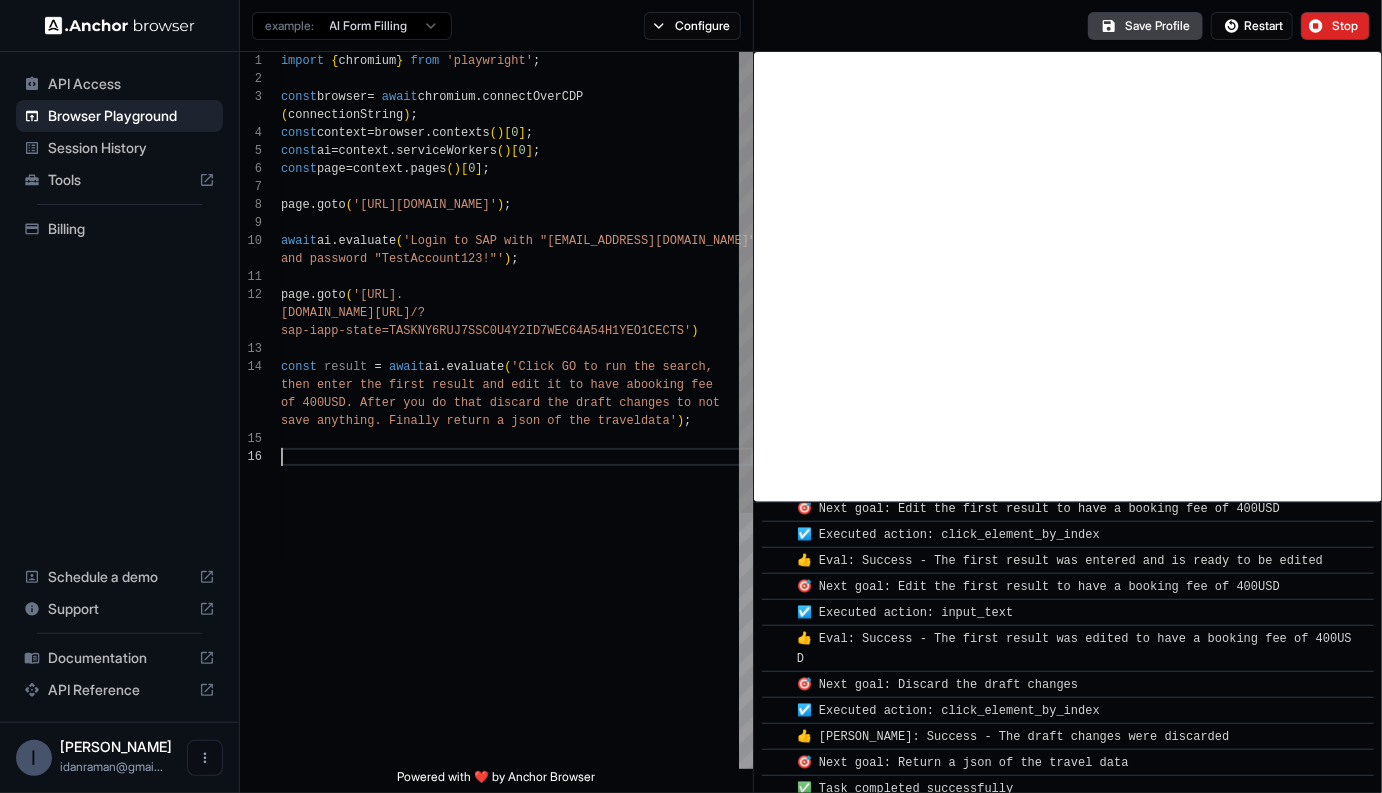 scroll, scrollTop: 36, scrollLeft: 0, axis: vertical 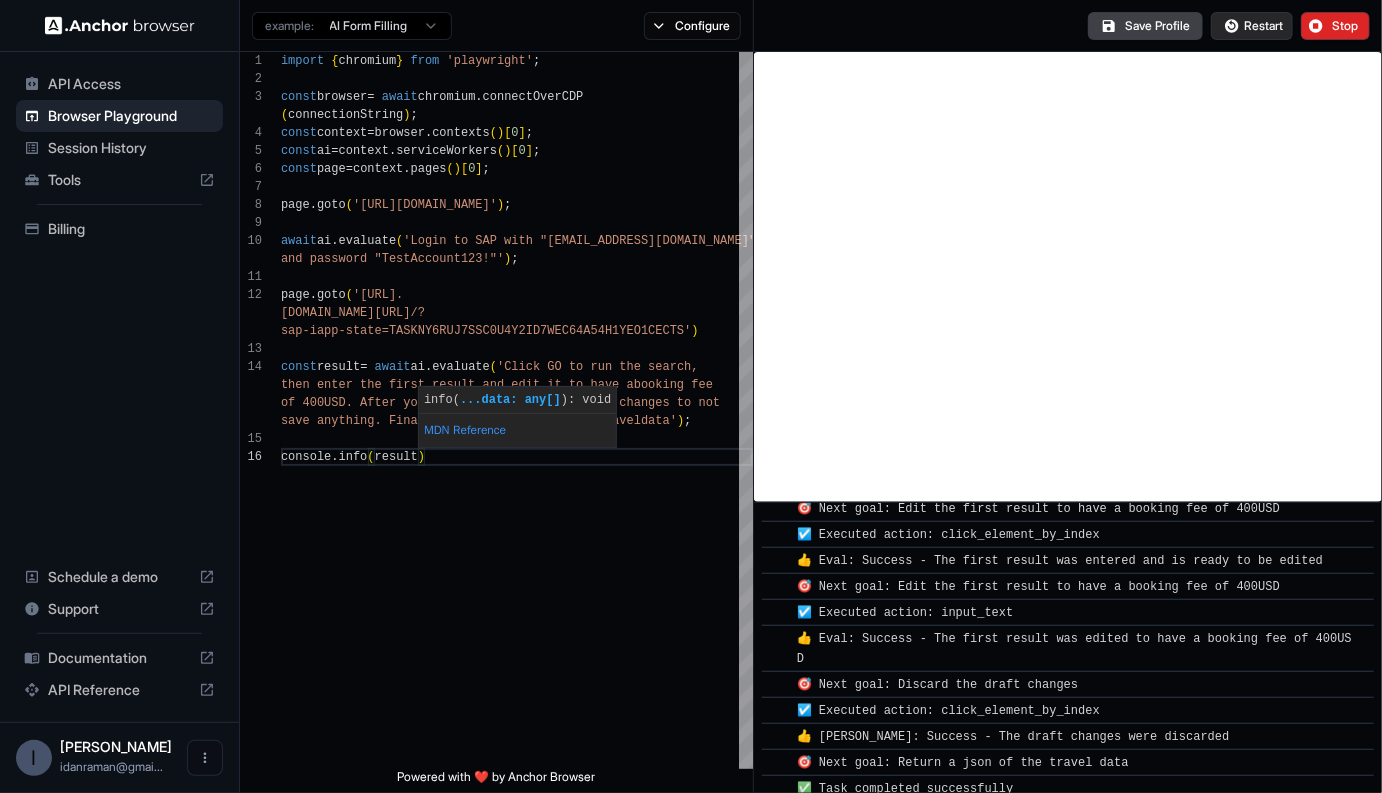 click on "Restart" at bounding box center (1252, 26) 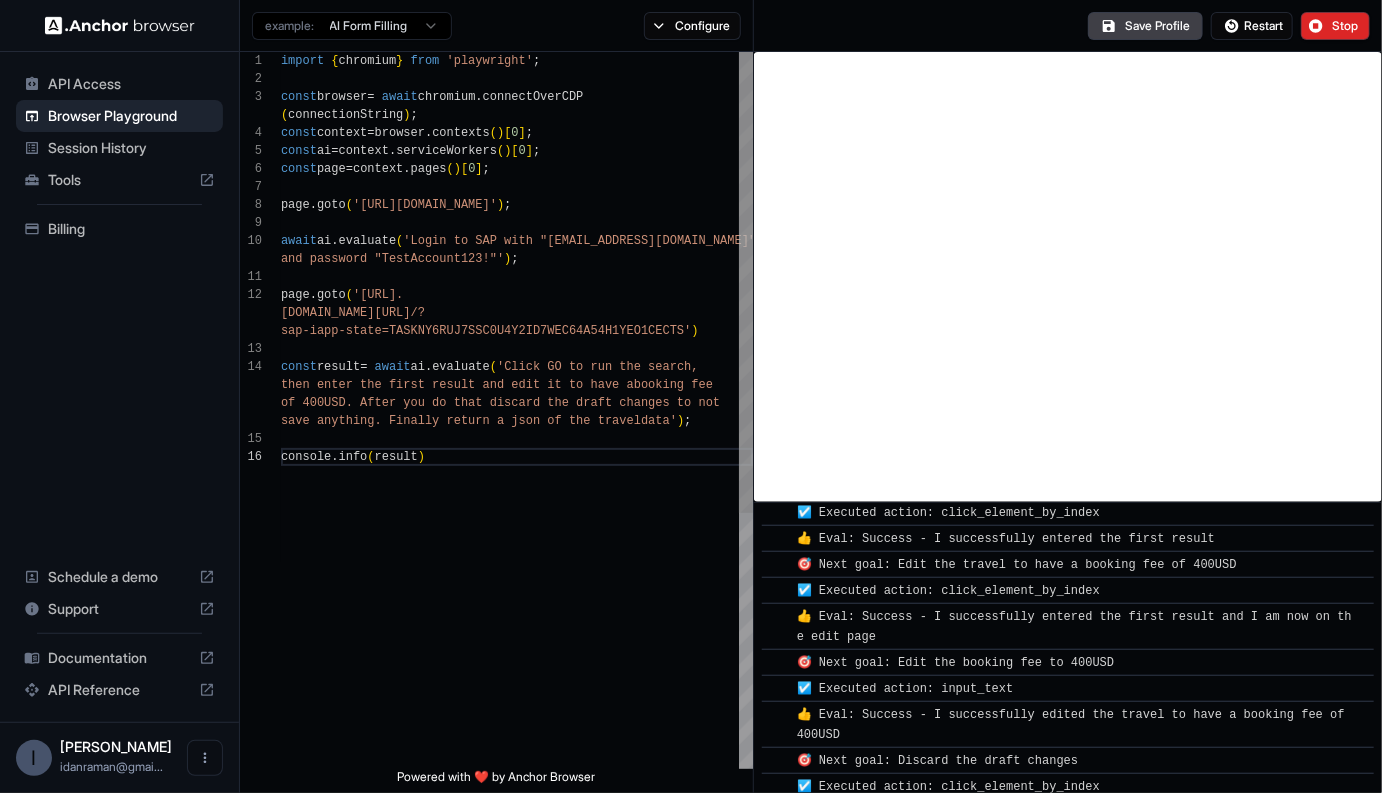 scroll, scrollTop: 800, scrollLeft: 0, axis: vertical 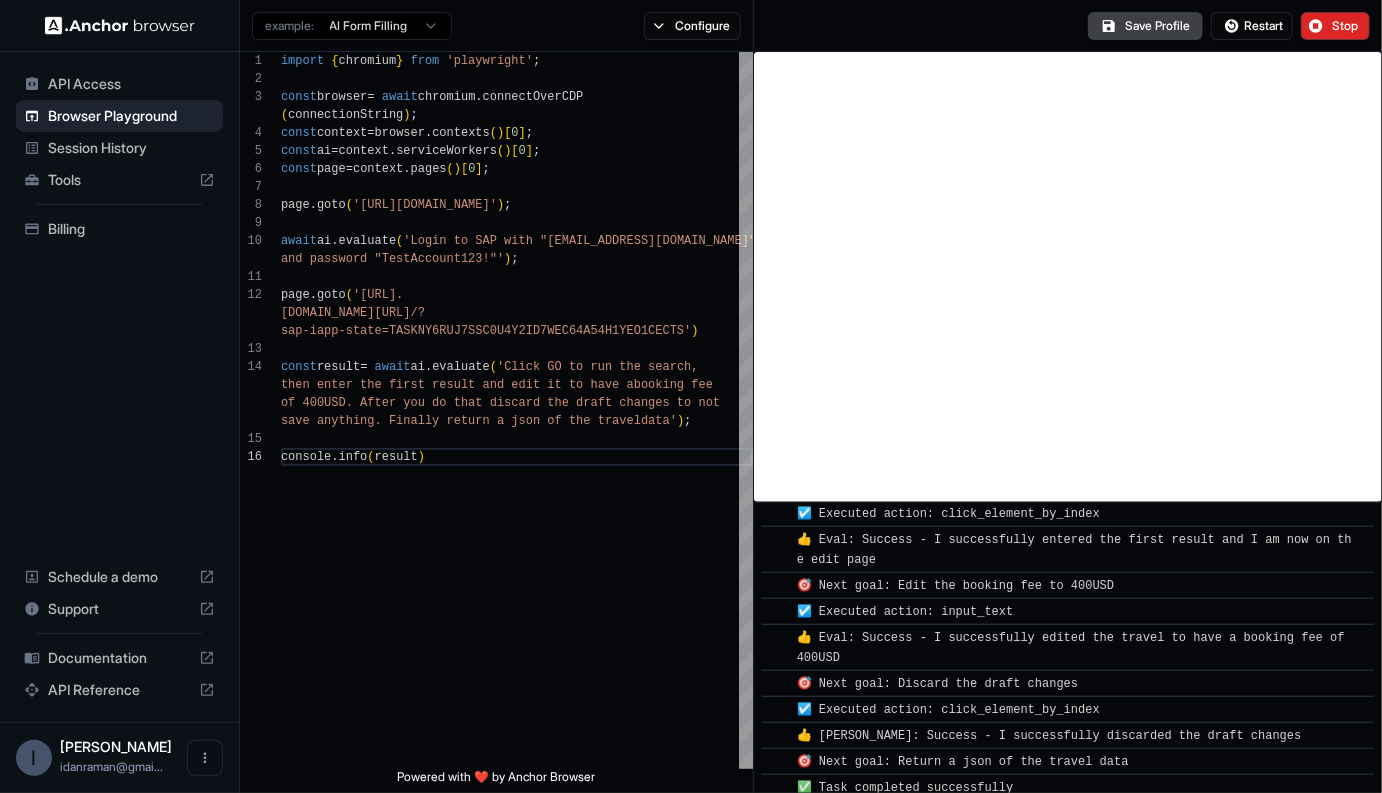 click on "👍 Eval: Success - I successfully edited the travel to have a booking fee of 400USD" at bounding box center (1074, 648) 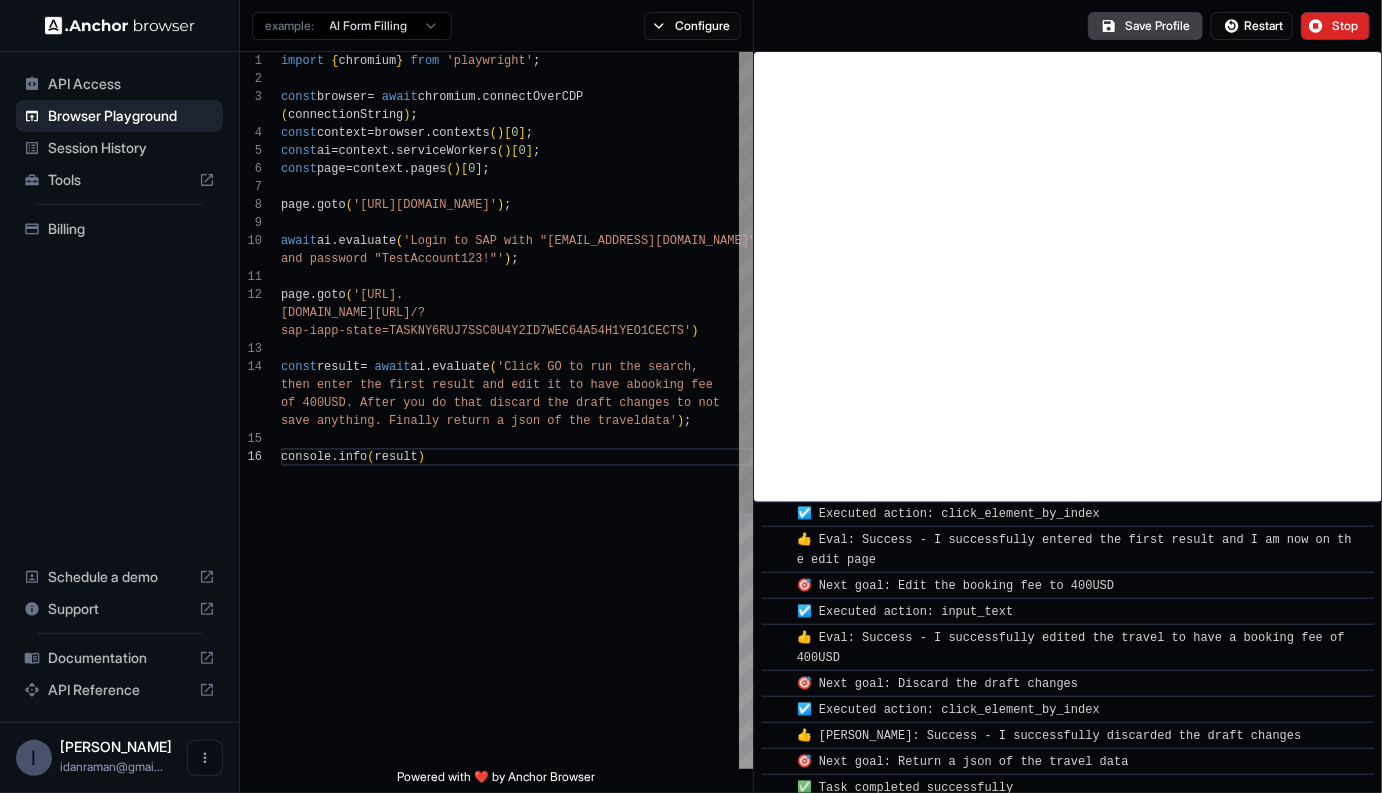 click on "import   {  chromium  }   from   'playwright' ; const  browser  =   await  chromium . connectOverCDP ( connectionString ) ; const  context  =  browser . contexts ( ) [ 0 ] ; const  ai  =  context . serviceWorkers ( ) [ 0 ] ; const  page  =  context . pages ( ) [ 0 ] ; page . goto ( '[URL][DOMAIN_NAME]' ) ; await  ai . evaluate ( 'Login to SAP with "[EMAIL_ADDRESS][DOMAIN_NAME]"  and password "TestAccount123!"' ) ; page . goto ( '[URL]. [DOMAIN_NAME][URL] /? sap-iapp-state=TASKNY6RUJ7SSC0U4Y2ID7WEC64A54H1YEO 1CECTS' ) const  result  =   await  ai . evaluate ( 'Click GO to run the search,  then enter the first result and edit it to have a  booking fee  of 400USD. After you do that discard the draft cha nges to not  save anything. Finally return a json of the travel  data' ) ; console . info ( result )" at bounding box center [517, 608] 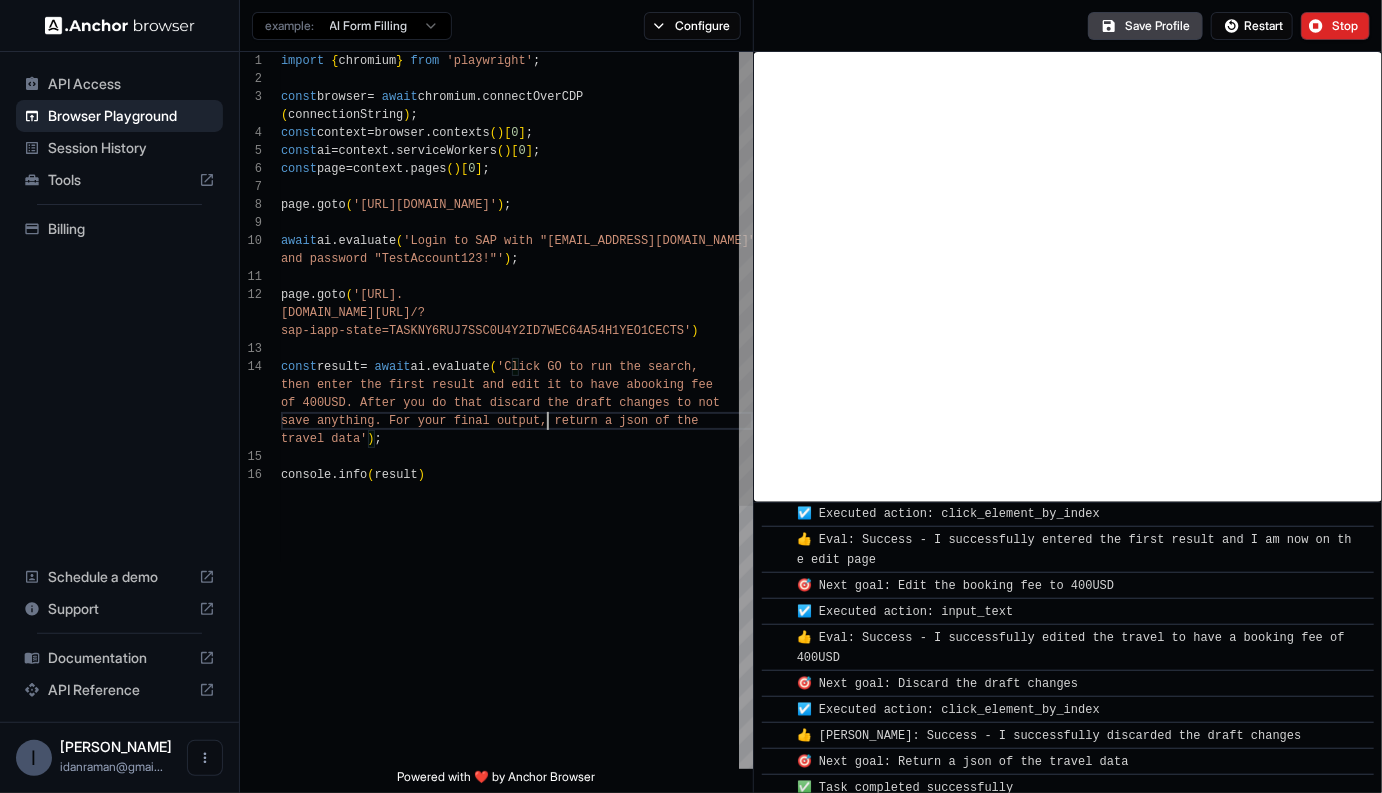 click on "import   {  chromium  }   from   'playwright' ; const  browser  =   await  chromium . connectOverCDP ( connectionString ) ; const  context  =  browser . contexts ( ) [ 0 ] ; const  ai  =  context . serviceWorkers ( ) [ 0 ] ; const  page  =  context . pages ( ) [ 0 ] ; page . goto ( '[URL][DOMAIN_NAME]' ) ; await  ai . evaluate ( 'Login to SAP with "[EMAIL_ADDRESS][DOMAIN_NAME]"  and password "TestAccount123!"' ) ; page . goto ( '[URL]. [DOMAIN_NAME][URL] /? sap-iapp-state=TASKNY6RUJ7SSC0U4Y2ID7WEC64A54H1YEO 1CECTS' ) const  result  =   await  ai . evaluate ( 'Click GO to run the search,  then enter the first result and edit it to have a  booking fee  of 400USD. After you do that discard the draft cha nges to not  save anything. For your final output, return a jso n of the  travel data' ) ; console . info ( result )" at bounding box center (517, 617) 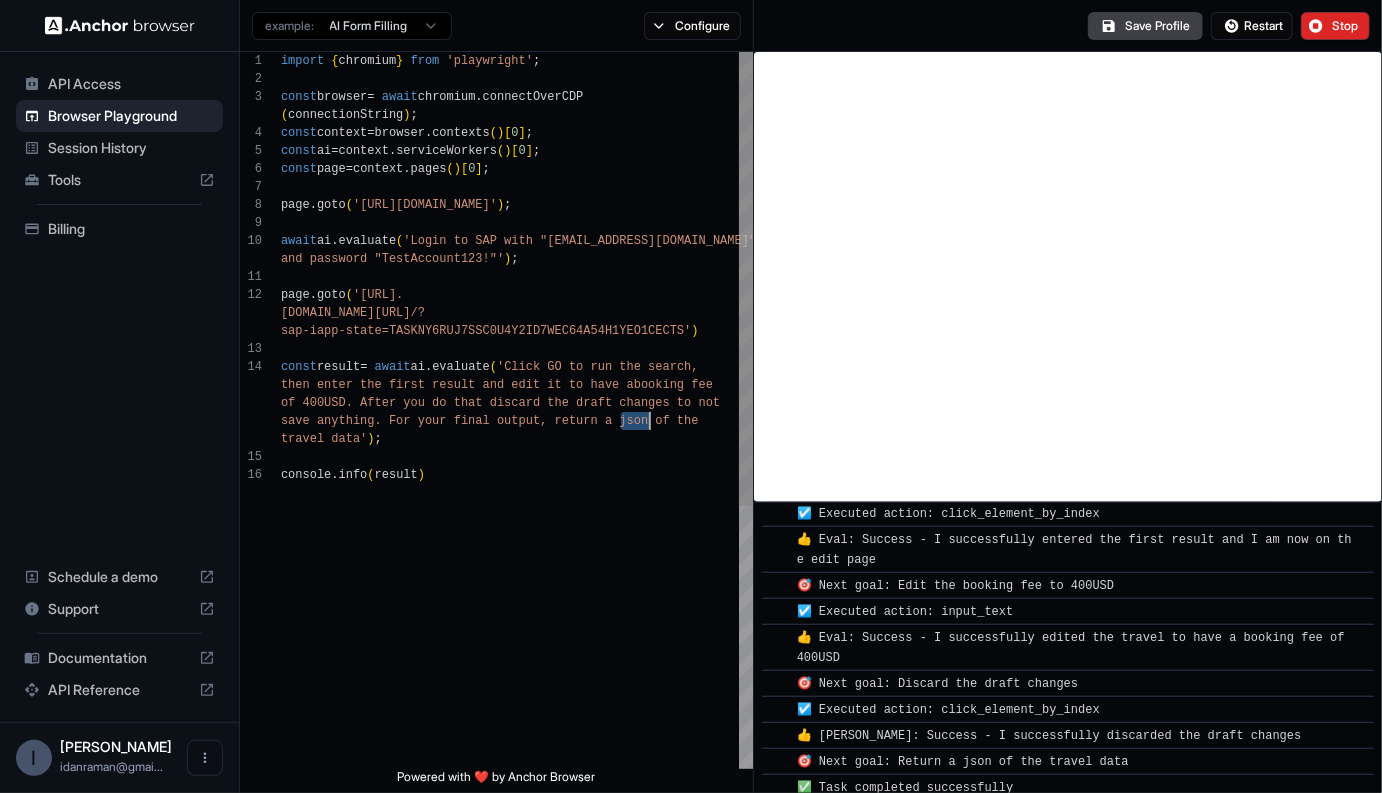 click on "import   {  chromium  }   from   'playwright' ; const  browser  =   await  chromium . connectOverCDP ( connectionString ) ; const  context  =  browser . contexts ( ) [ 0 ] ; const  ai  =  context . serviceWorkers ( ) [ 0 ] ; const  page  =  context . pages ( ) [ 0 ] ; page . goto ( '[URL][DOMAIN_NAME]' ) ; await  ai . evaluate ( 'Login to SAP with "[EMAIL_ADDRESS][DOMAIN_NAME]"  and password "TestAccount123!"' ) ; page . goto ( '[URL]. [DOMAIN_NAME][URL] /? sap-iapp-state=TASKNY6RUJ7SSC0U4Y2ID7WEC64A54H1YEO 1CECTS' ) const  result  =   await  ai . evaluate ( 'Click GO to run the search,  then enter the first result and edit it to have a  booking fee  of 400USD. After you do that discard the draft cha nges to not  save anything. For your final output, return a jso n of the  travel data' ) ; console . info ( result )" at bounding box center [517, 617] 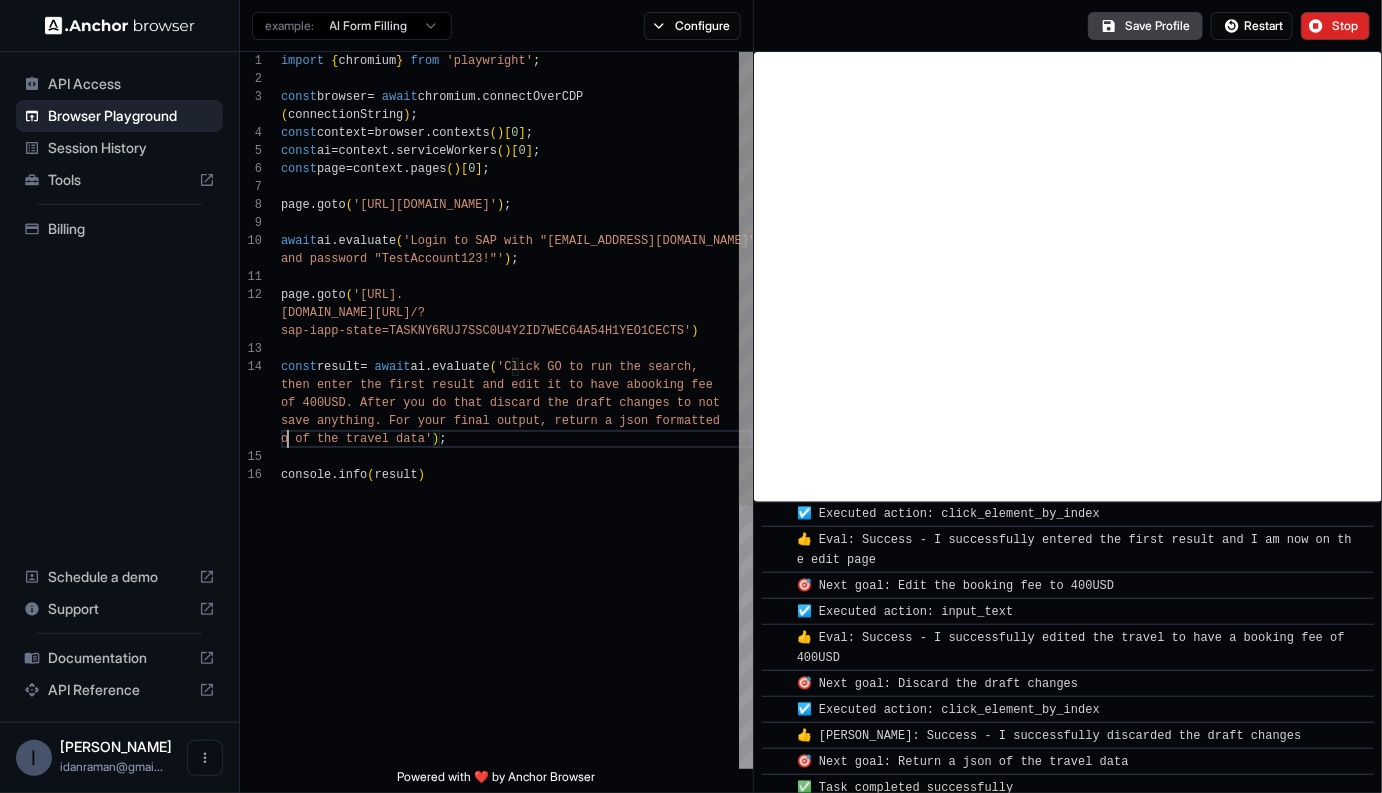 scroll, scrollTop: 18, scrollLeft: 0, axis: vertical 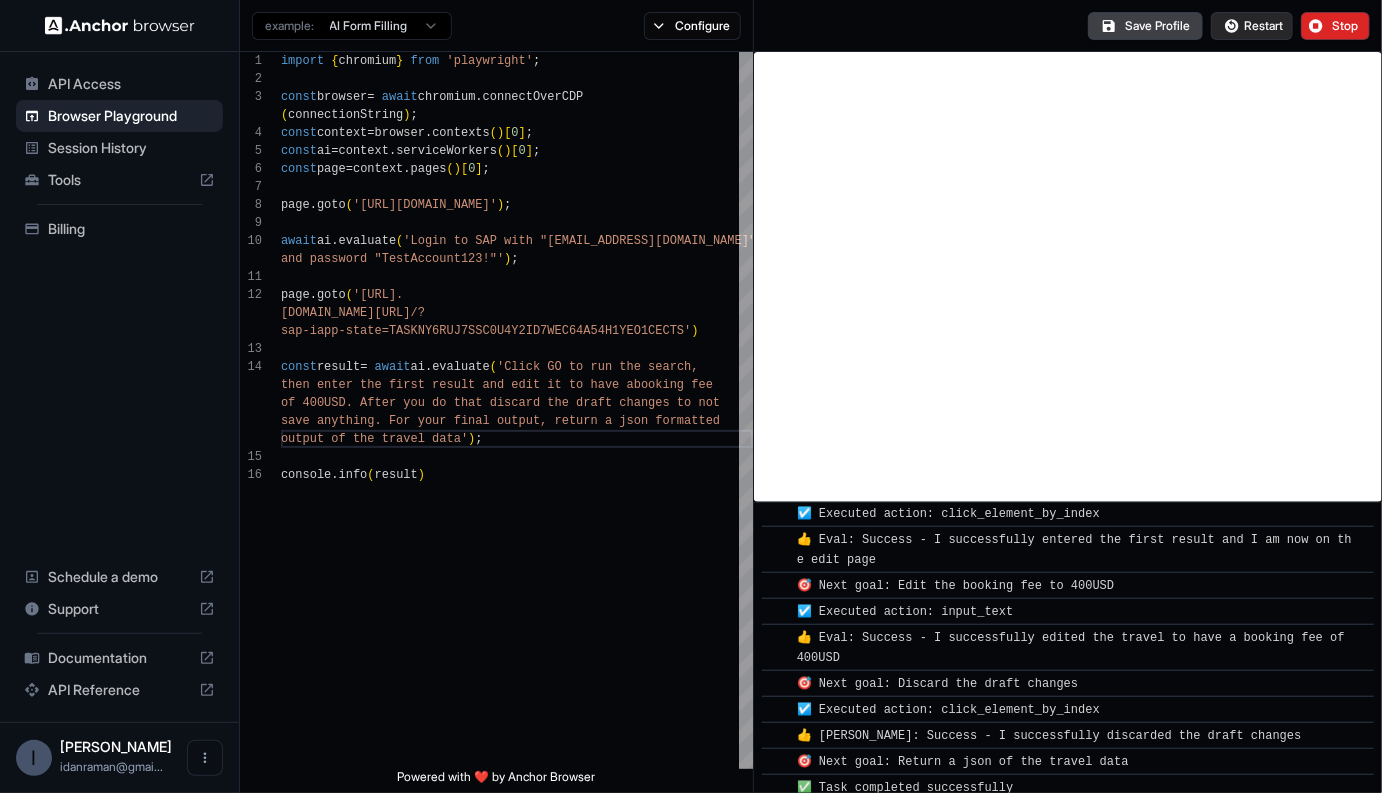 click on "Restart" at bounding box center (1252, 26) 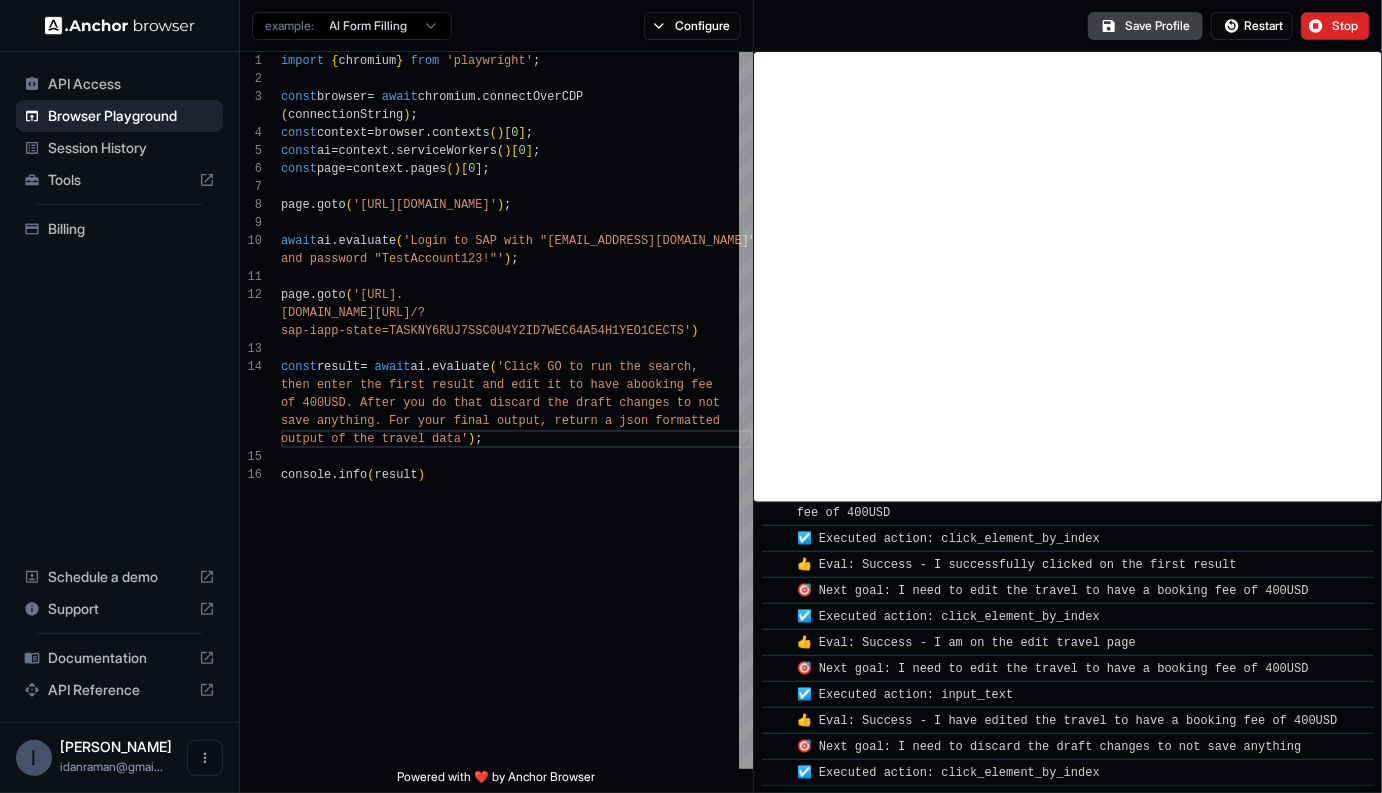 scroll, scrollTop: 820, scrollLeft: 0, axis: vertical 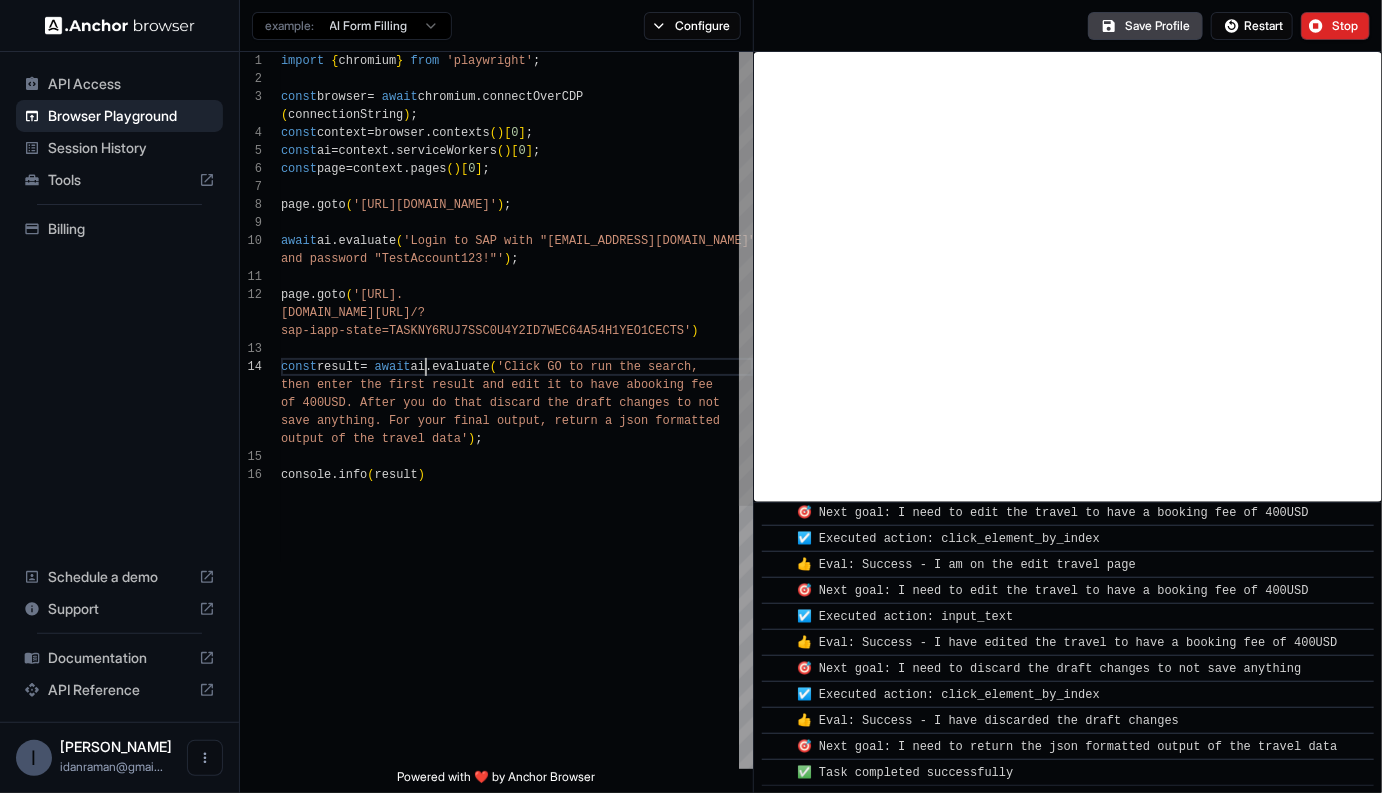click on "import   {  chromium  }   from   'playwright' ; const  browser  =   await  chromium . connectOverCDP ( connectionString ) ; const  context  =  browser . contexts ( ) [ 0 ] ; const  ai  =  context . serviceWorkers ( ) [ 0 ] ; const  page  =  context . pages ( ) [ 0 ] ; page . goto ( '[URL][DOMAIN_NAME]' ) ; await  ai . evaluate ( 'Login to SAP with "[EMAIL_ADDRESS][DOMAIN_NAME]"  and password "TestAccount123!"' ) ; page . goto ( '[URL]. [DOMAIN_NAME][URL] /? sap-iapp-state=TASKNY6RUJ7SSC0U4Y2ID7WEC64A54H1YEO 1CECTS' ) const  result  =   await  ai . evaluate ( 'Click GO to run the search,  then enter the first result and edit it to have a  booking fee  of 400USD. After you do that discard the draft cha nges to not  save anything. For your final output, return a jso n formatted  output of the travel data' ) ; console . info ( result )" at bounding box center (517, 617) 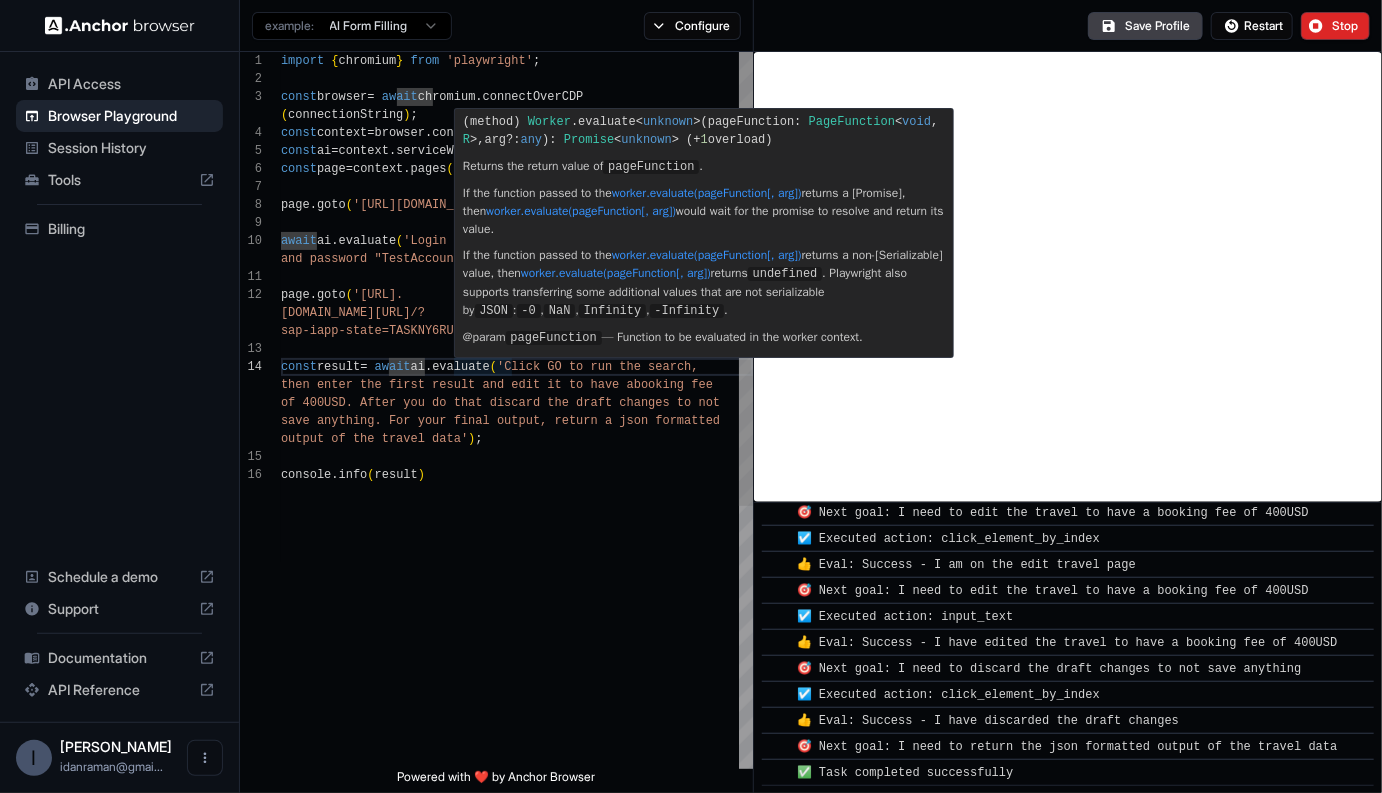 scroll, scrollTop: 54, scrollLeft: 0, axis: vertical 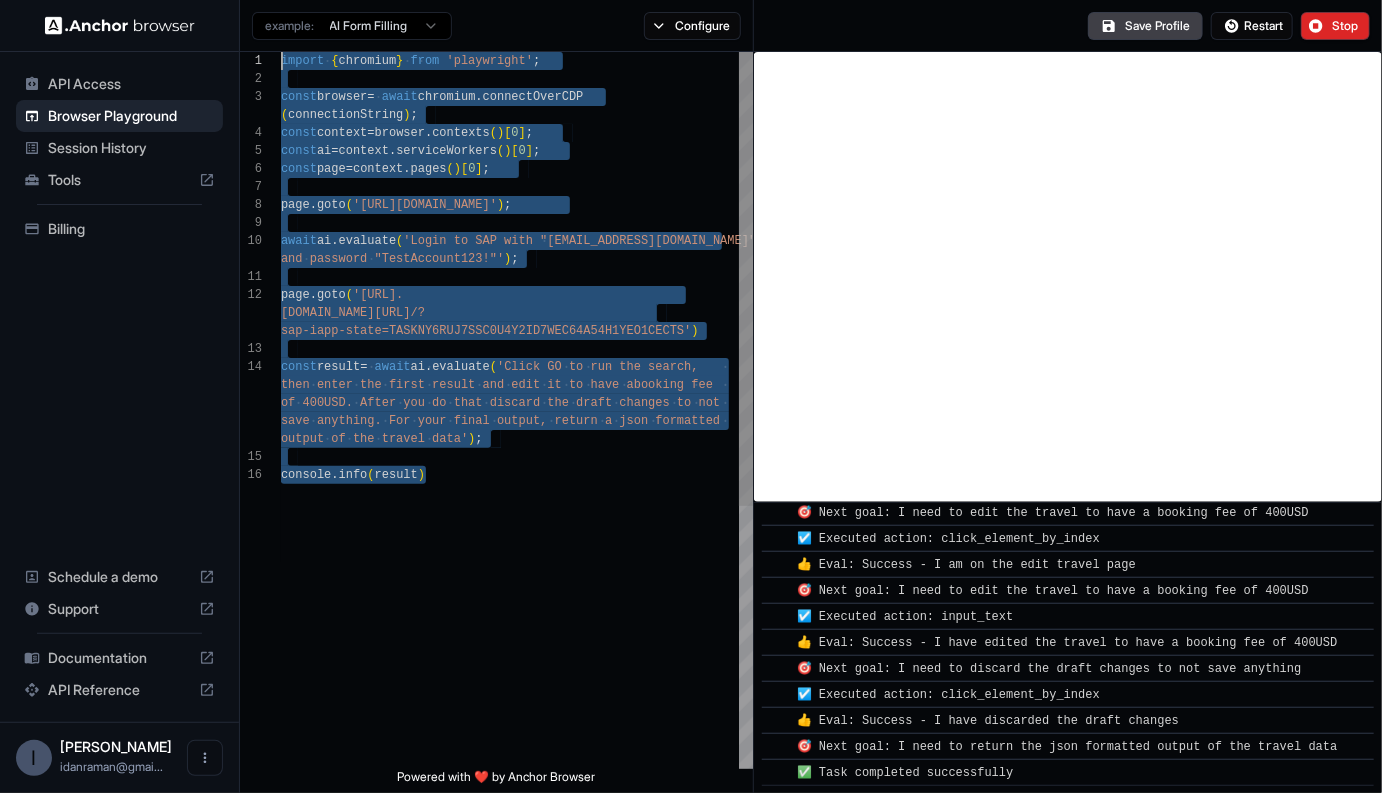 drag, startPoint x: 527, startPoint y: 525, endPoint x: 277, endPoint y: -99, distance: 672.2172 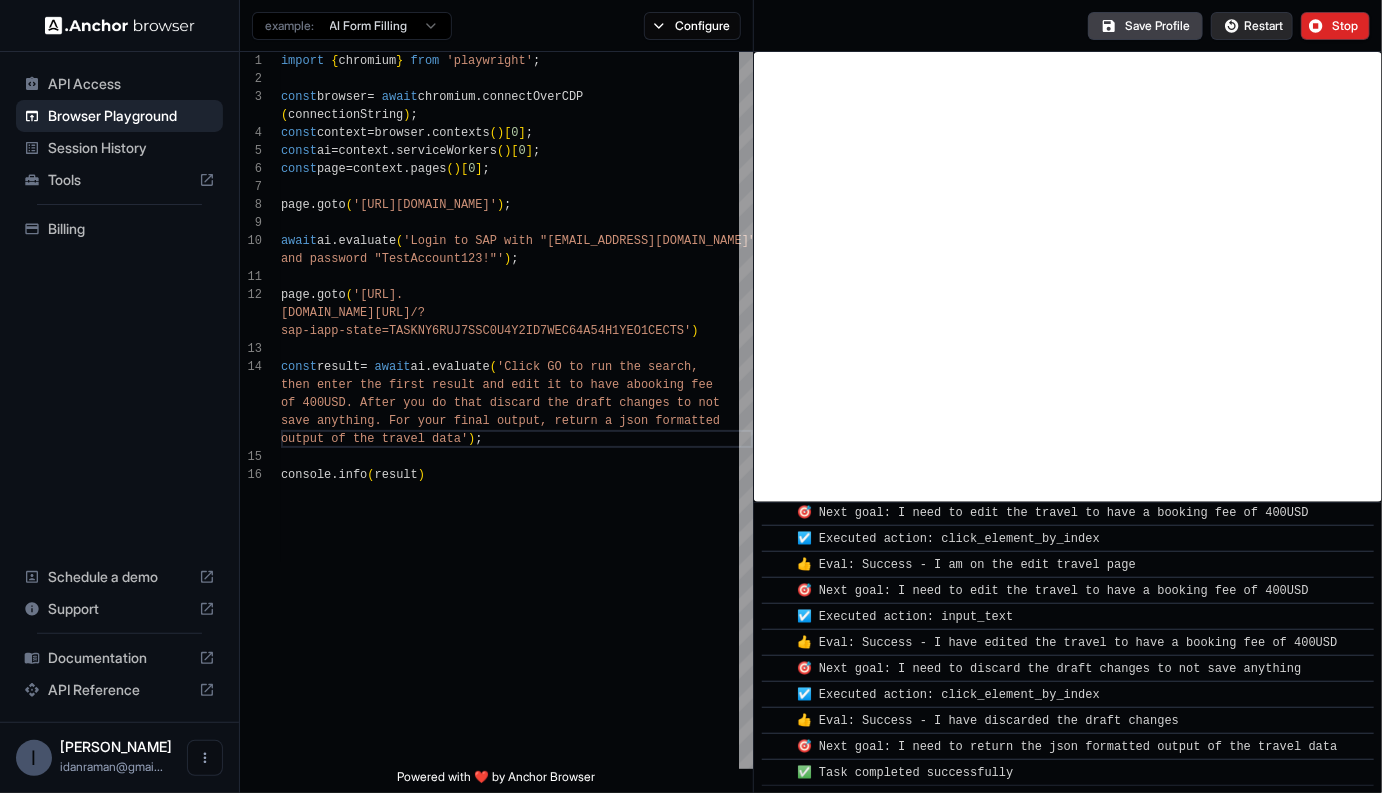 click on "Restart" at bounding box center (1252, 26) 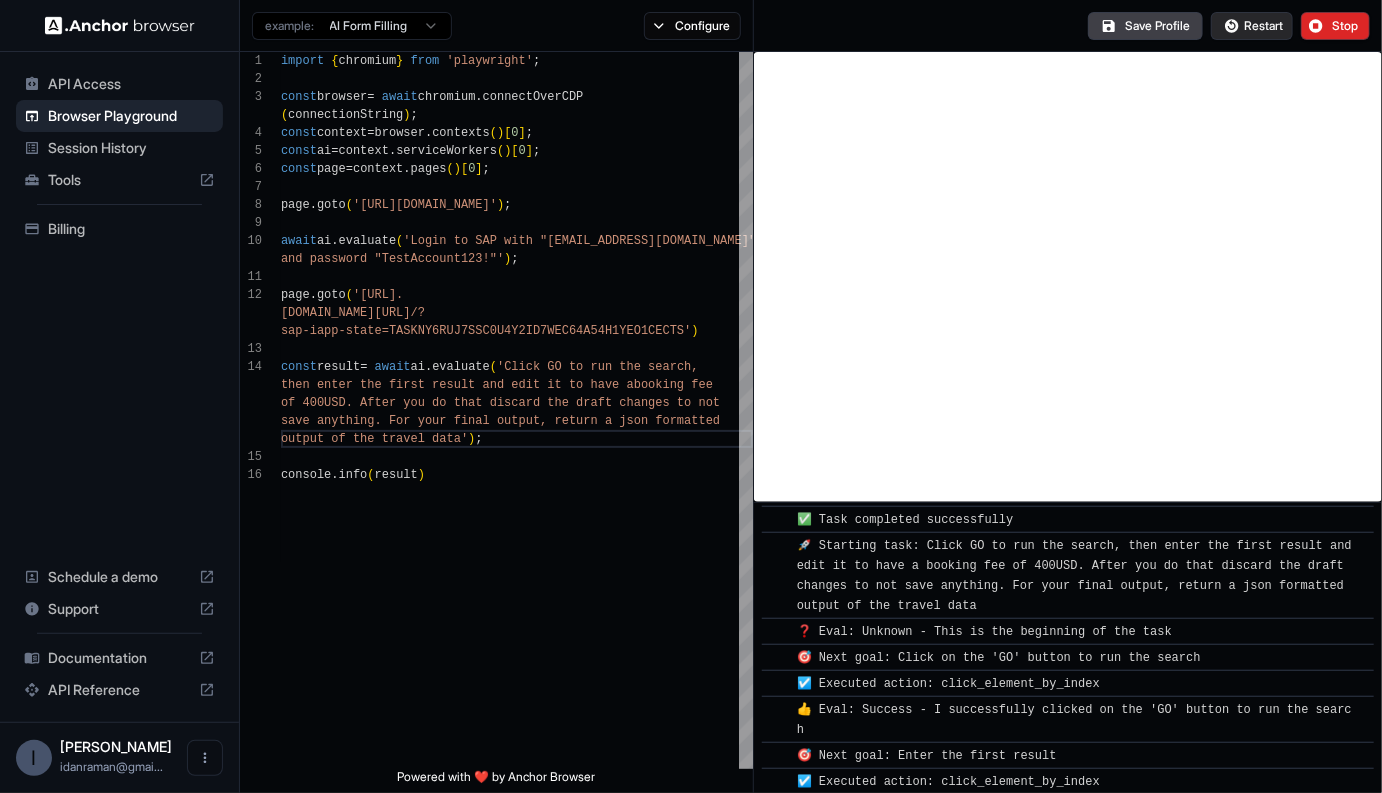 scroll, scrollTop: 467, scrollLeft: 0, axis: vertical 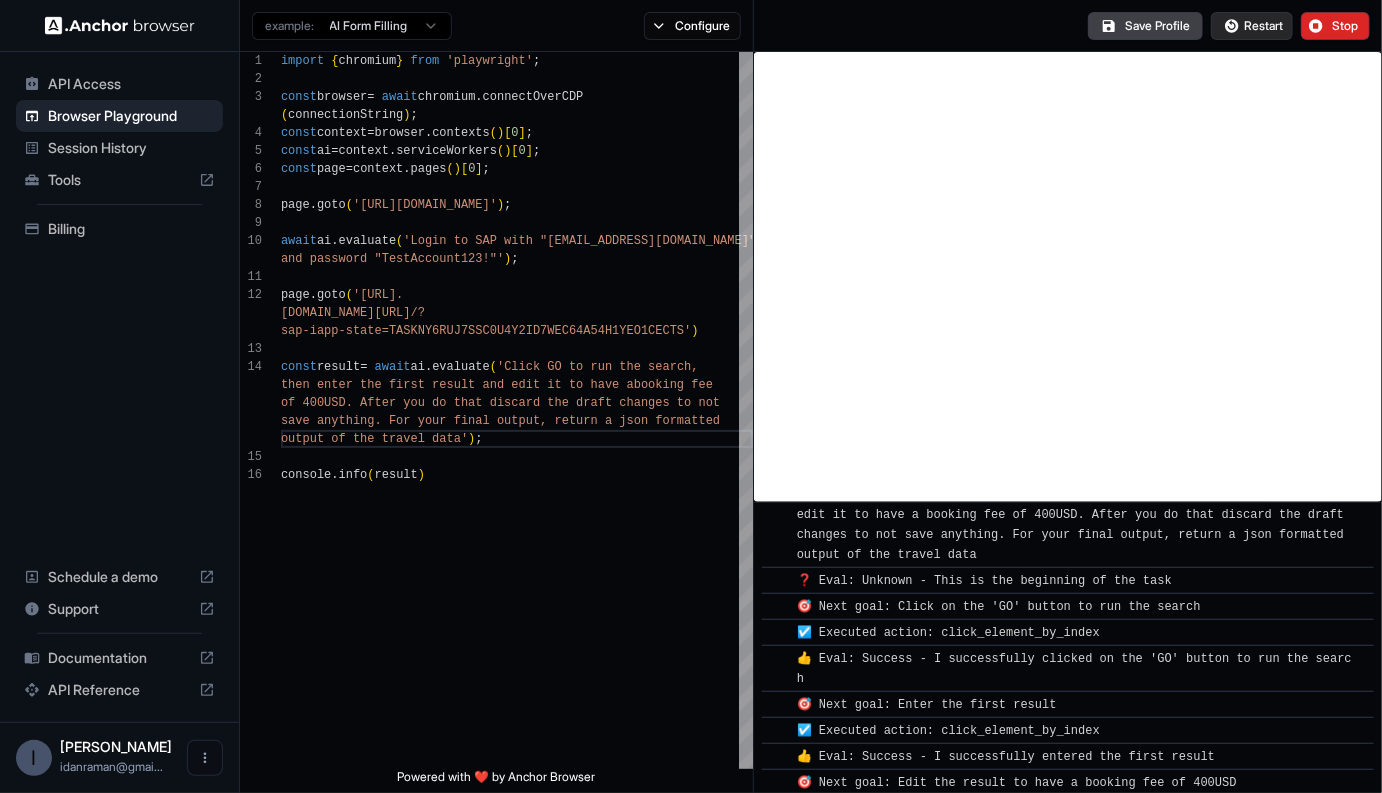 click on "Restart" at bounding box center (1263, 26) 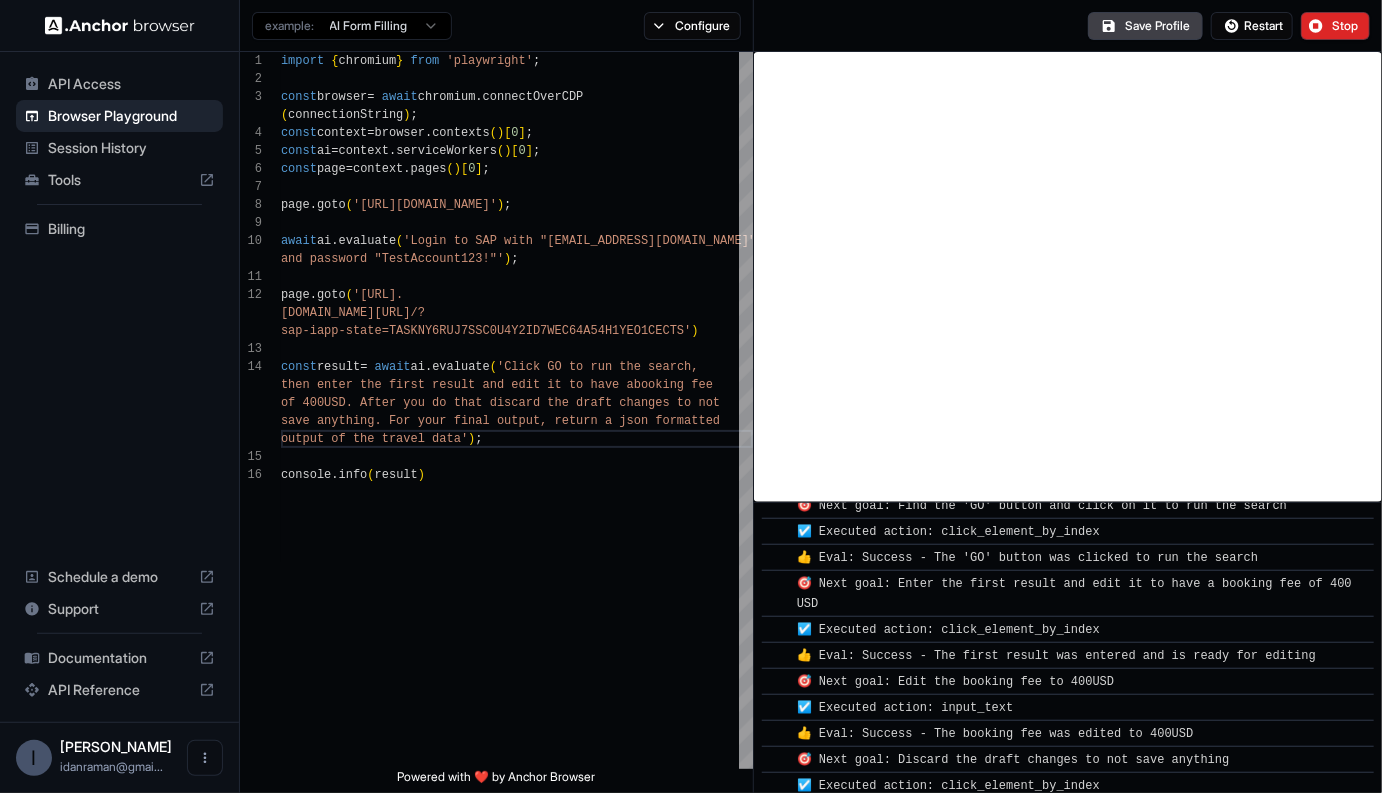 scroll, scrollTop: 723, scrollLeft: 0, axis: vertical 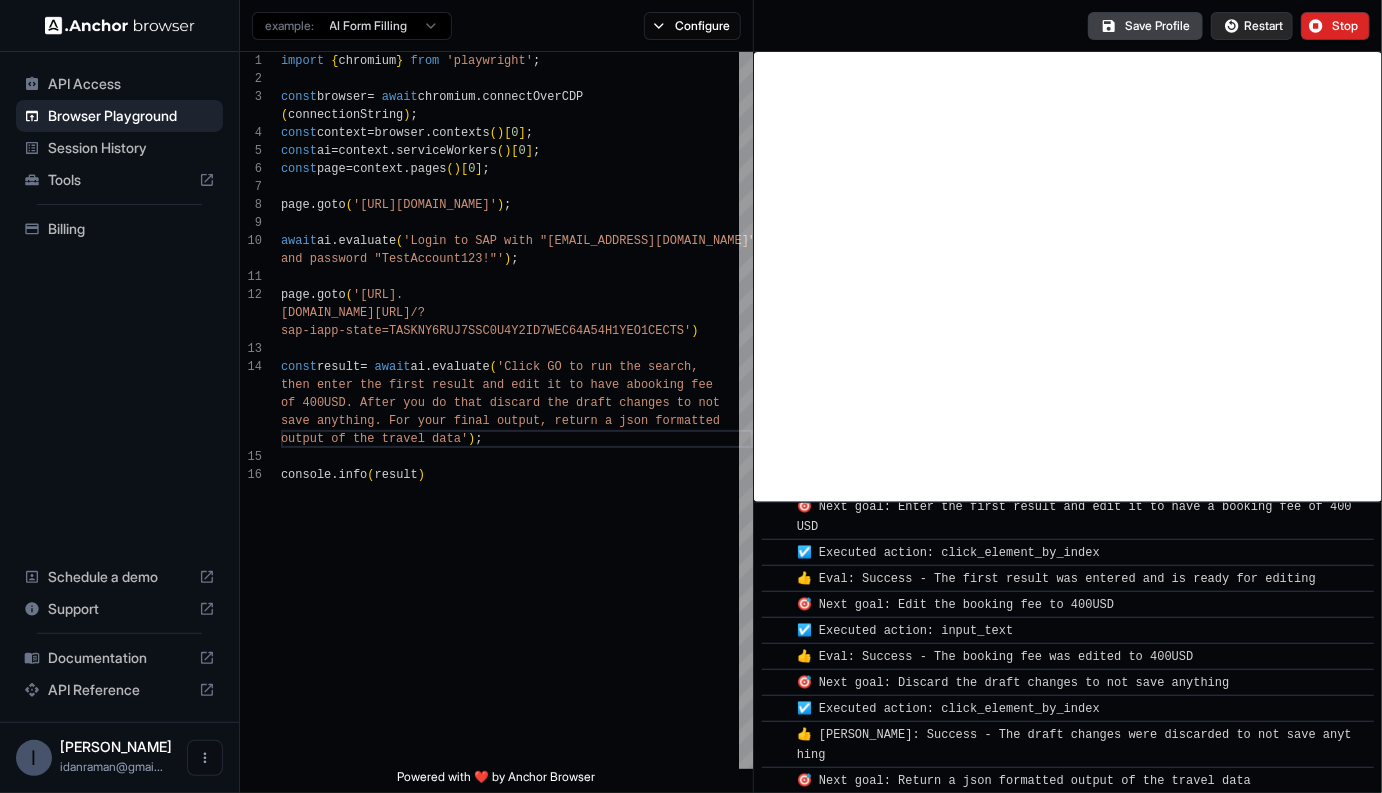 click on "Restart" at bounding box center [1263, 26] 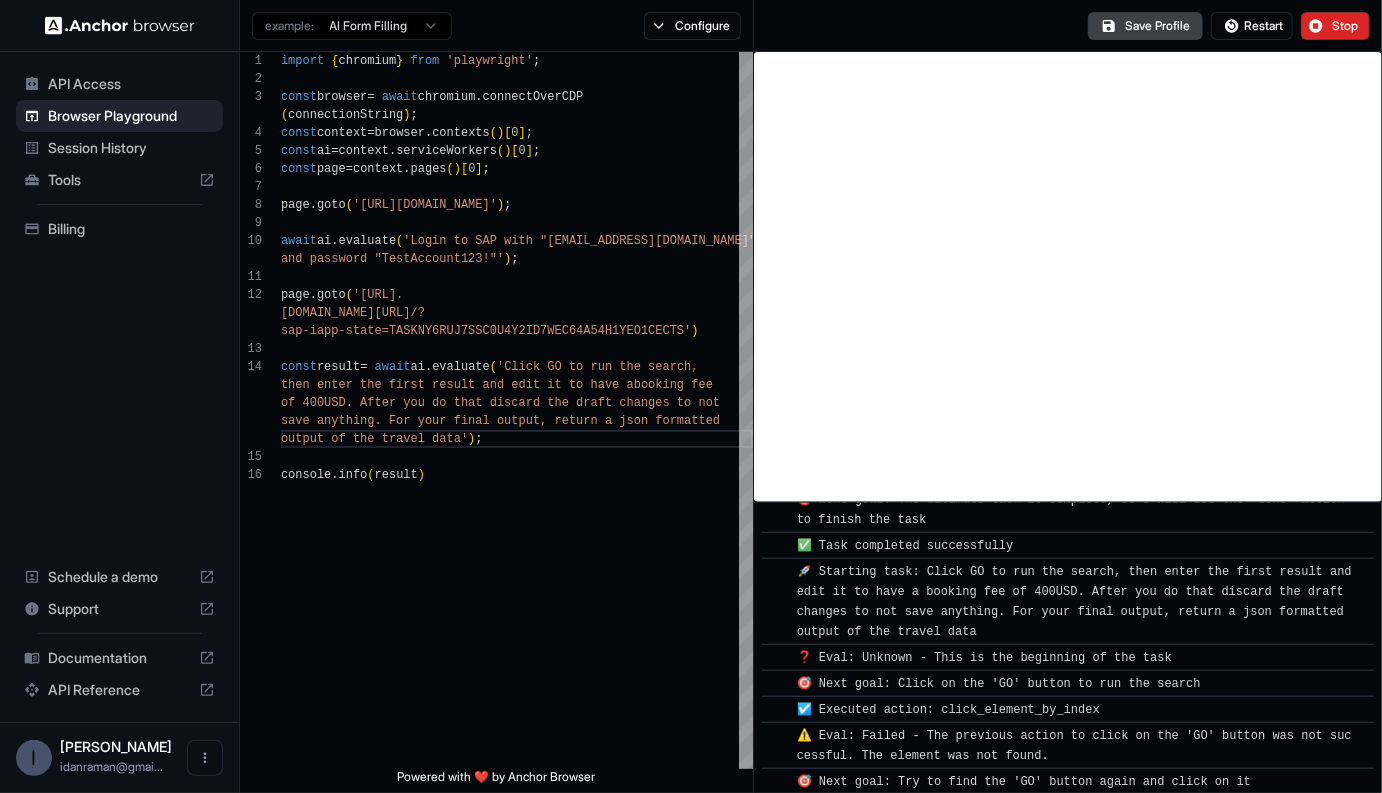 scroll, scrollTop: 416, scrollLeft: 0, axis: vertical 